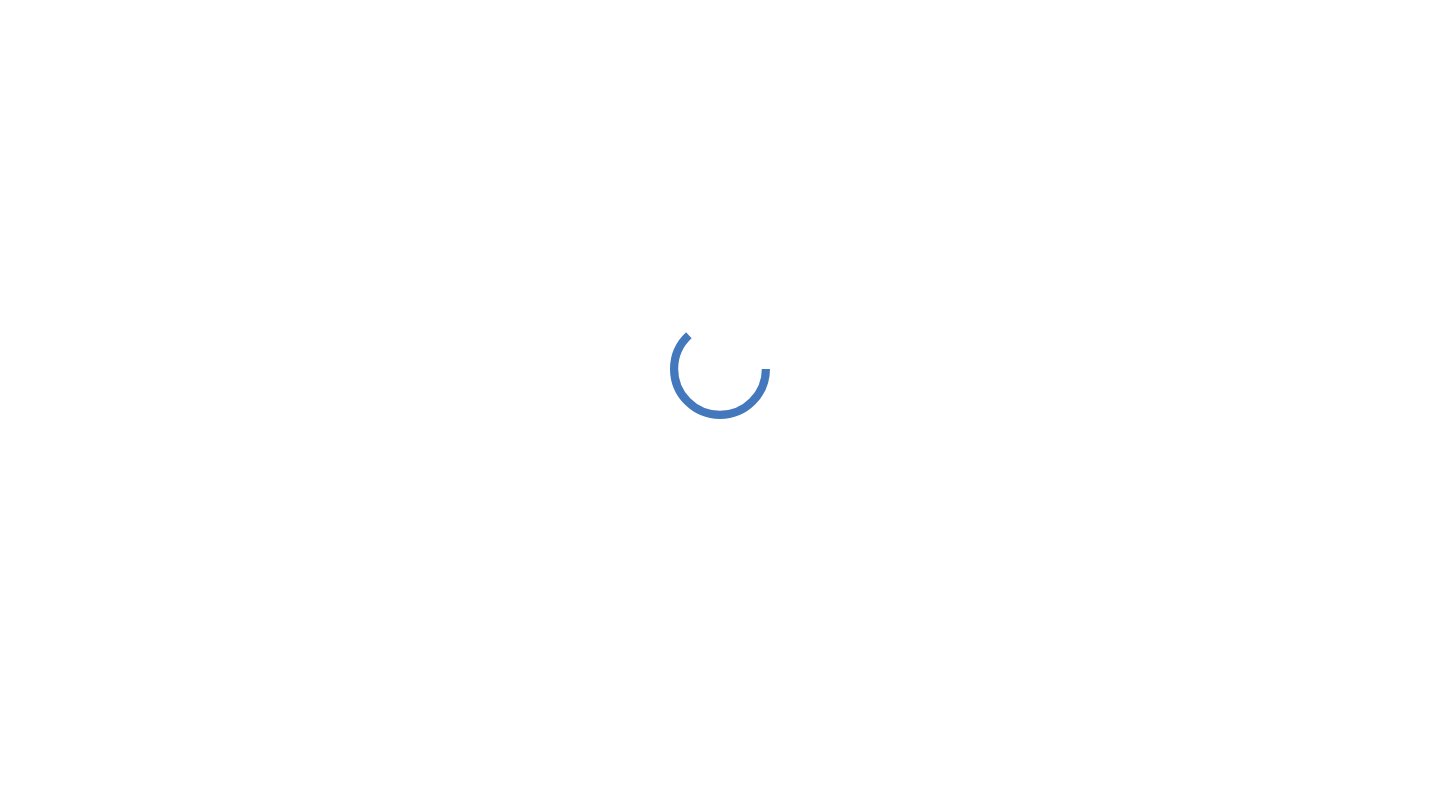 scroll, scrollTop: 0, scrollLeft: 0, axis: both 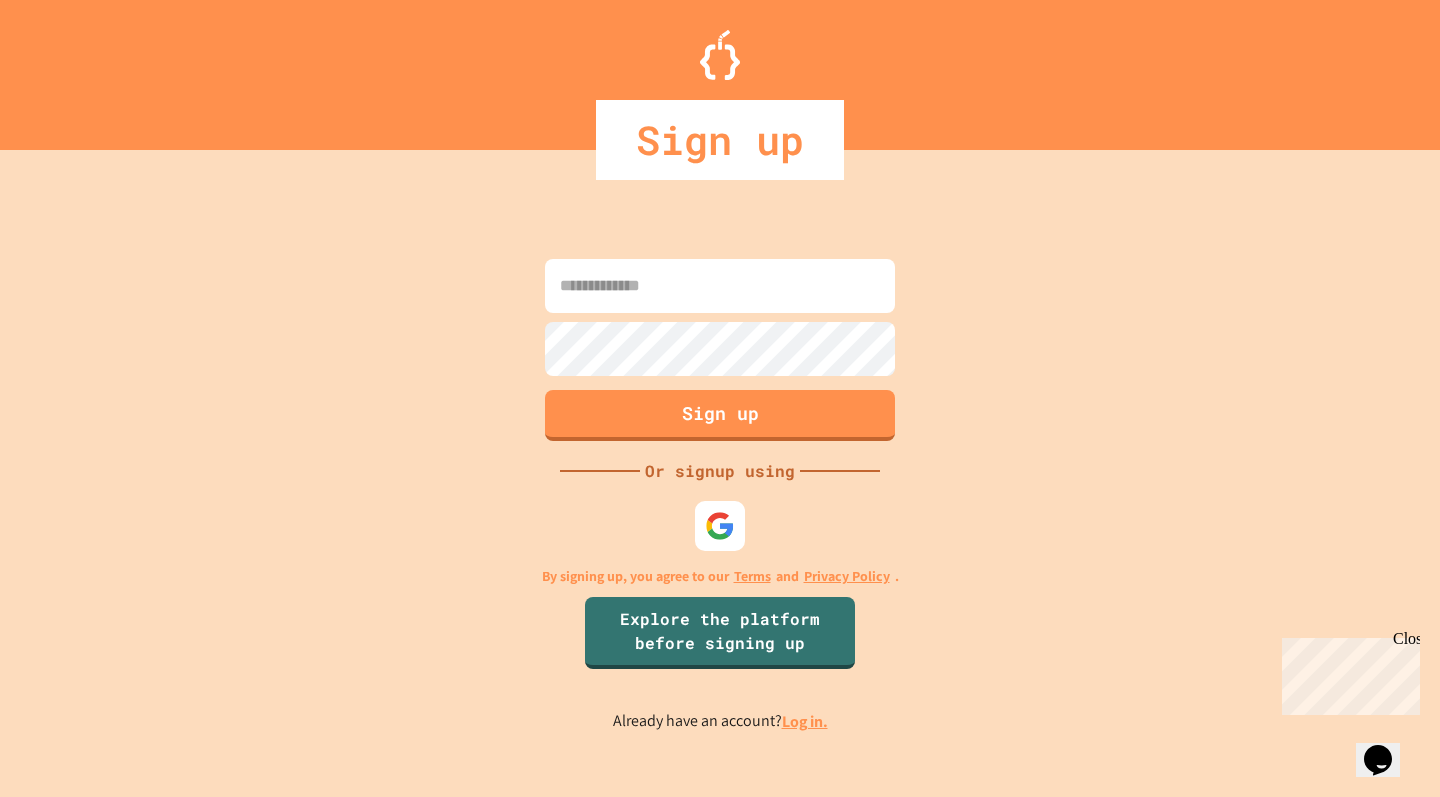 click at bounding box center (720, 286) 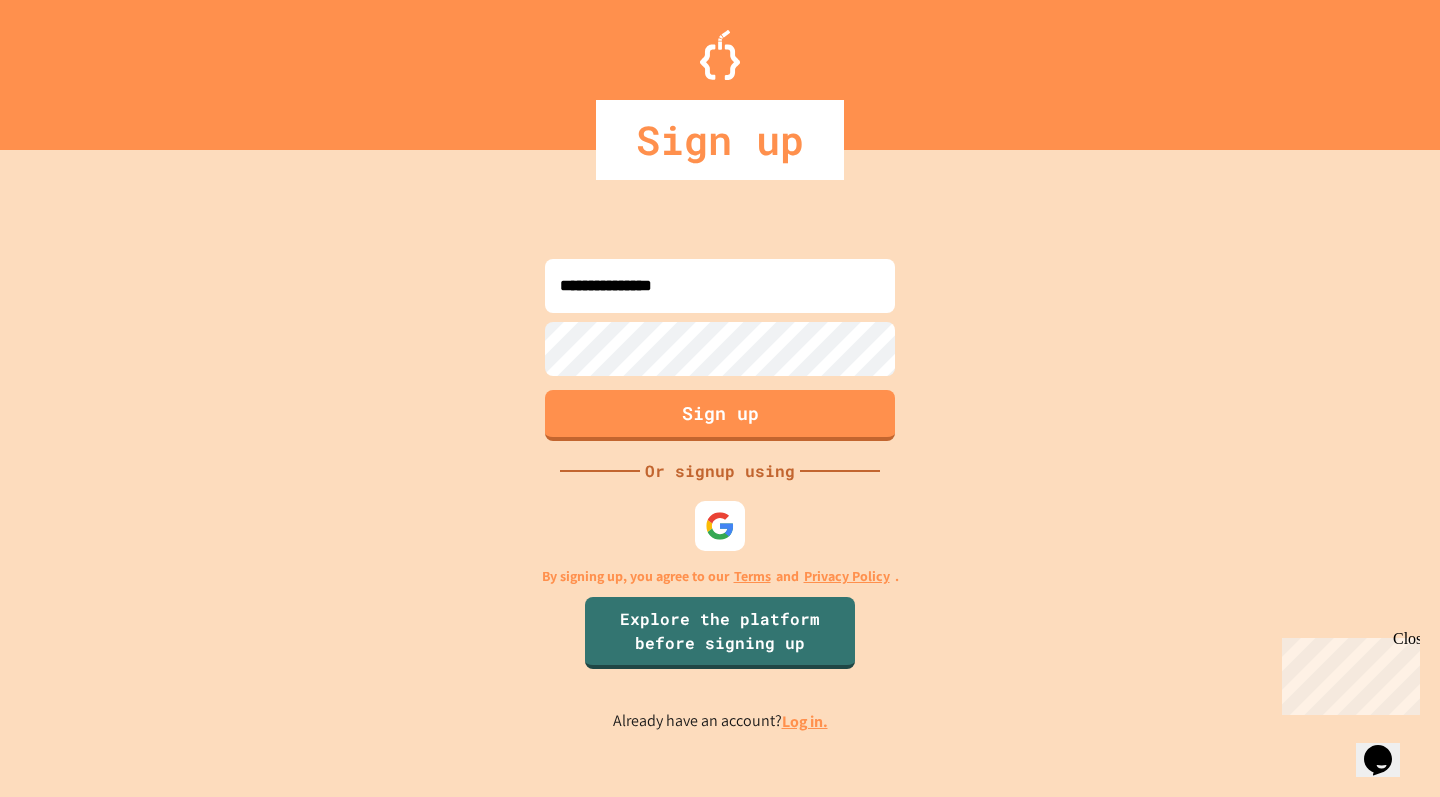 type on "**********" 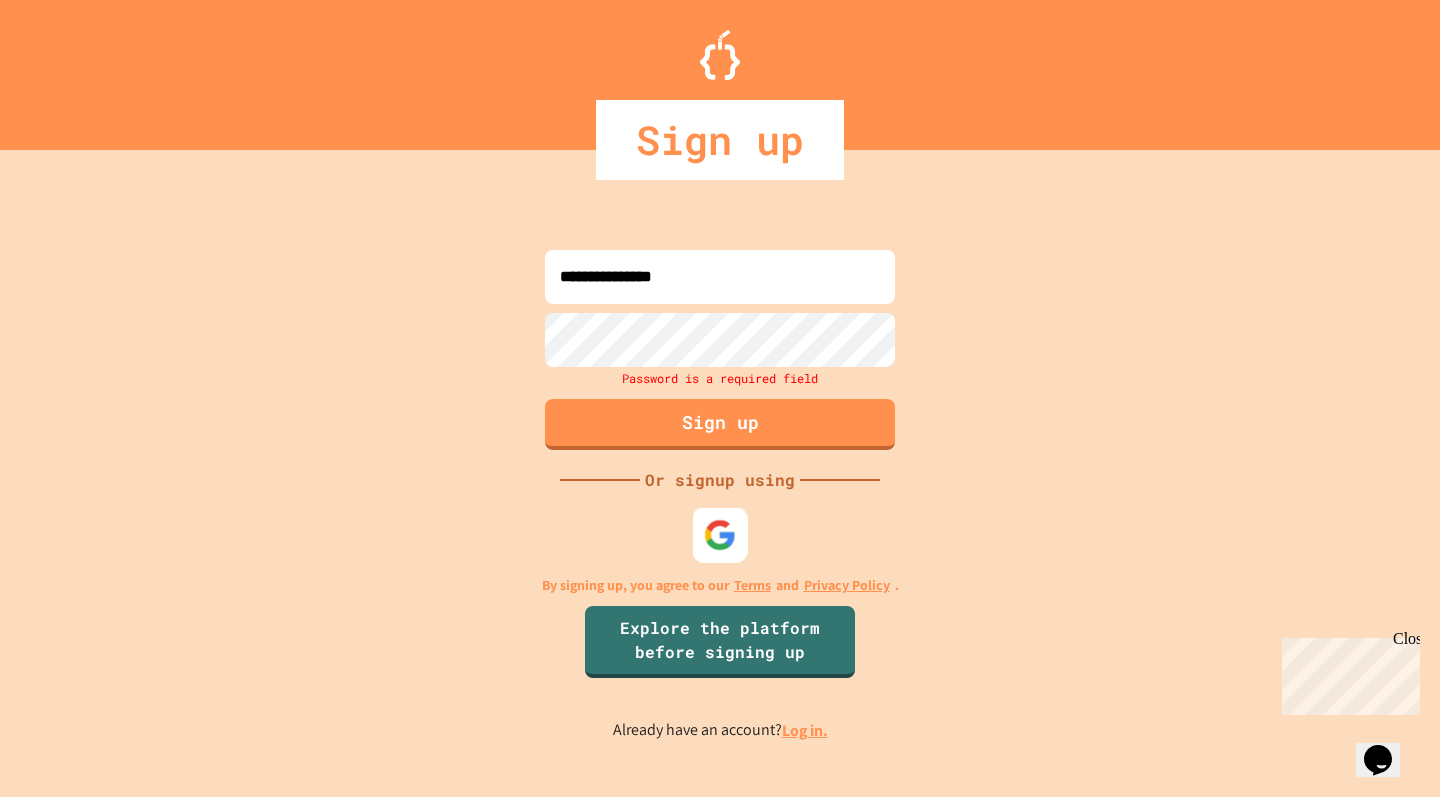 click at bounding box center (720, 534) 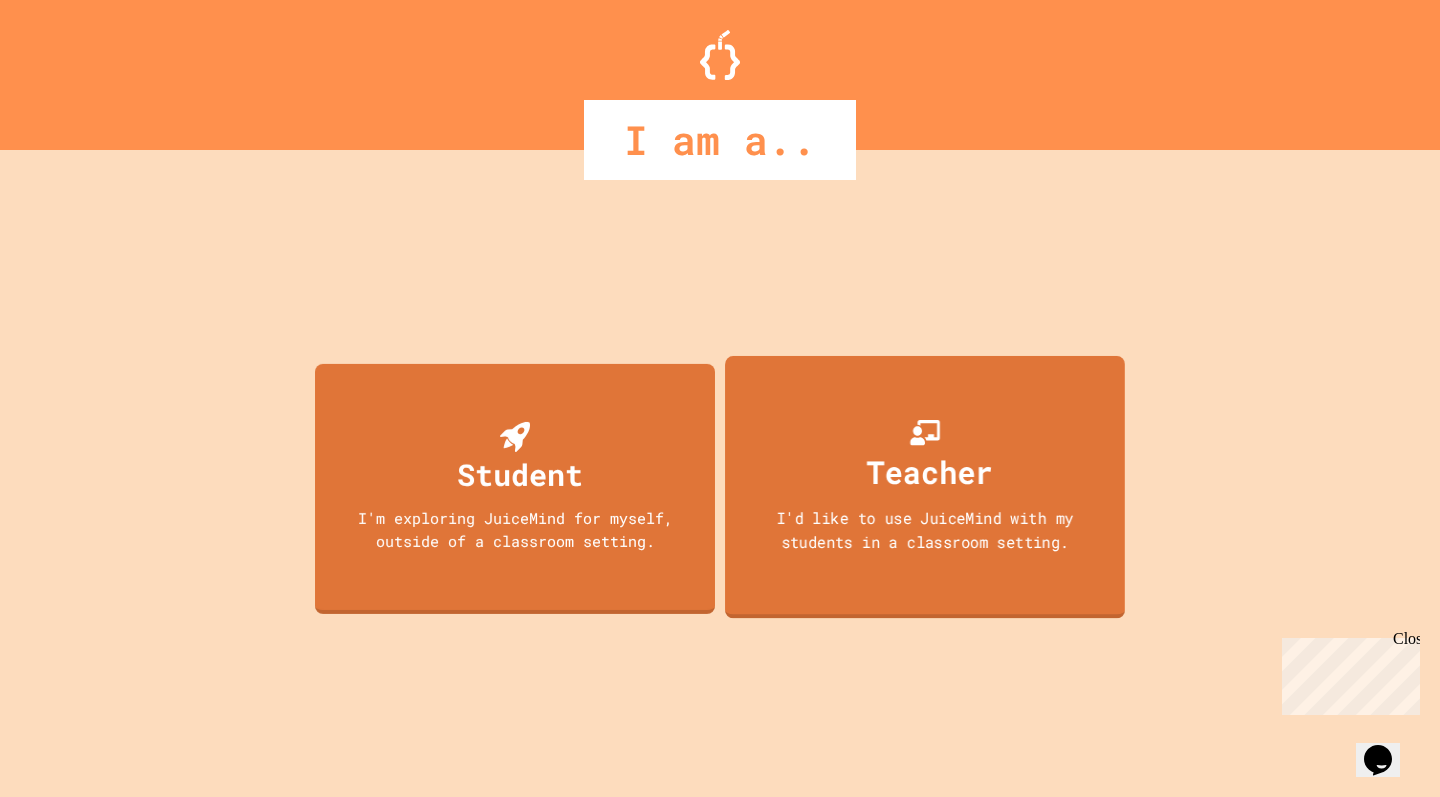 click on "Teacher" at bounding box center (930, 471) 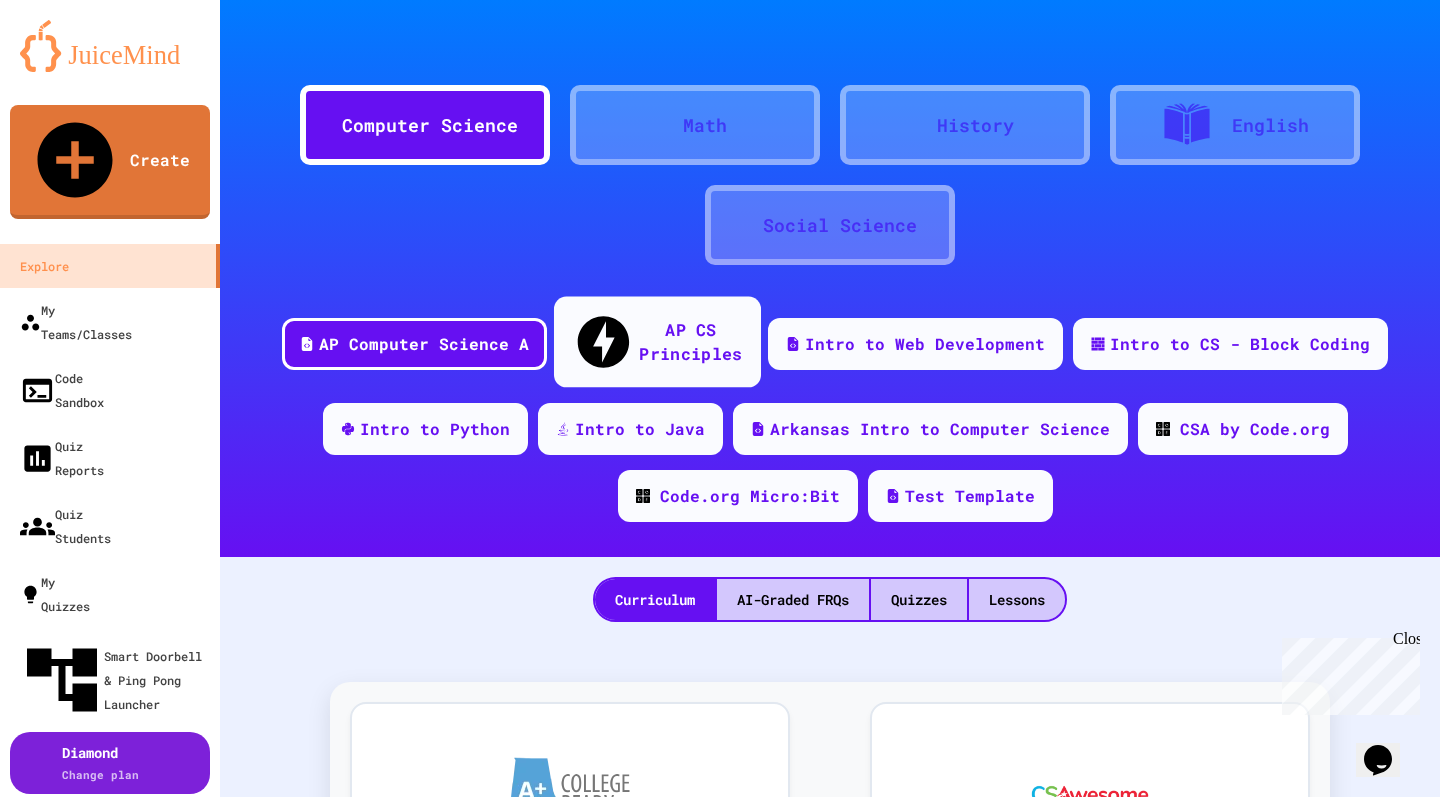 click on "AP CS Principles" at bounding box center [690, 341] 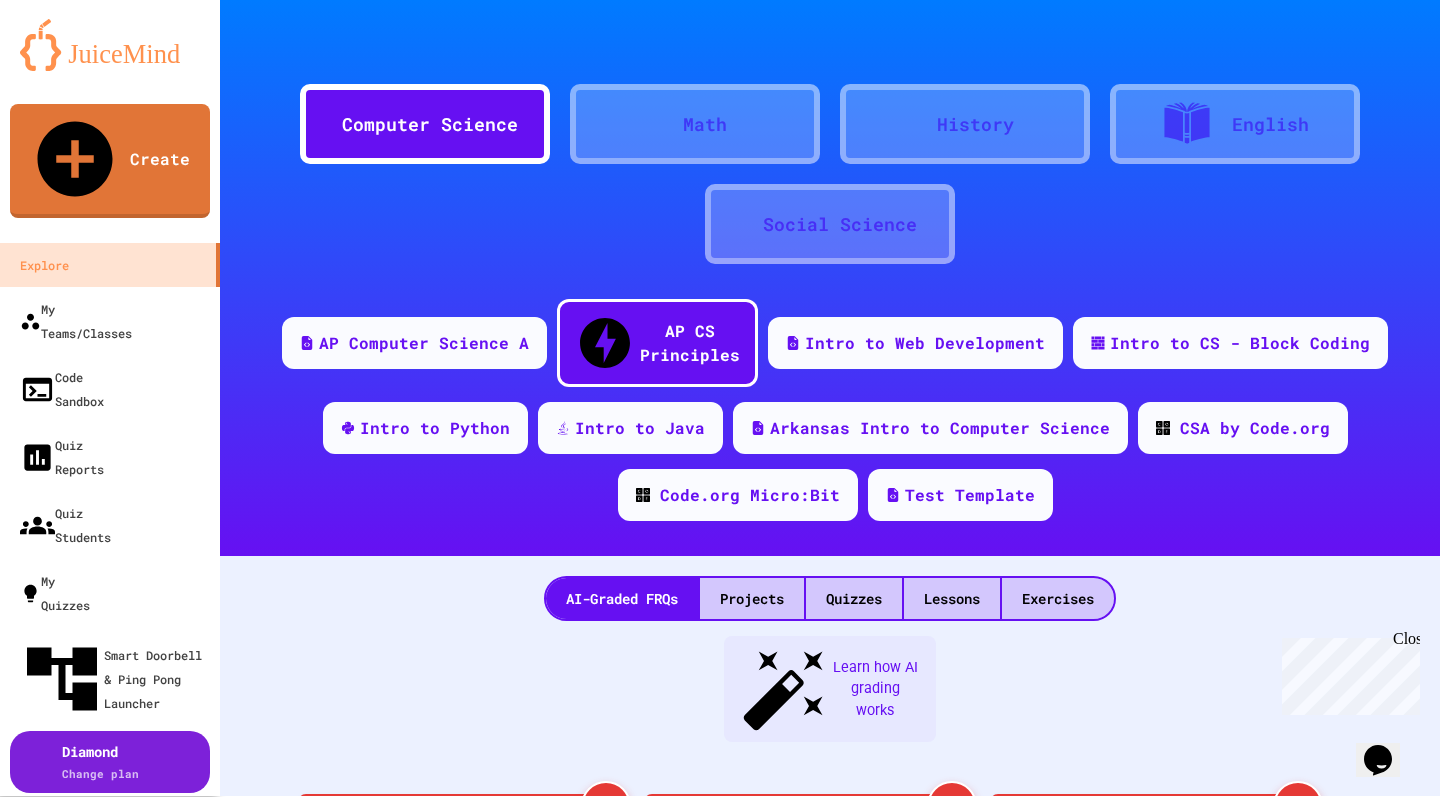 scroll, scrollTop: 0, scrollLeft: 0, axis: both 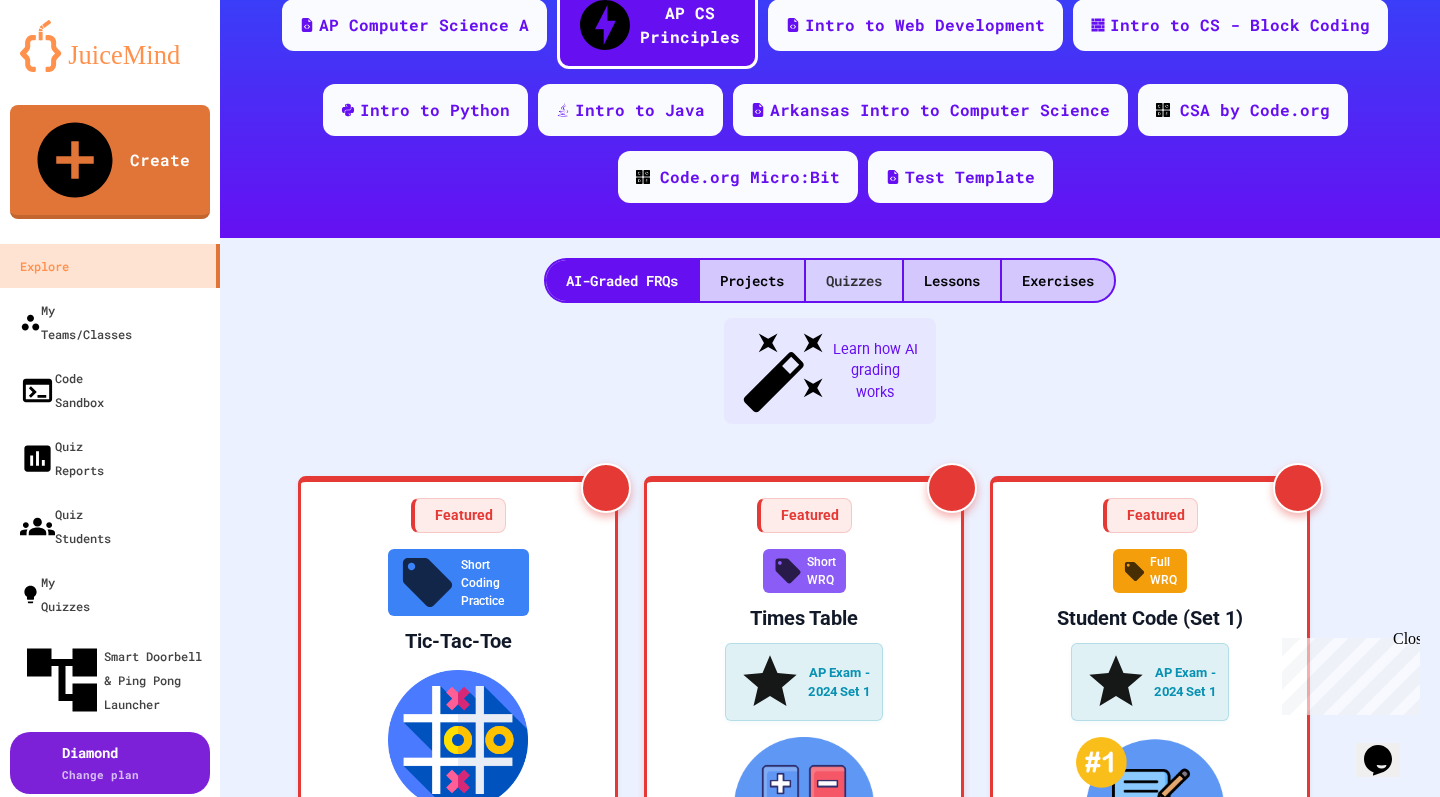 click on "Quizzes" at bounding box center [854, 280] 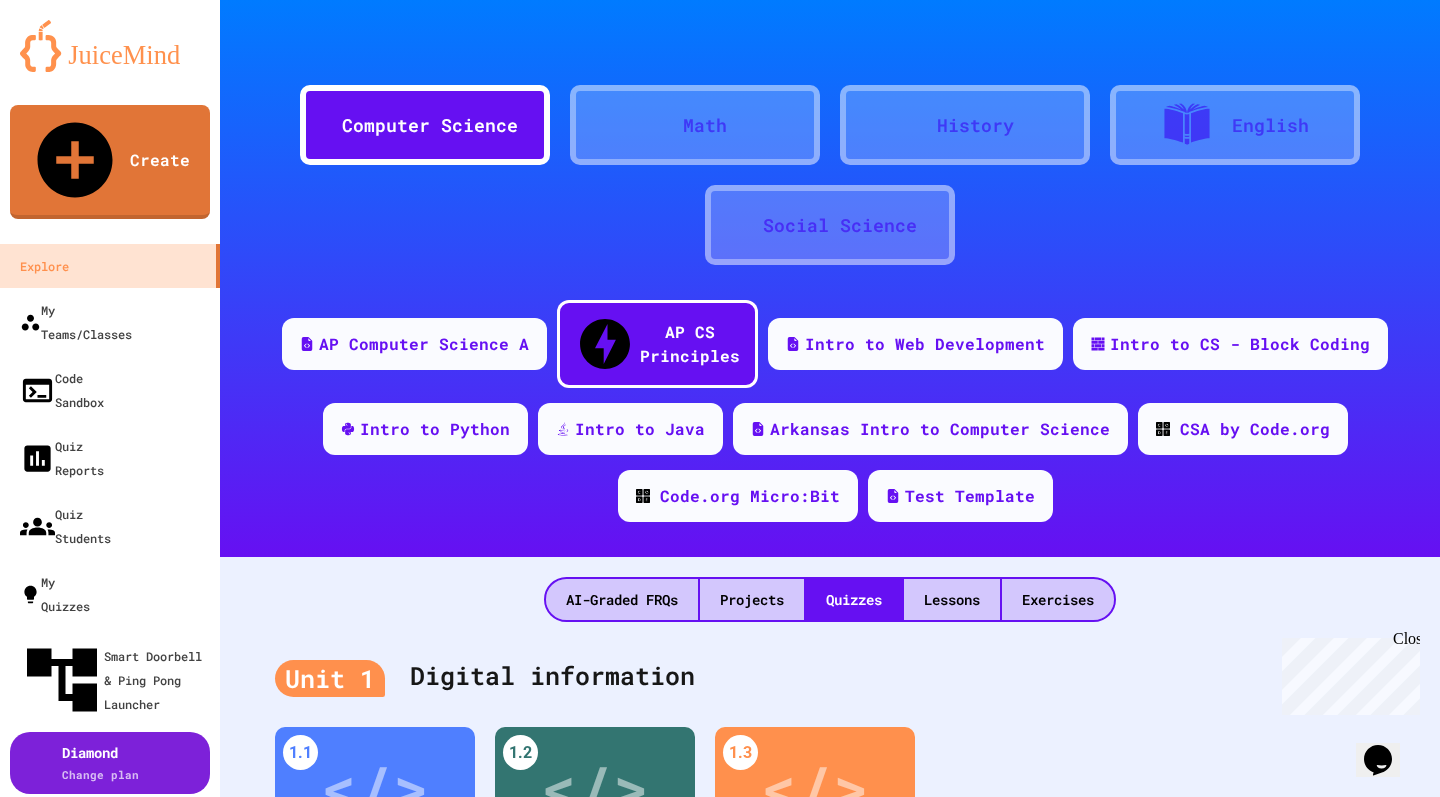 scroll, scrollTop: 0, scrollLeft: 0, axis: both 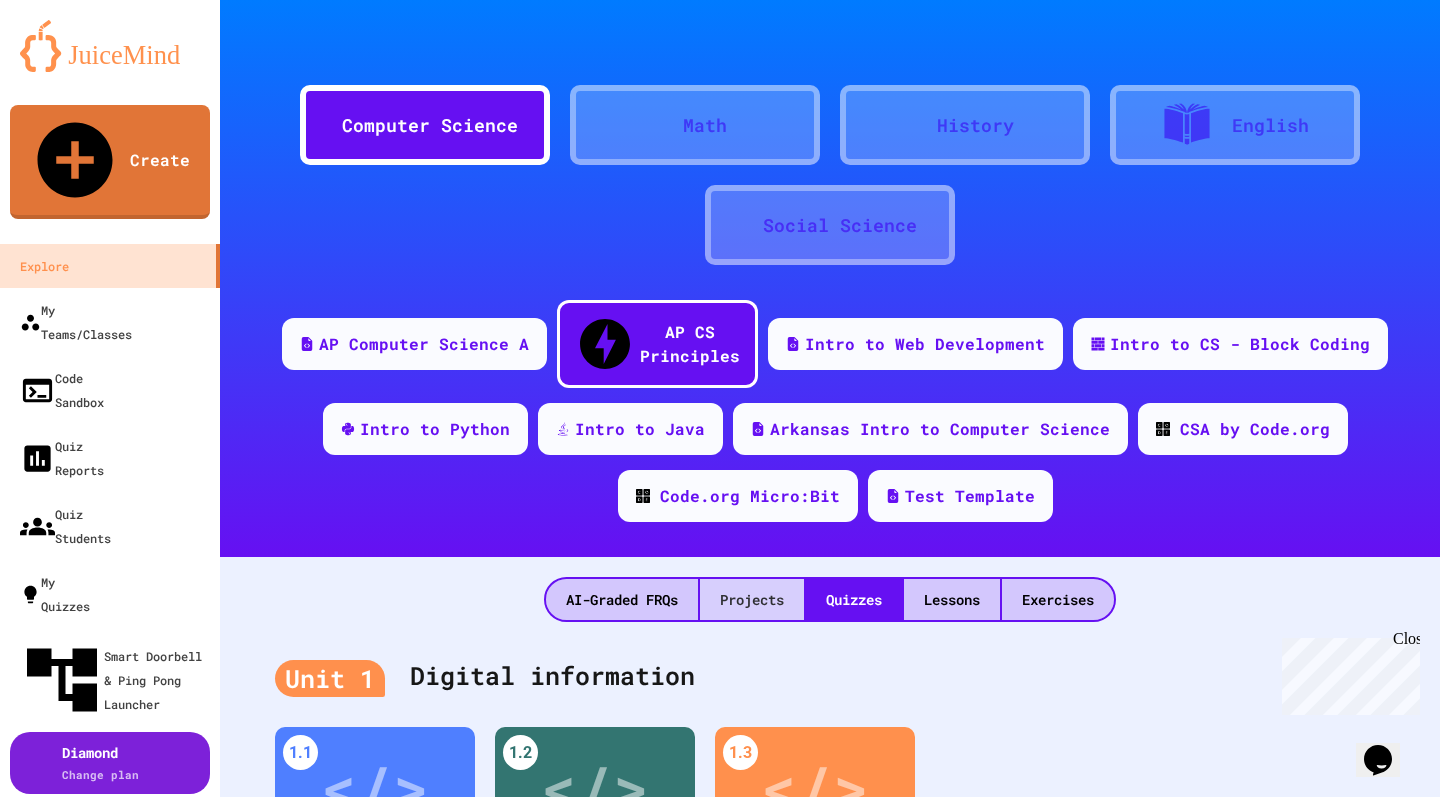 click on "Projects" at bounding box center [752, 599] 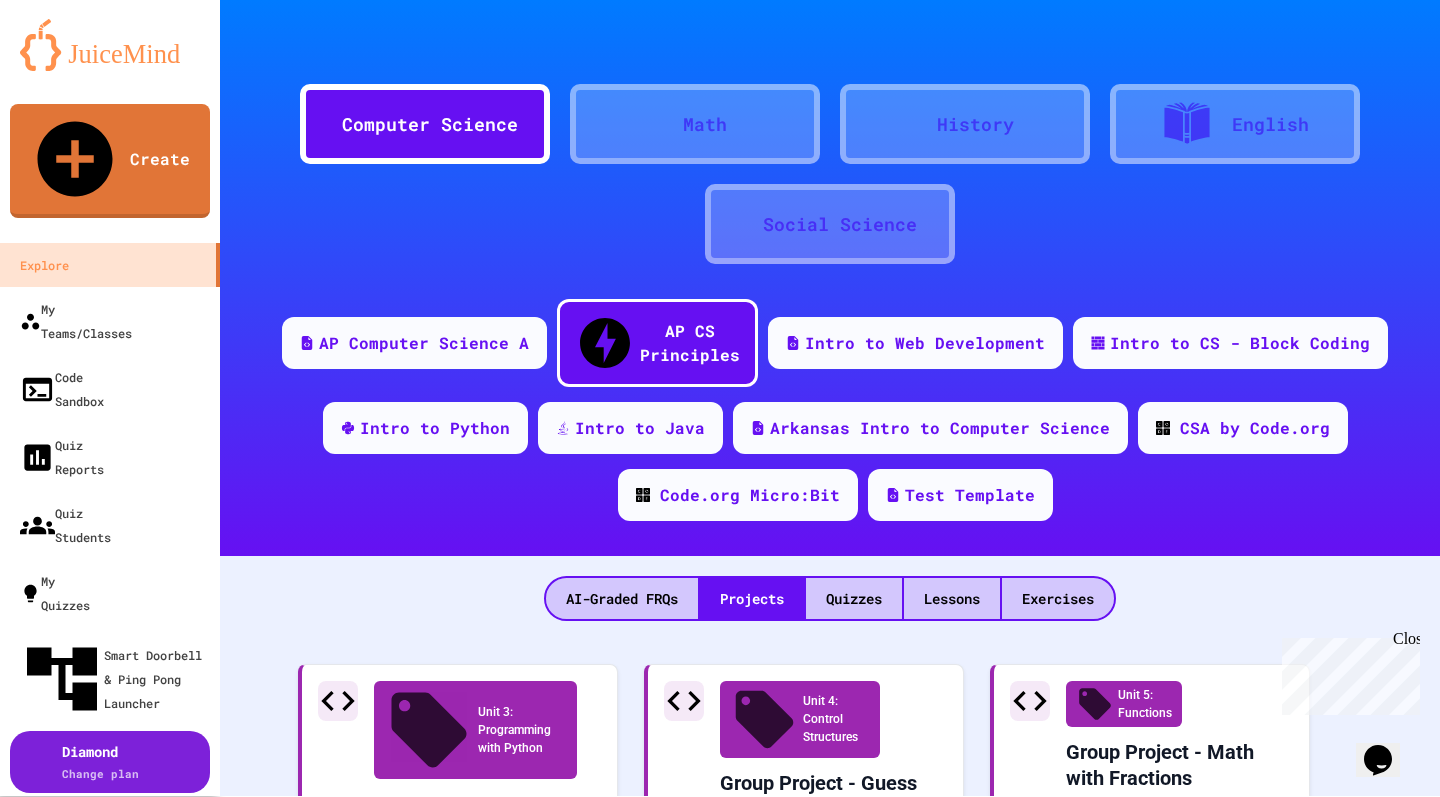 scroll, scrollTop: 0, scrollLeft: 0, axis: both 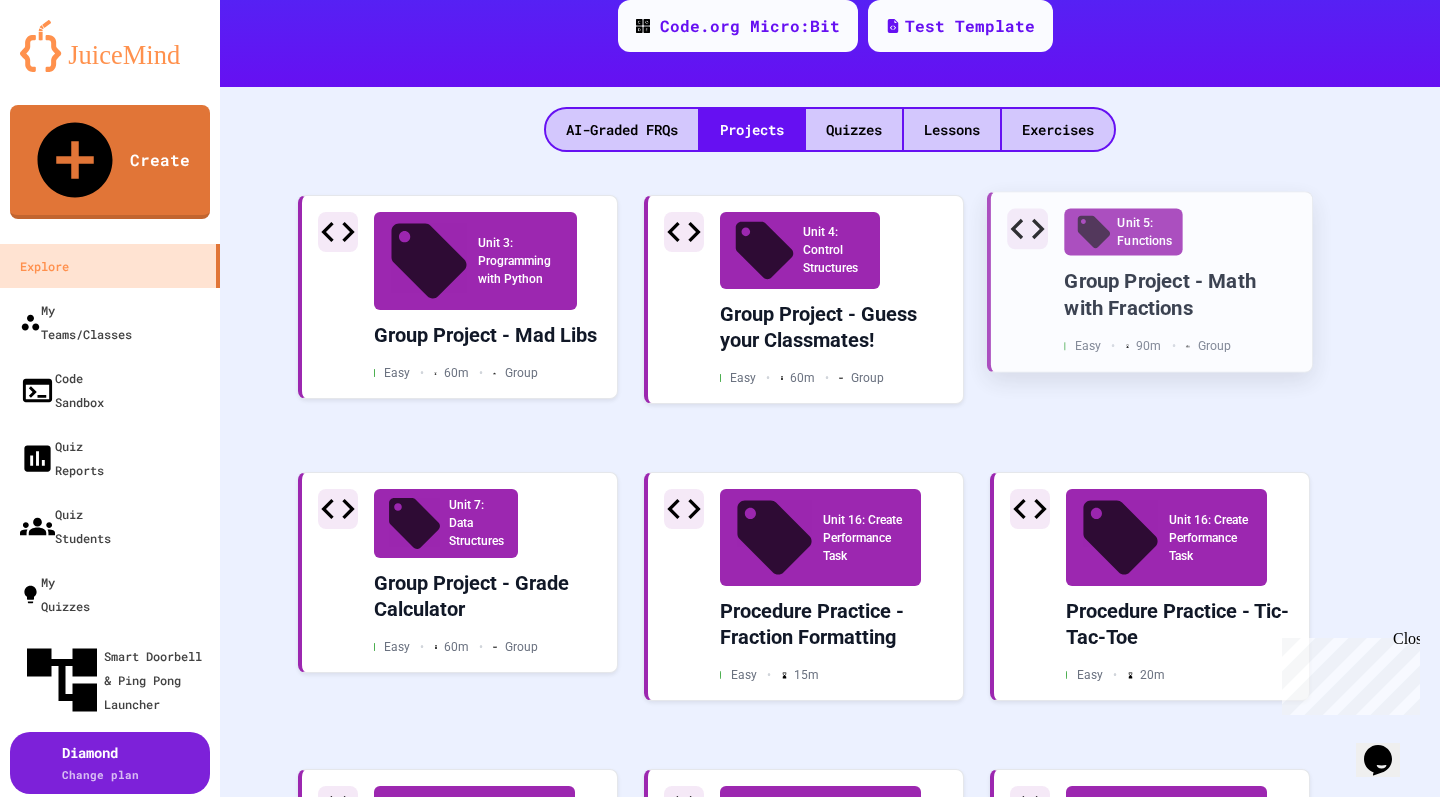 click on "Group Project - Math with Fractions" at bounding box center [1180, 294] 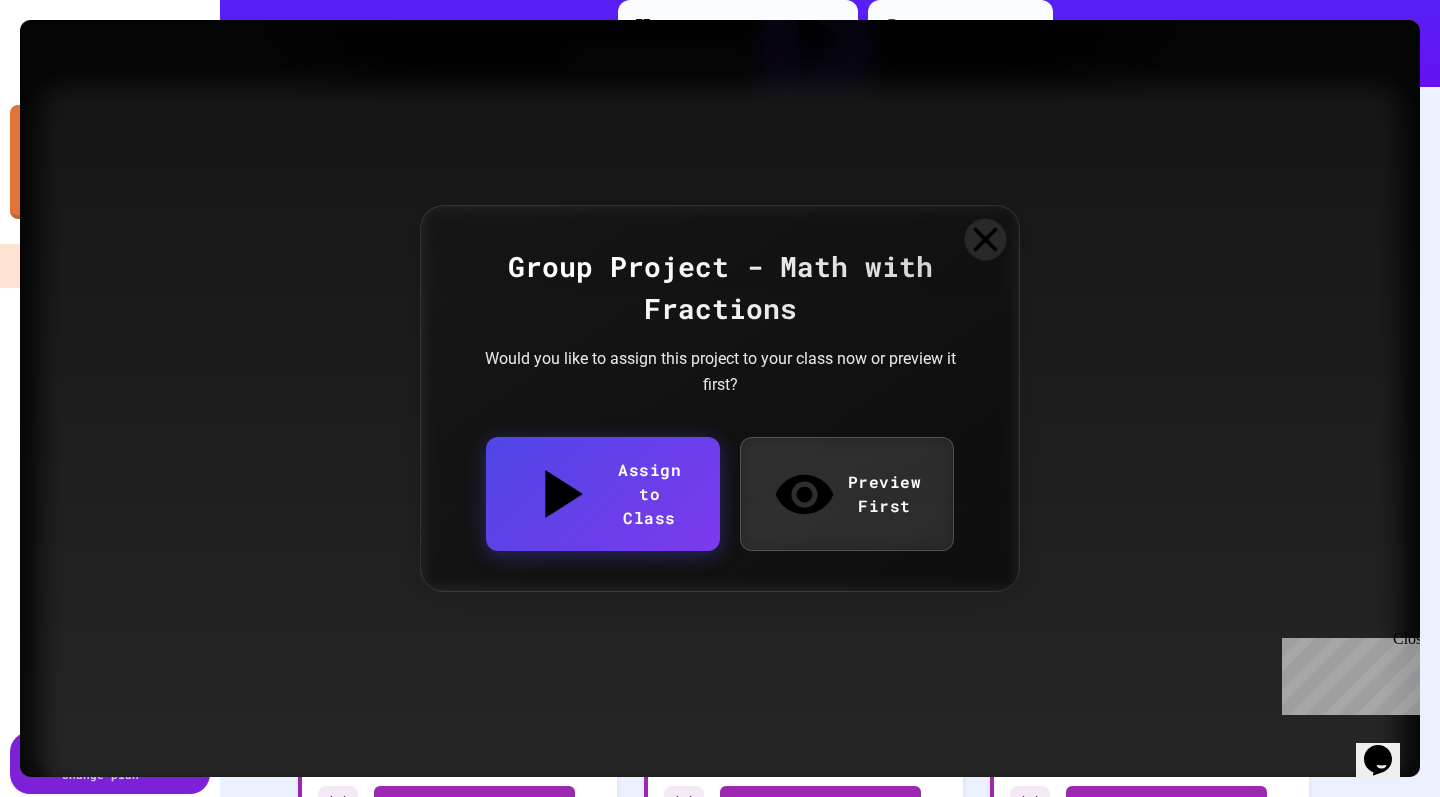 click on "Group Project - Math with Fractions" at bounding box center [720, 288] 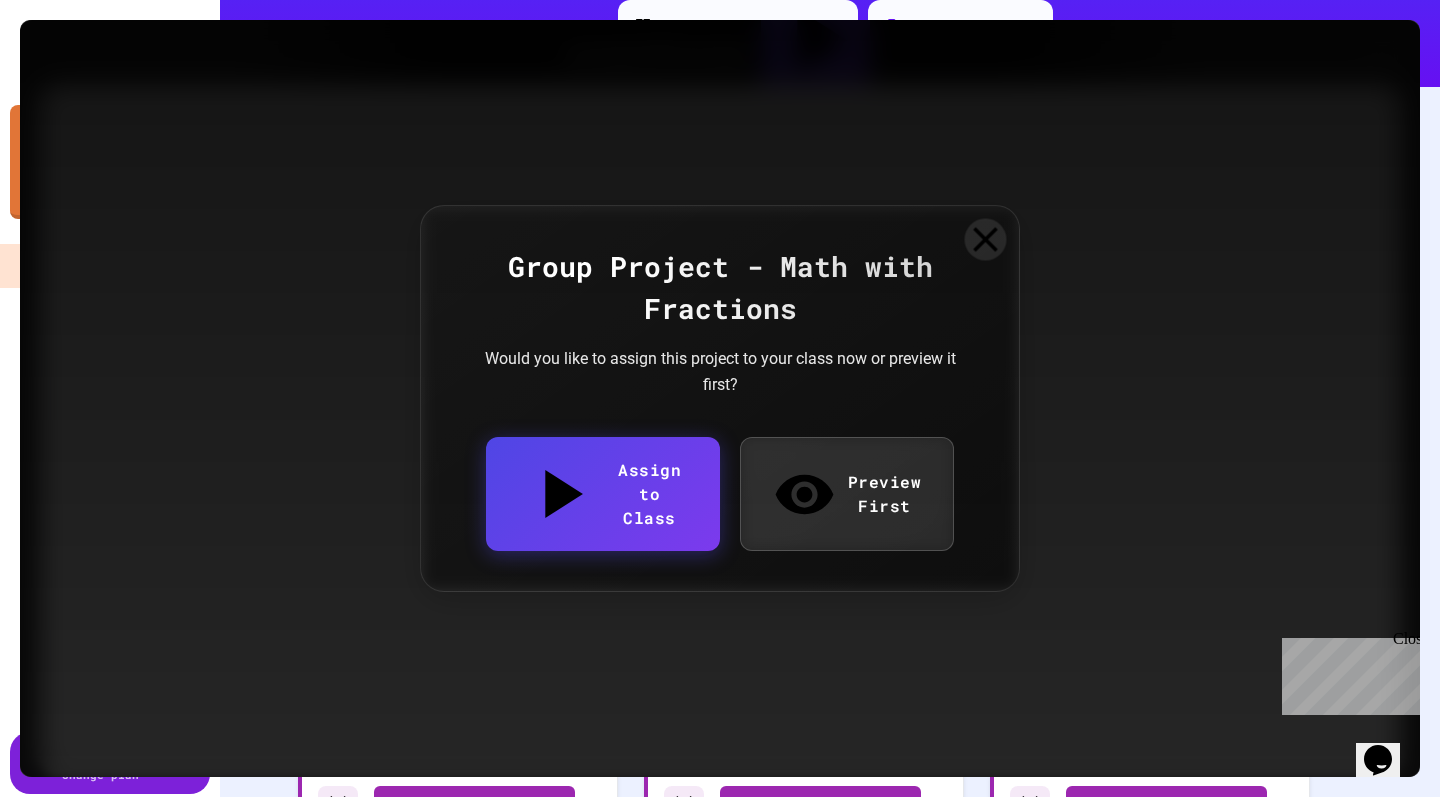 click 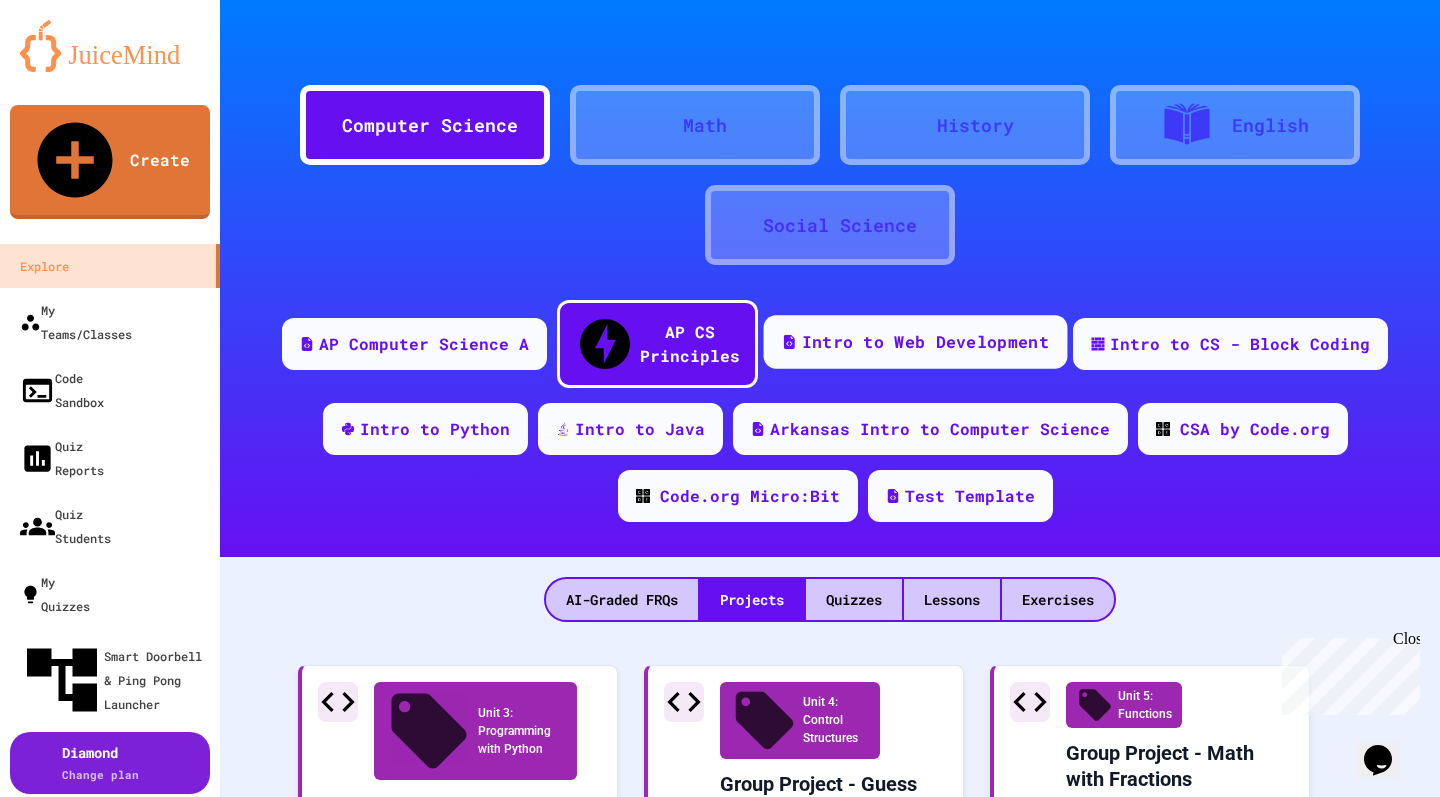 scroll, scrollTop: 0, scrollLeft: 0, axis: both 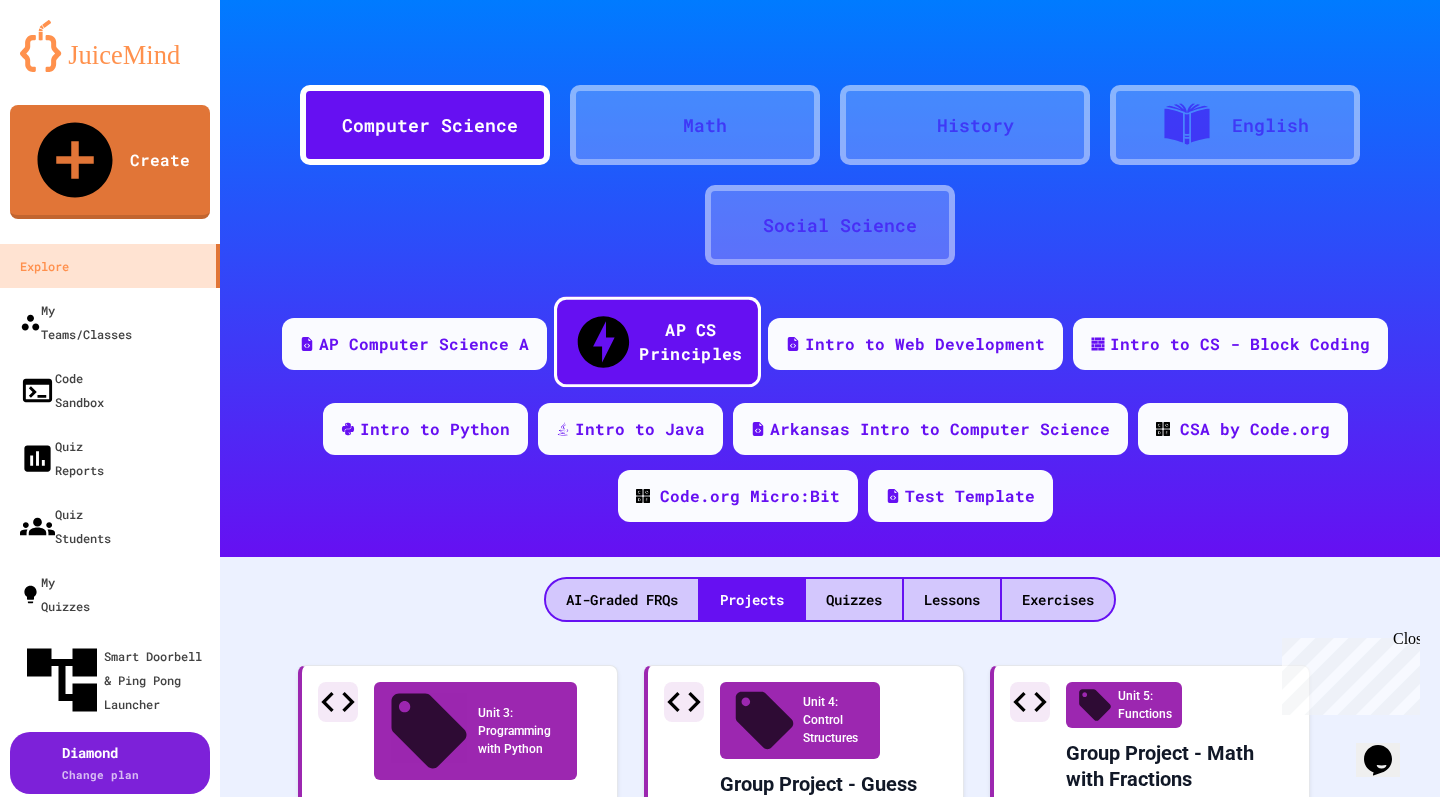 click on "AP CS Principles" at bounding box center (690, 341) 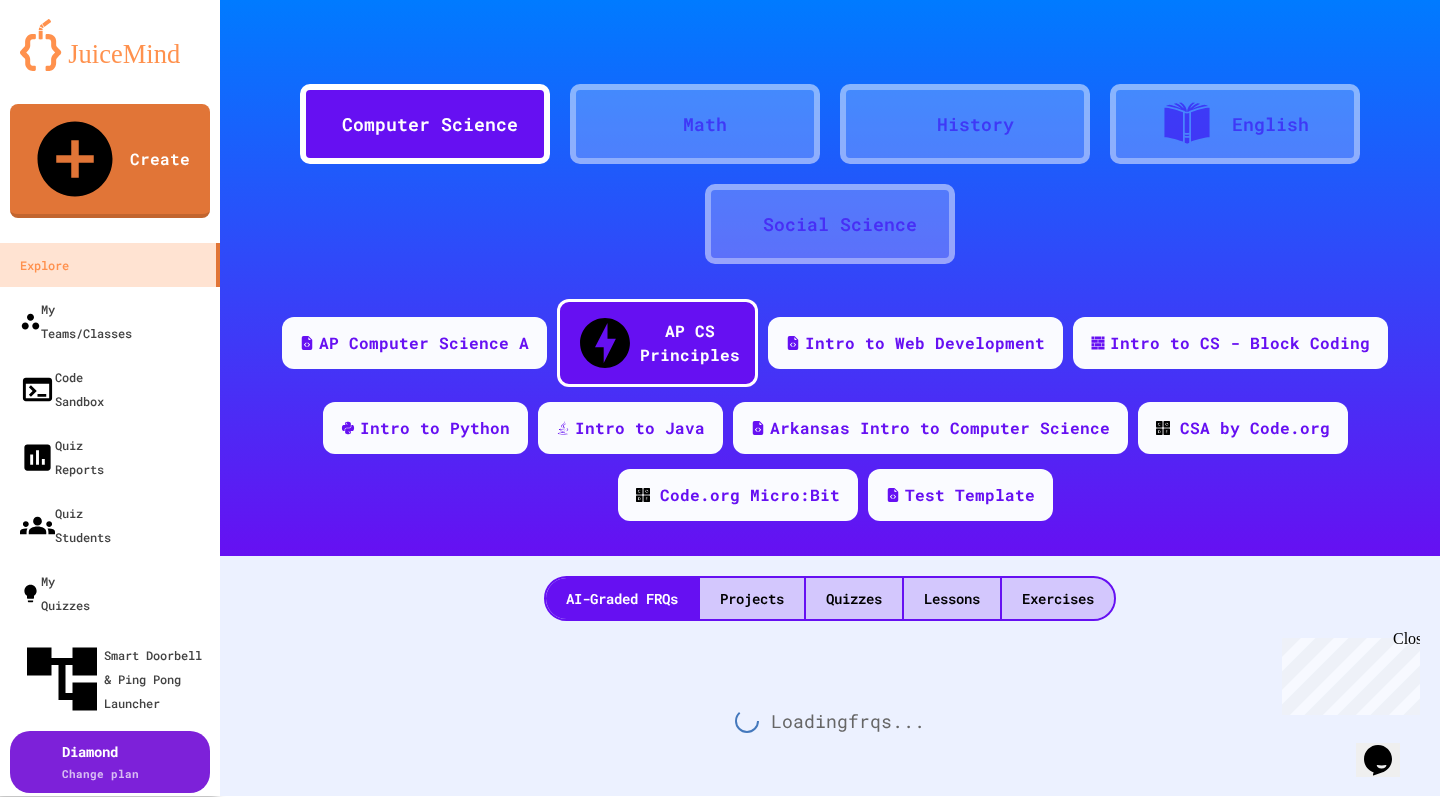 scroll, scrollTop: 0, scrollLeft: 0, axis: both 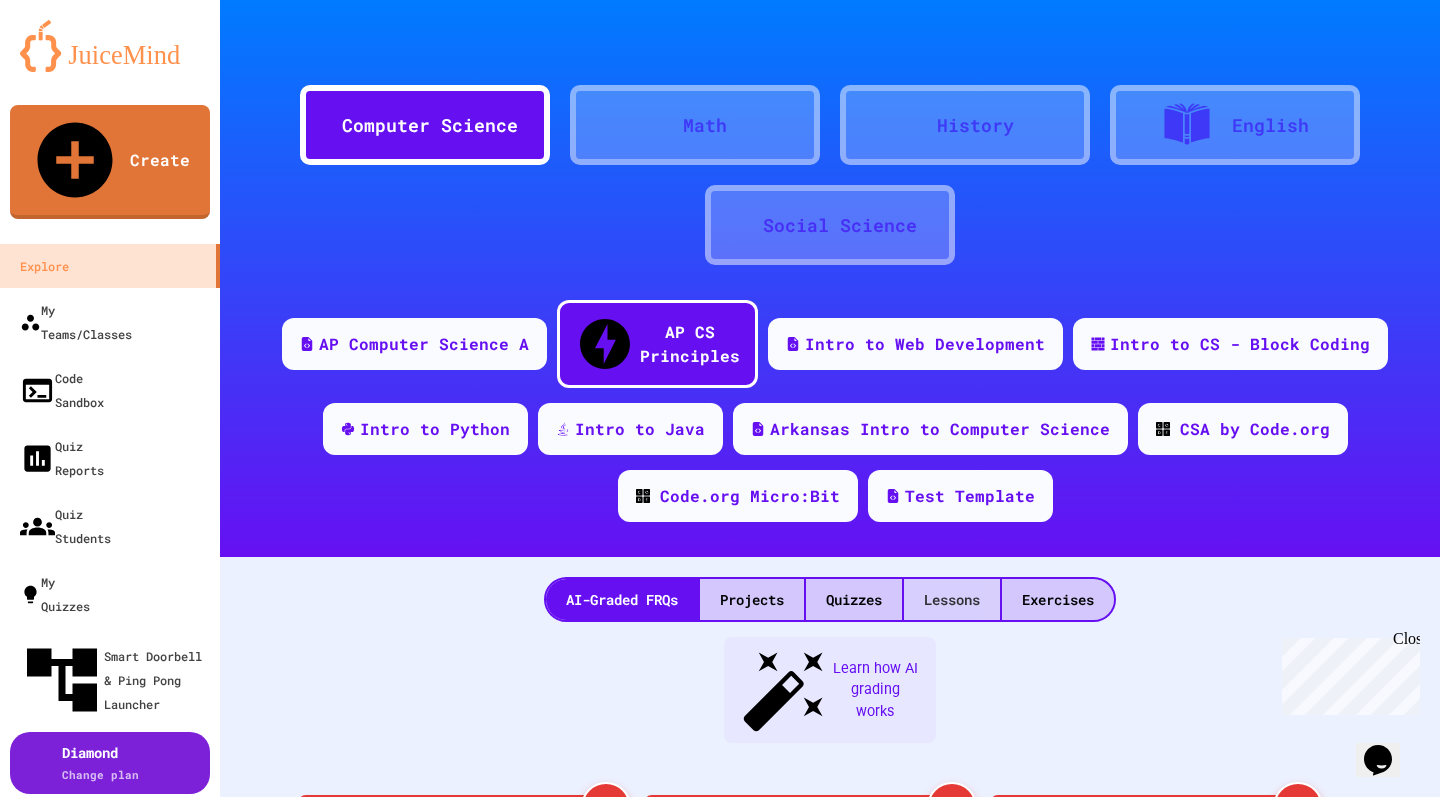 click on "Lessons" at bounding box center [952, 599] 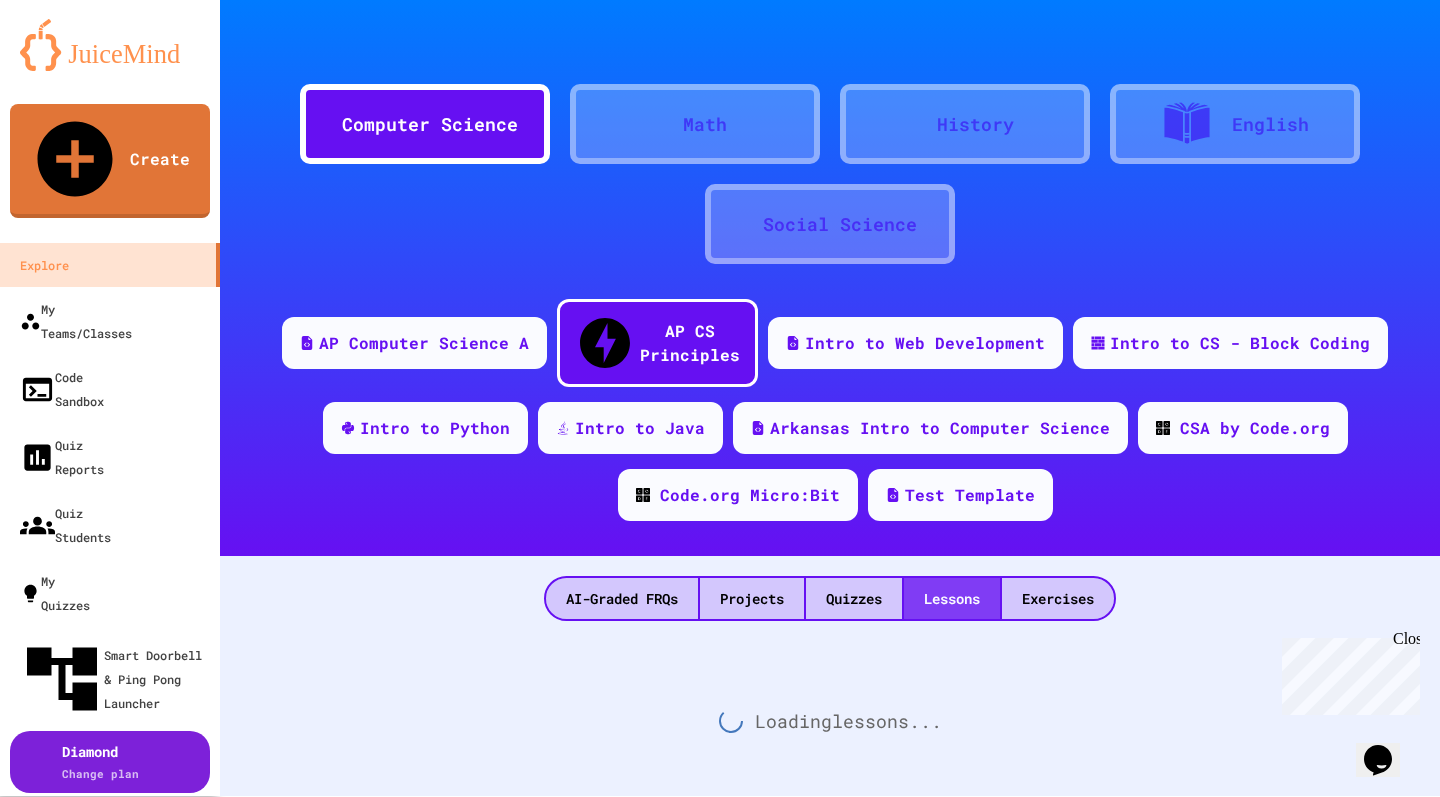 scroll, scrollTop: 0, scrollLeft: 0, axis: both 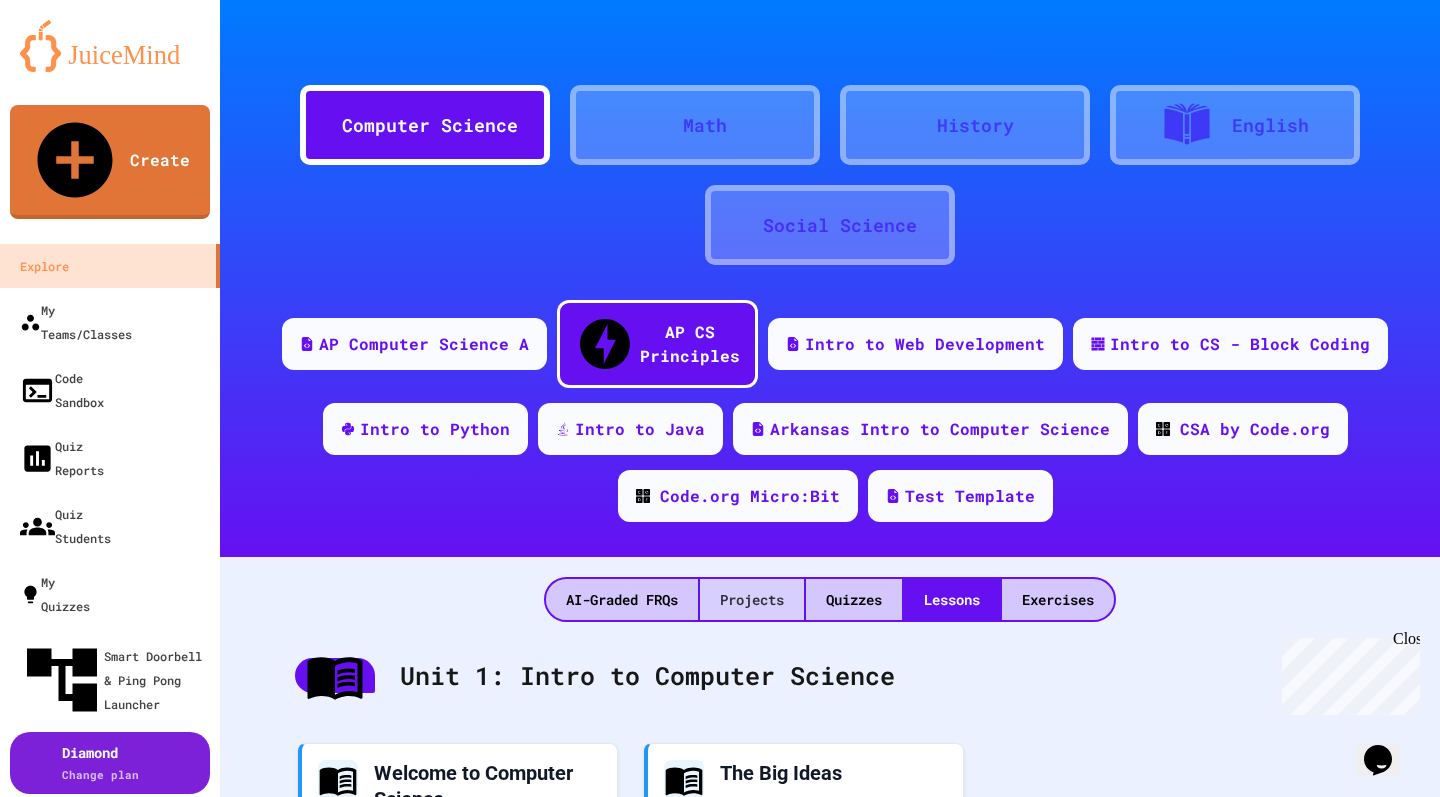click on "Projects" at bounding box center (752, 599) 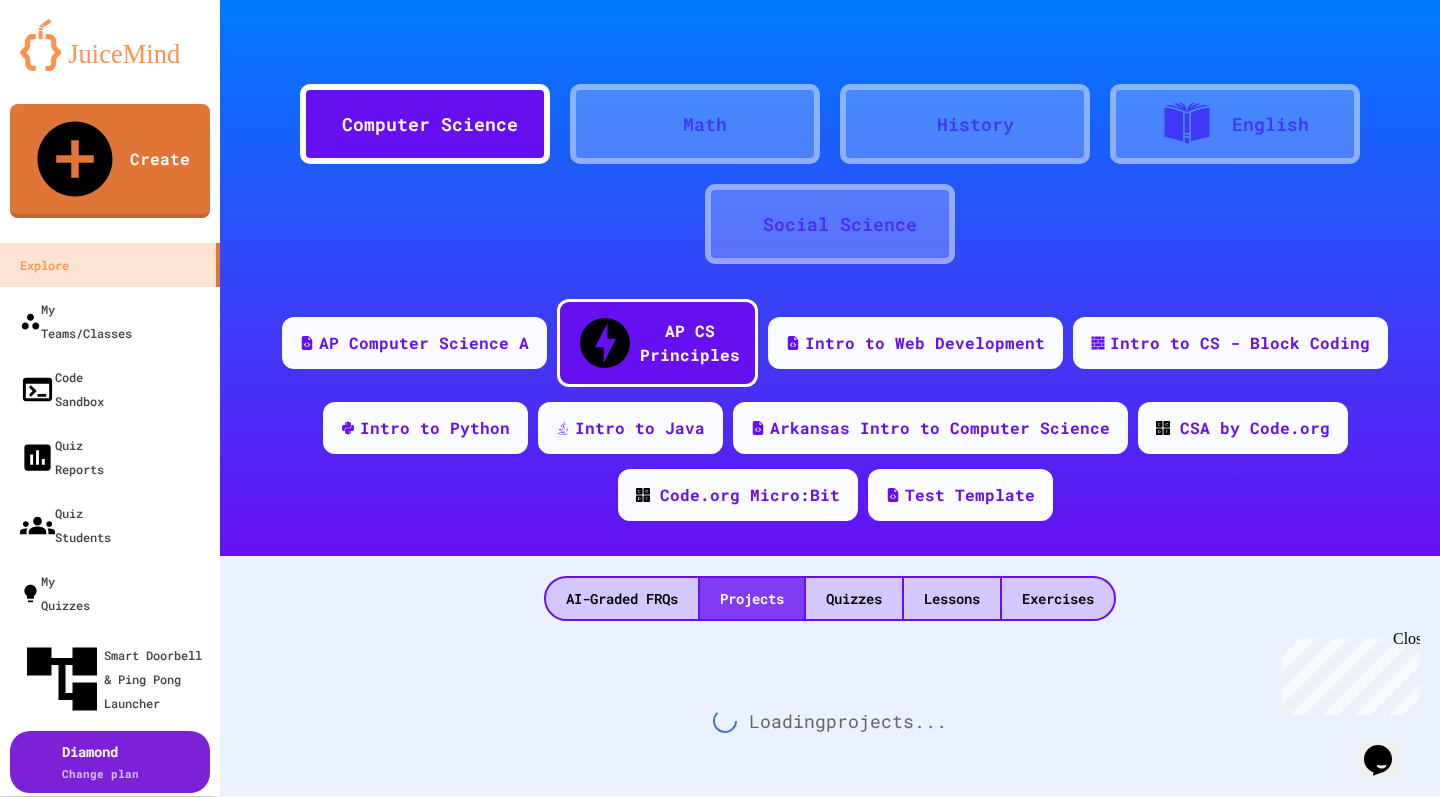 scroll, scrollTop: 0, scrollLeft: 0, axis: both 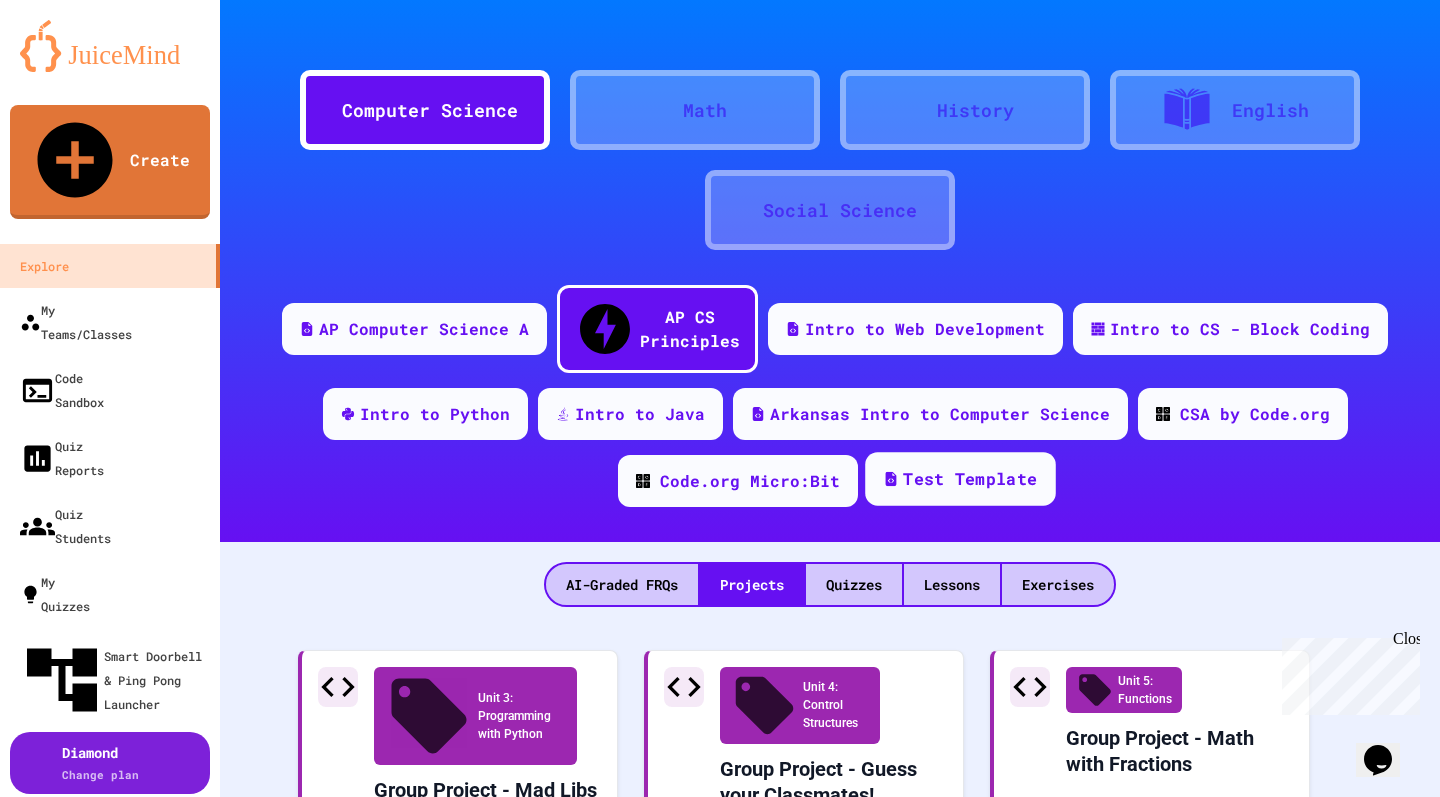 click on "Test Template" at bounding box center (970, 479) 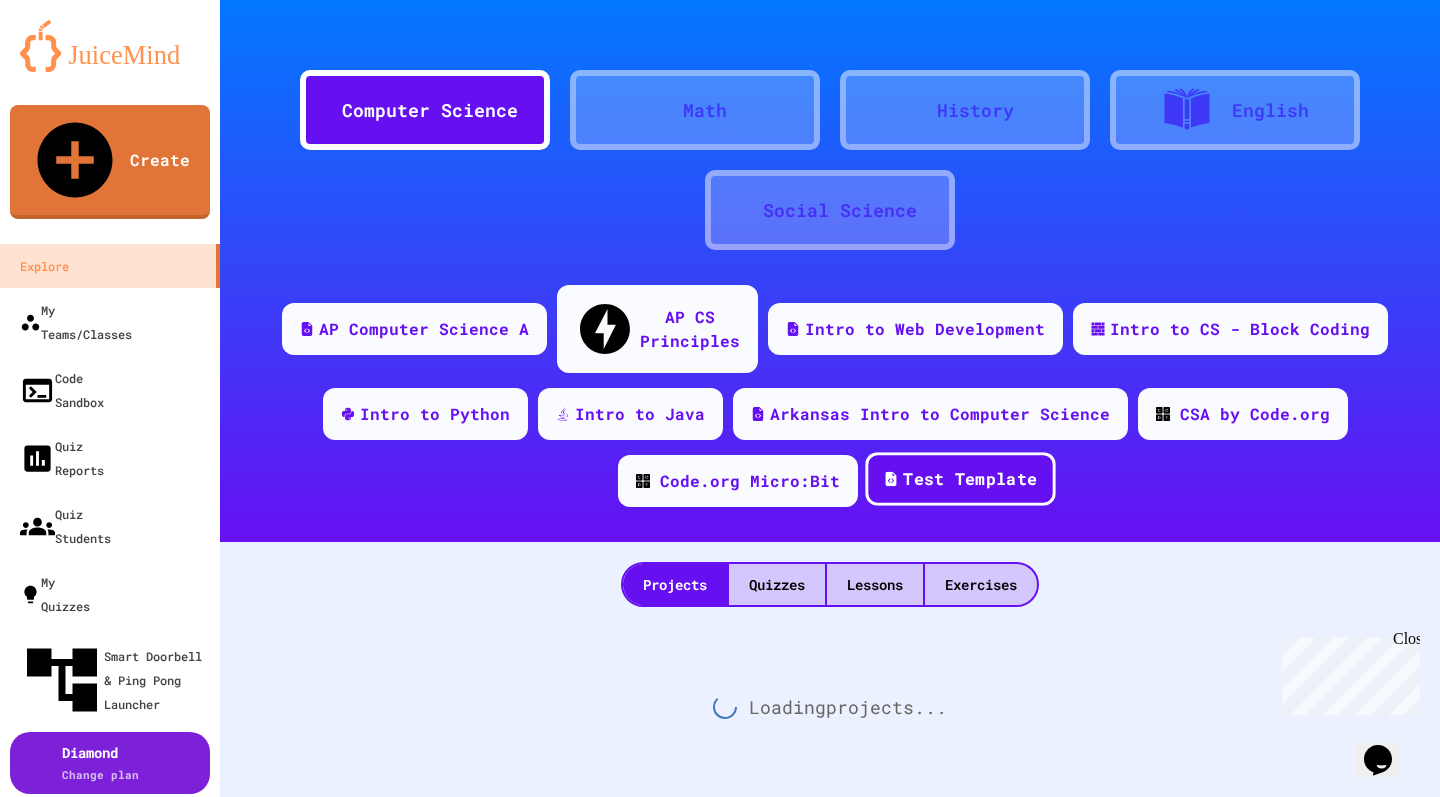 scroll, scrollTop: 0, scrollLeft: 0, axis: both 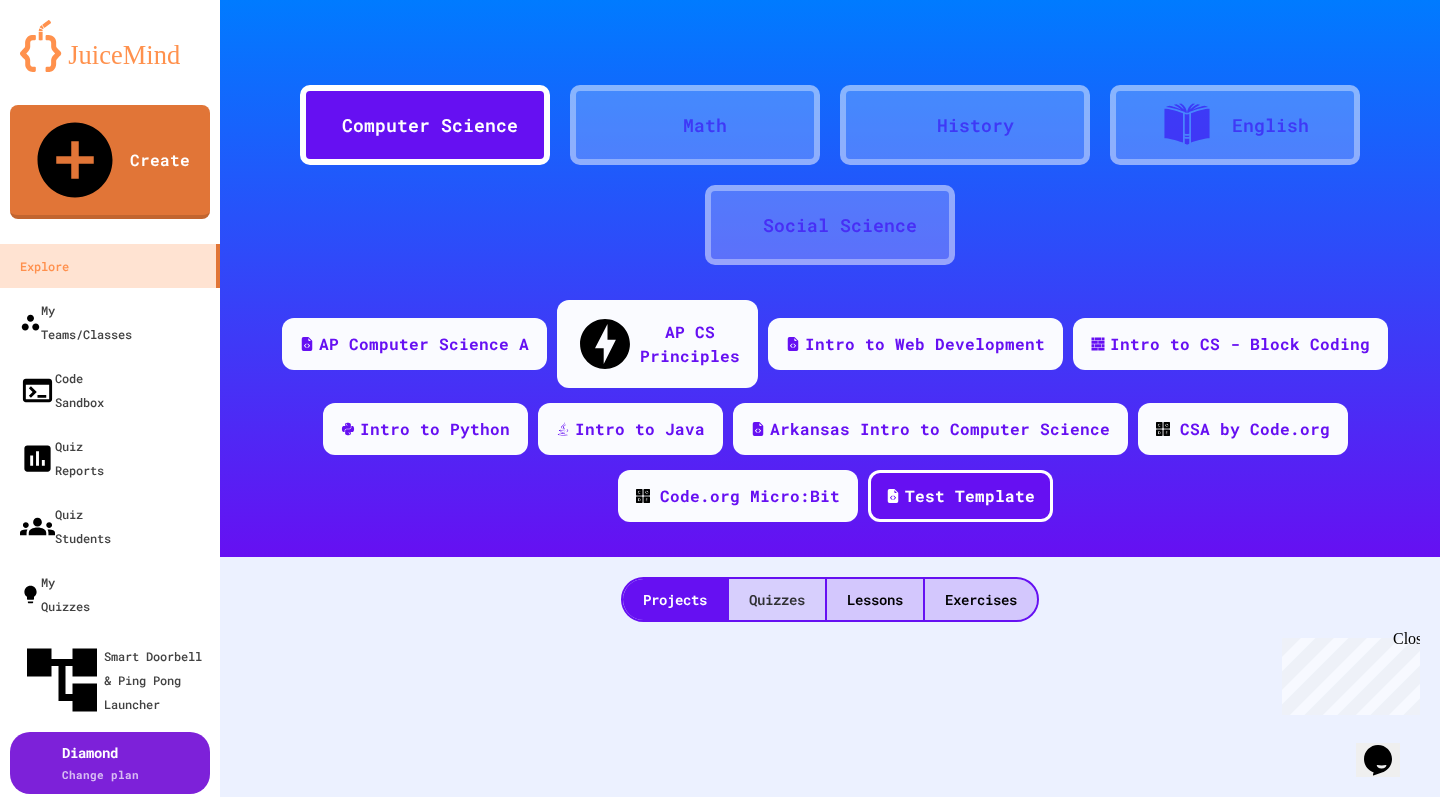 click on "Quizzes" at bounding box center (777, 599) 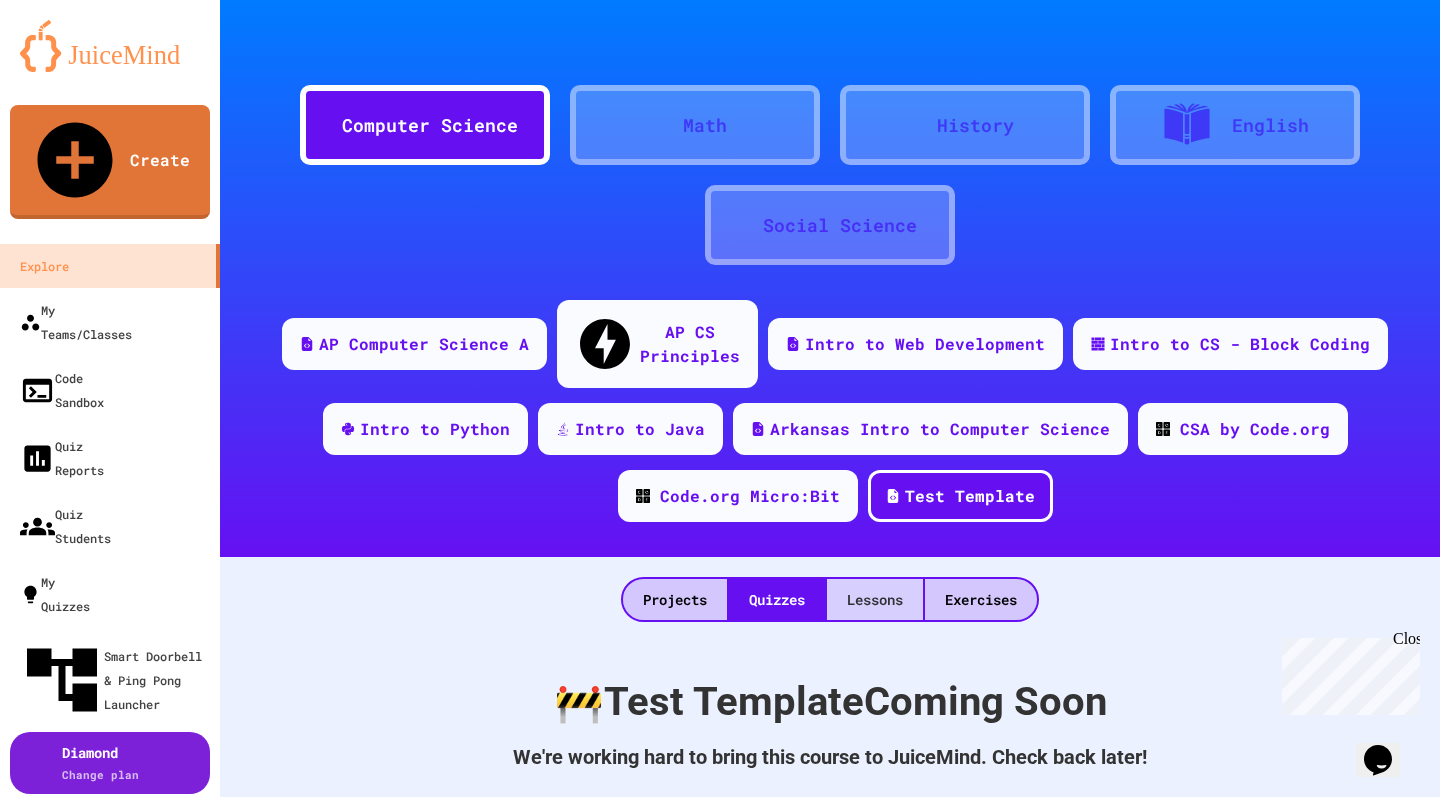 click on "Lessons" at bounding box center [875, 599] 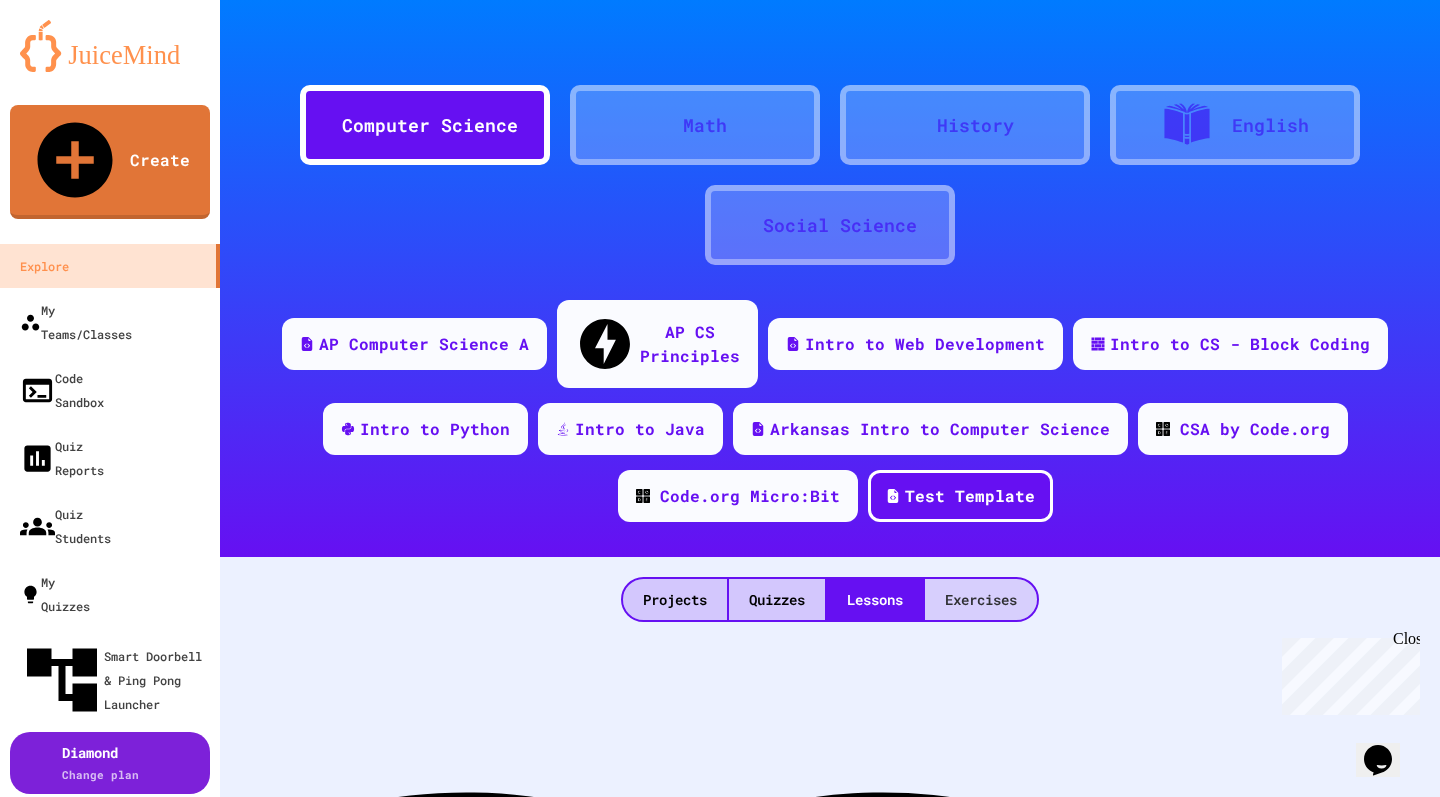 click on "Exercises" at bounding box center (981, 599) 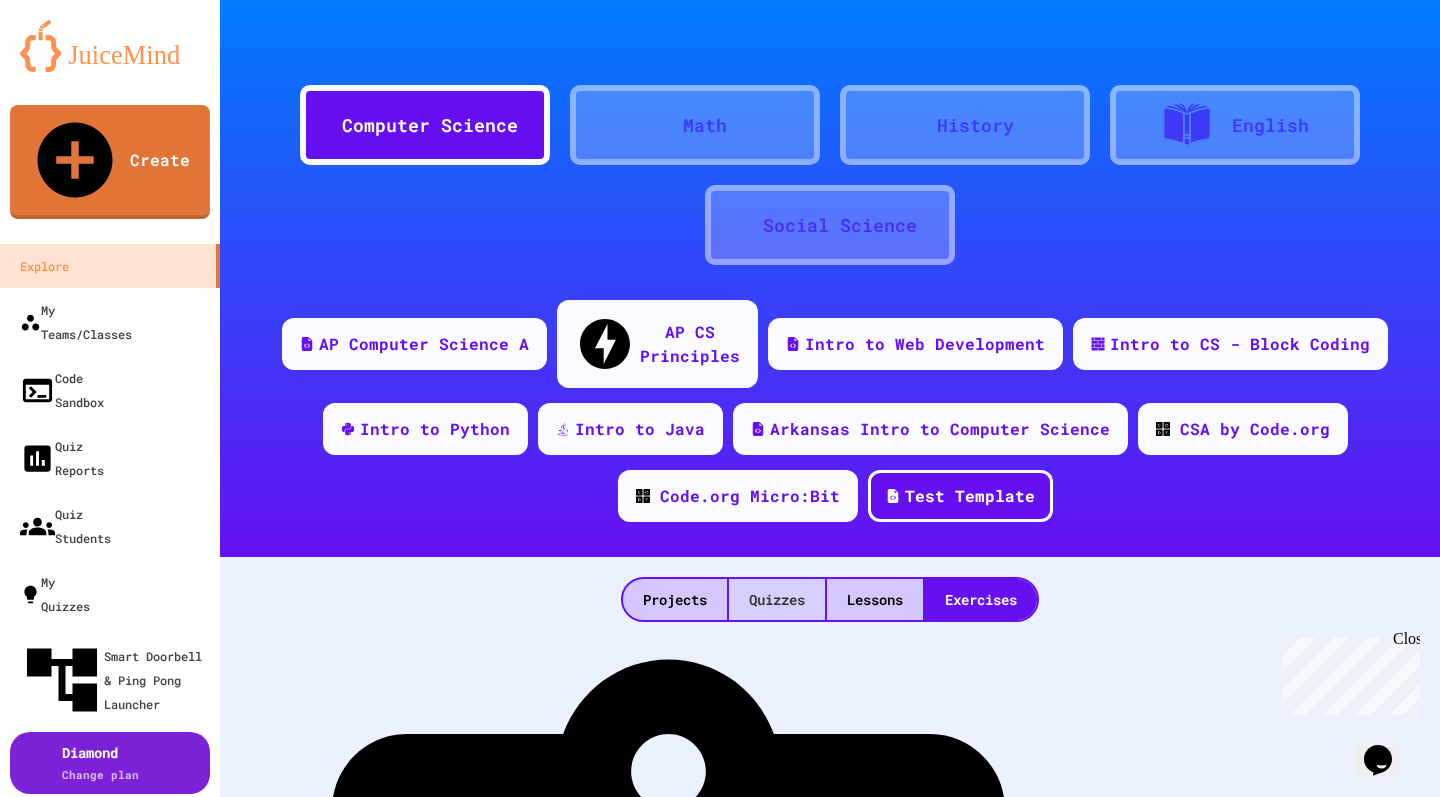 click on "Quizzes" at bounding box center (777, 599) 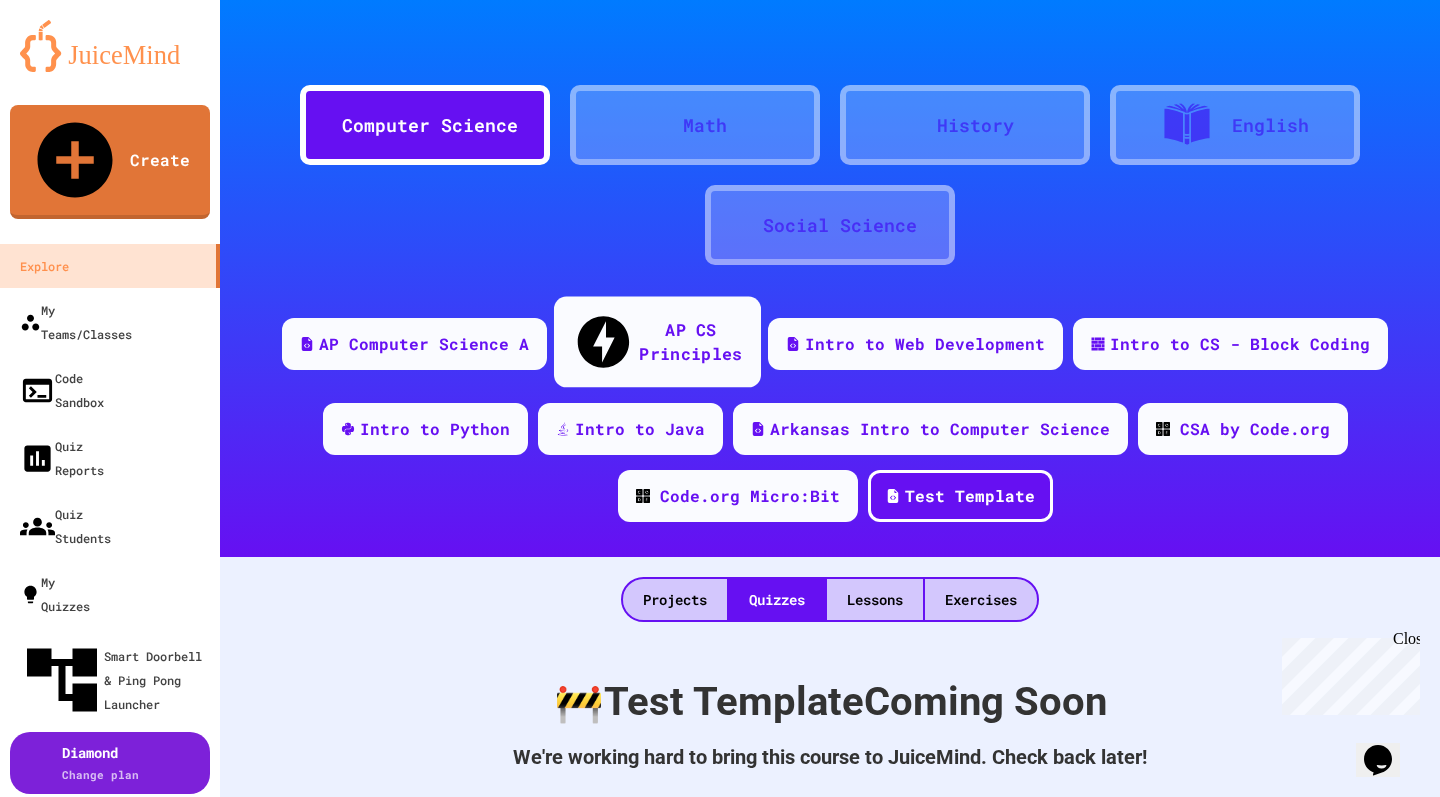 click on "AP CS Principles" at bounding box center [657, 342] 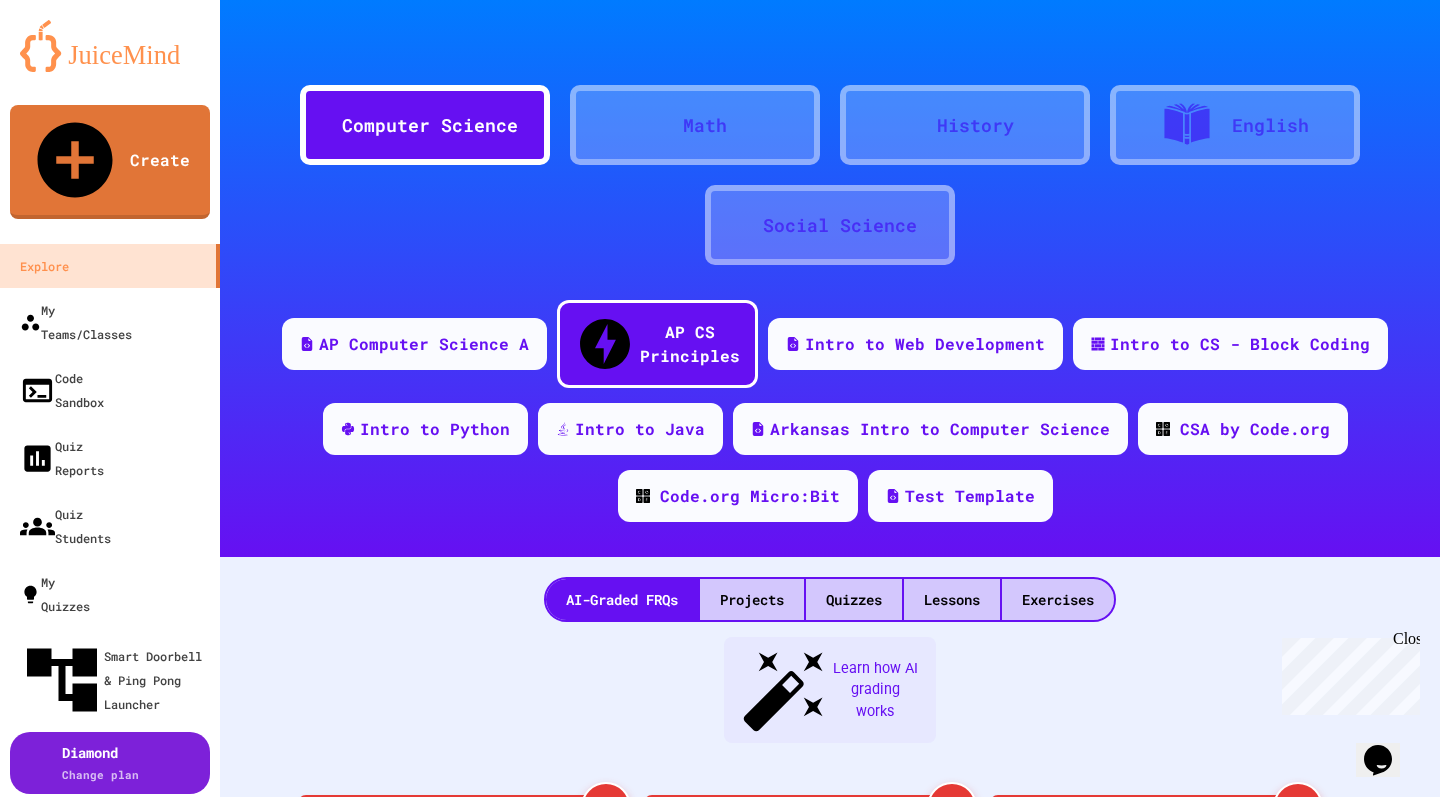click on "Social Science" at bounding box center [840, 225] 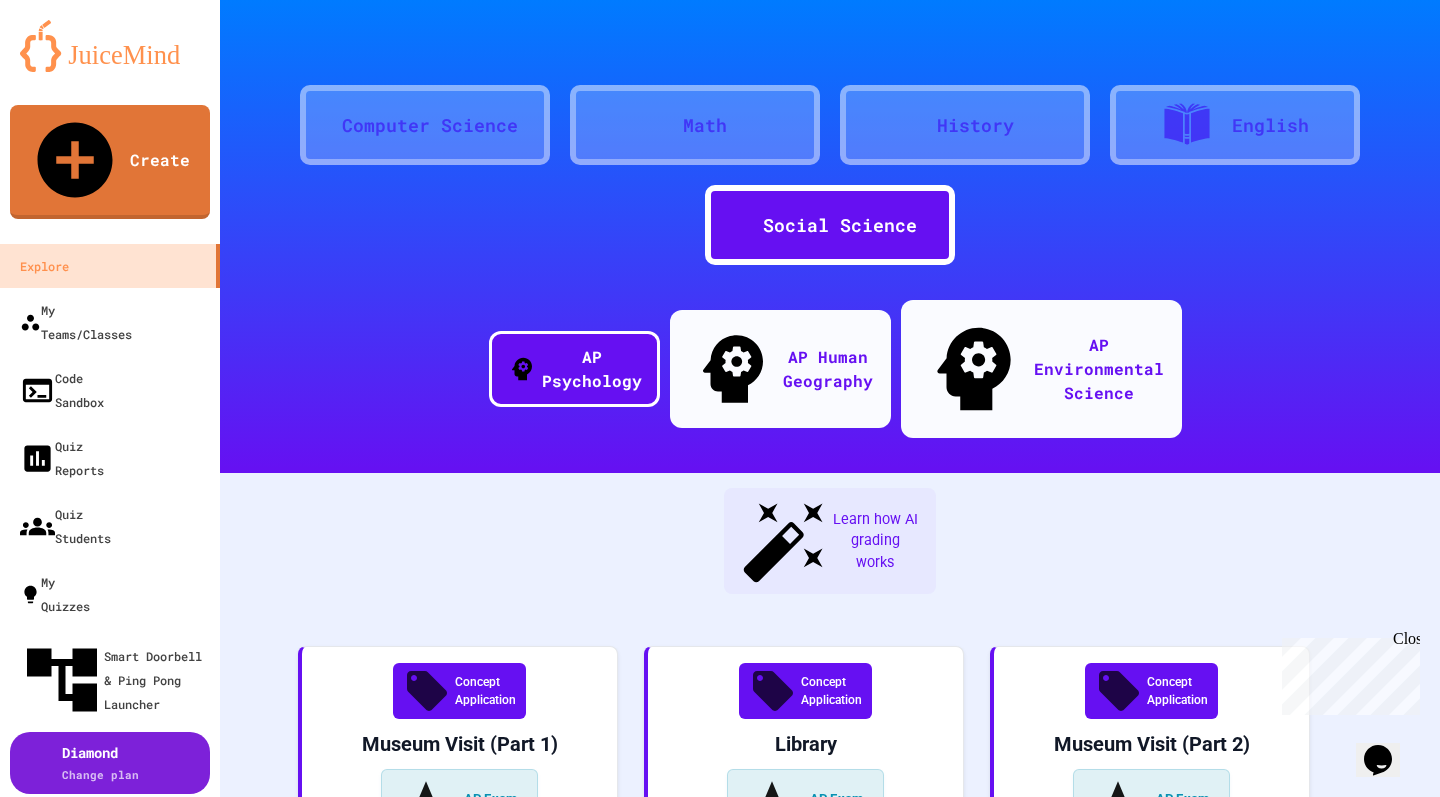 scroll, scrollTop: 9, scrollLeft: 0, axis: vertical 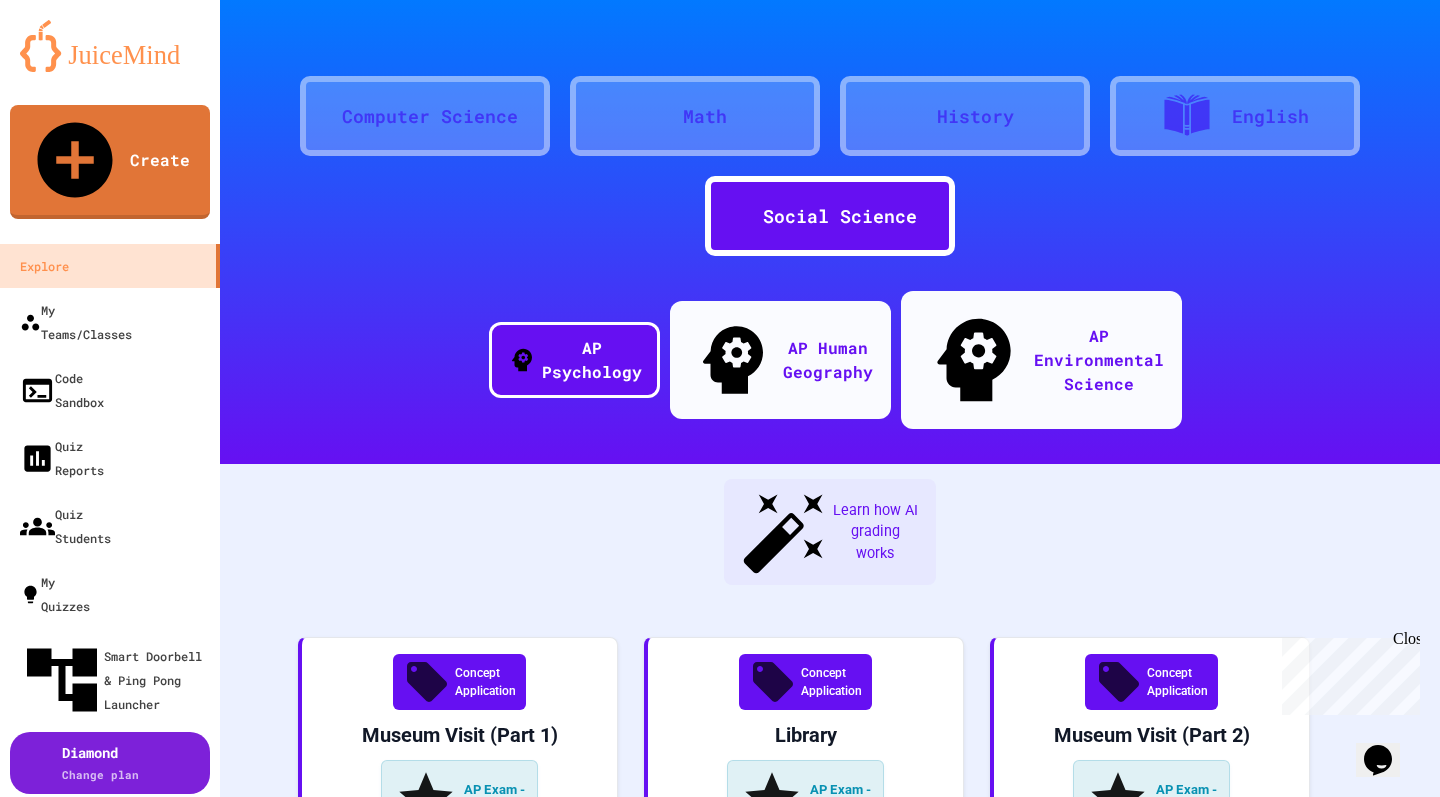 click 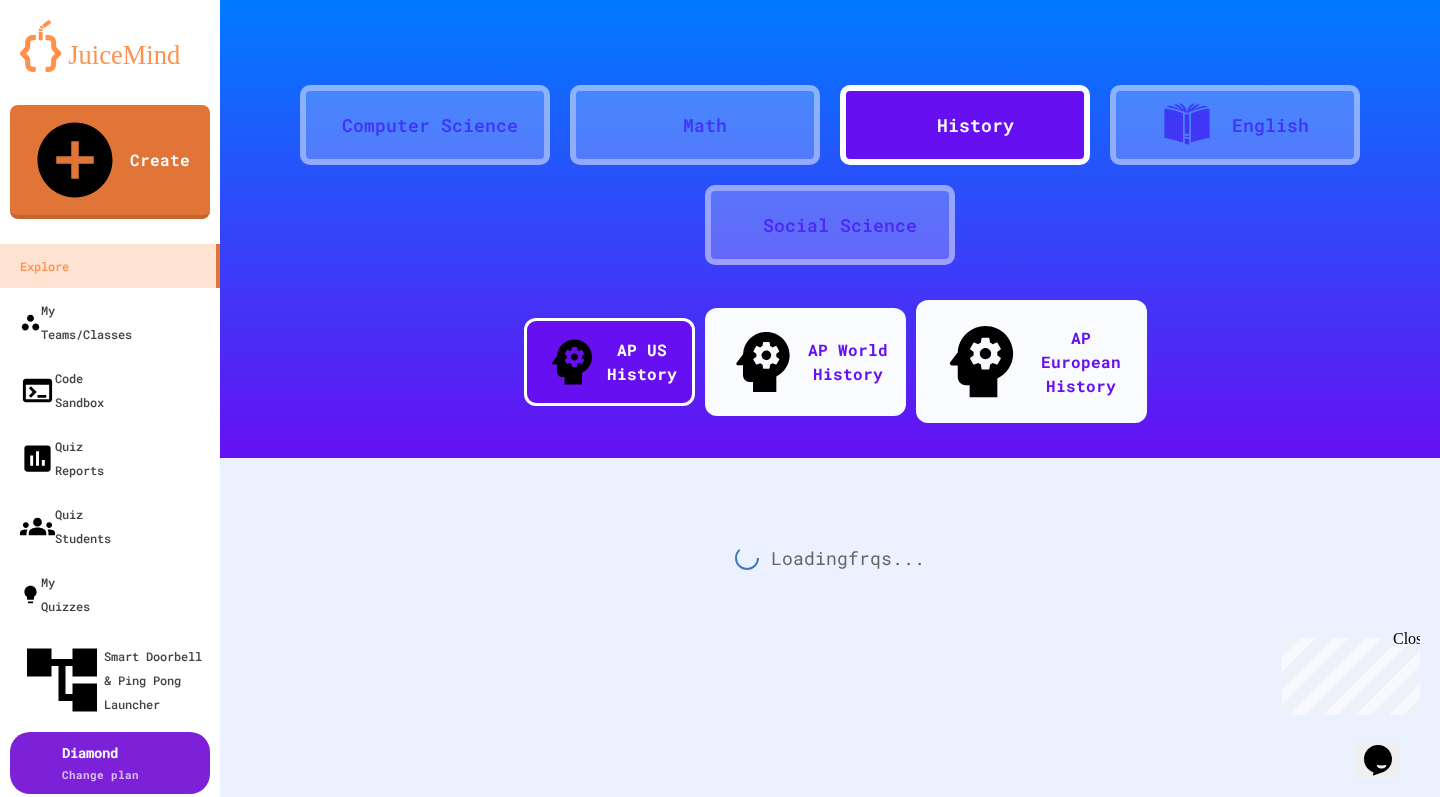 scroll, scrollTop: 0, scrollLeft: 0, axis: both 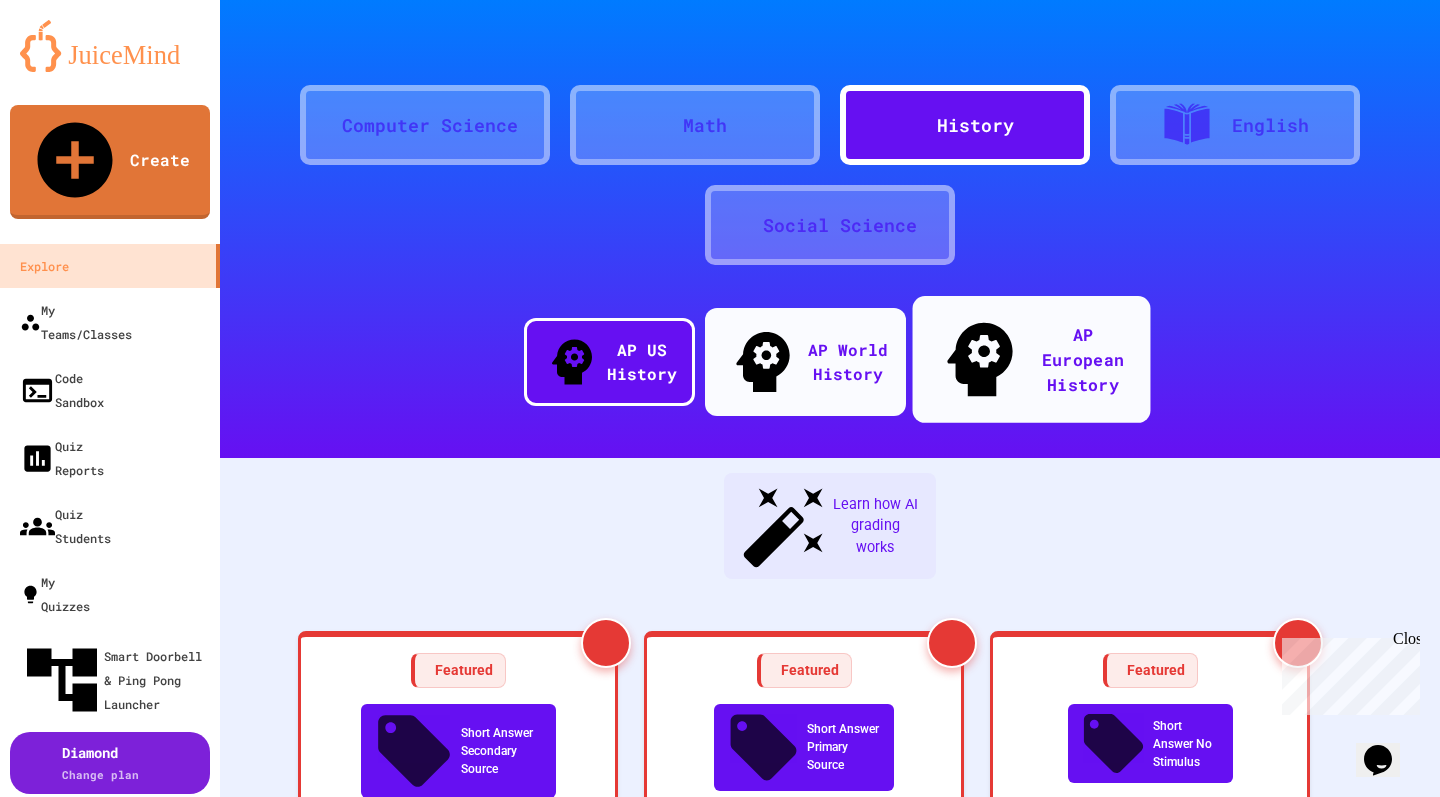 click on "AP European History" at bounding box center (1083, 359) 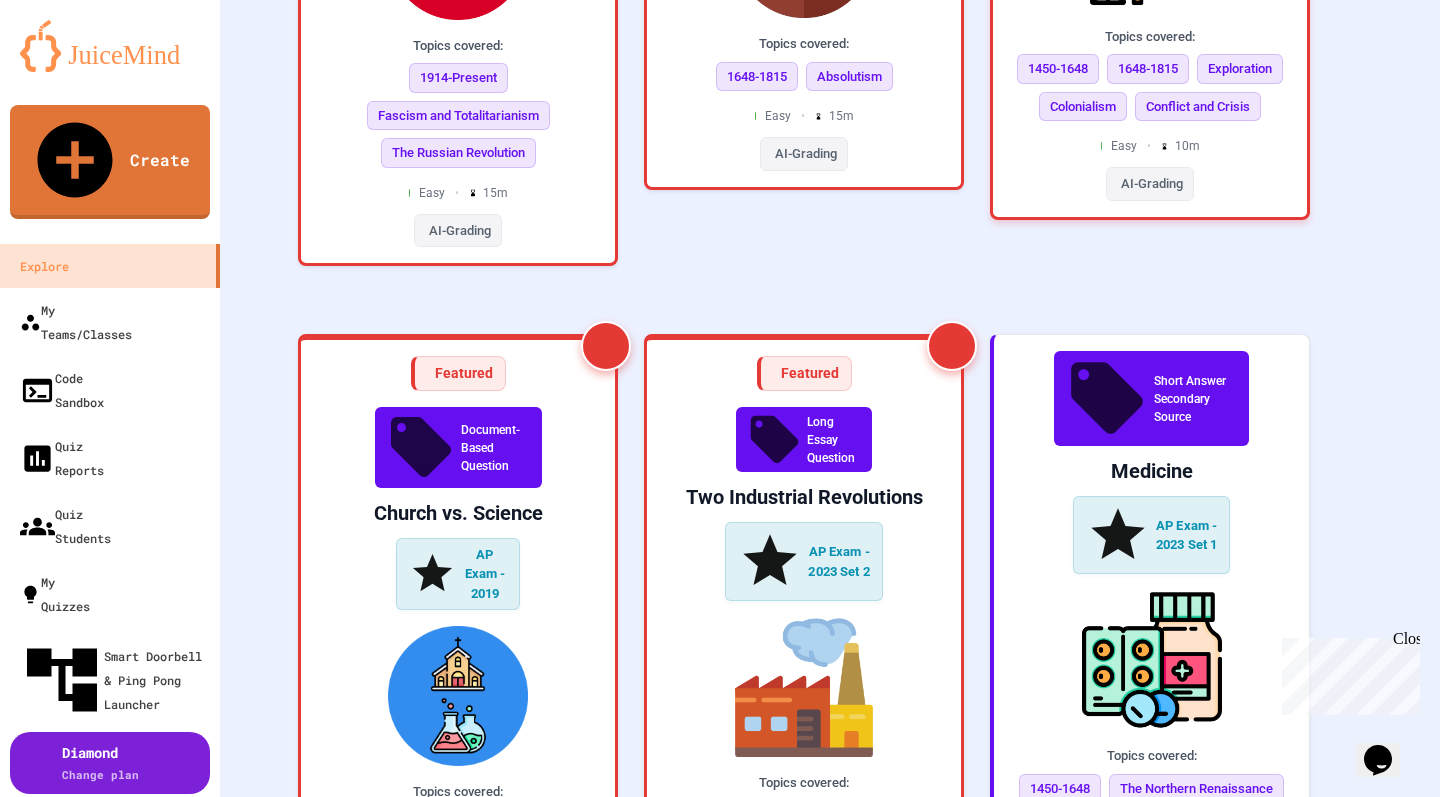 scroll, scrollTop: 1125, scrollLeft: 0, axis: vertical 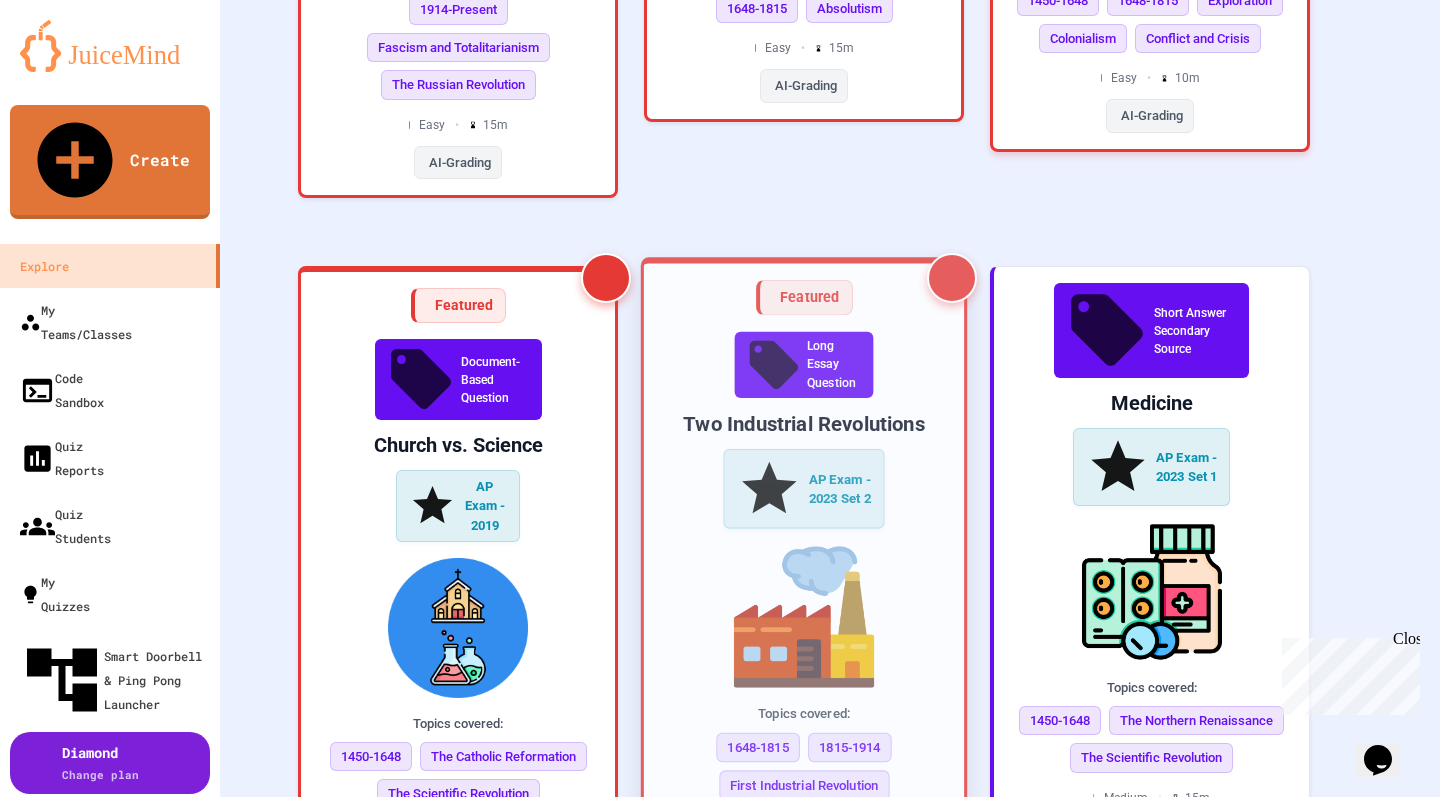 click at bounding box center (804, 617) 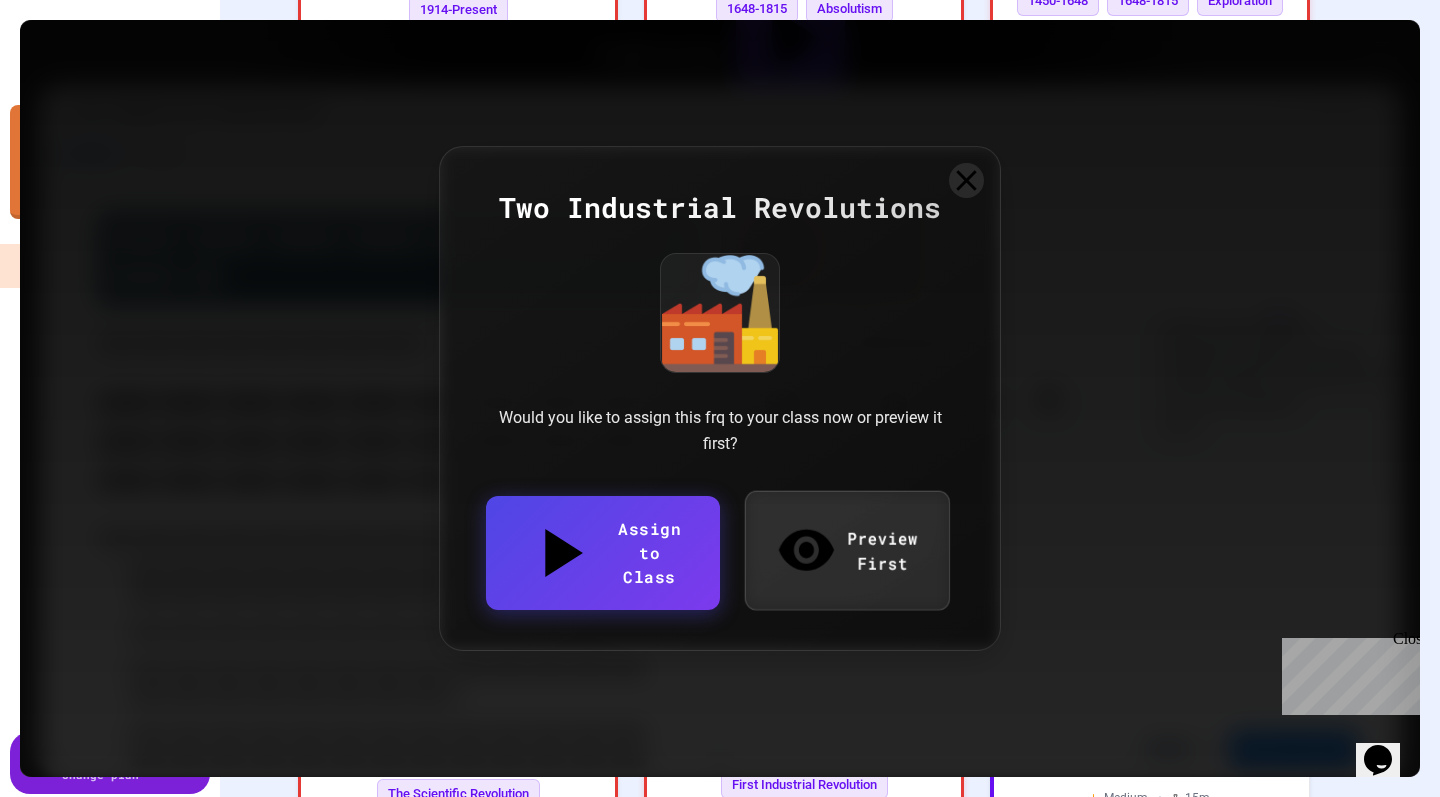 click on "Preview First" at bounding box center (846, 550) 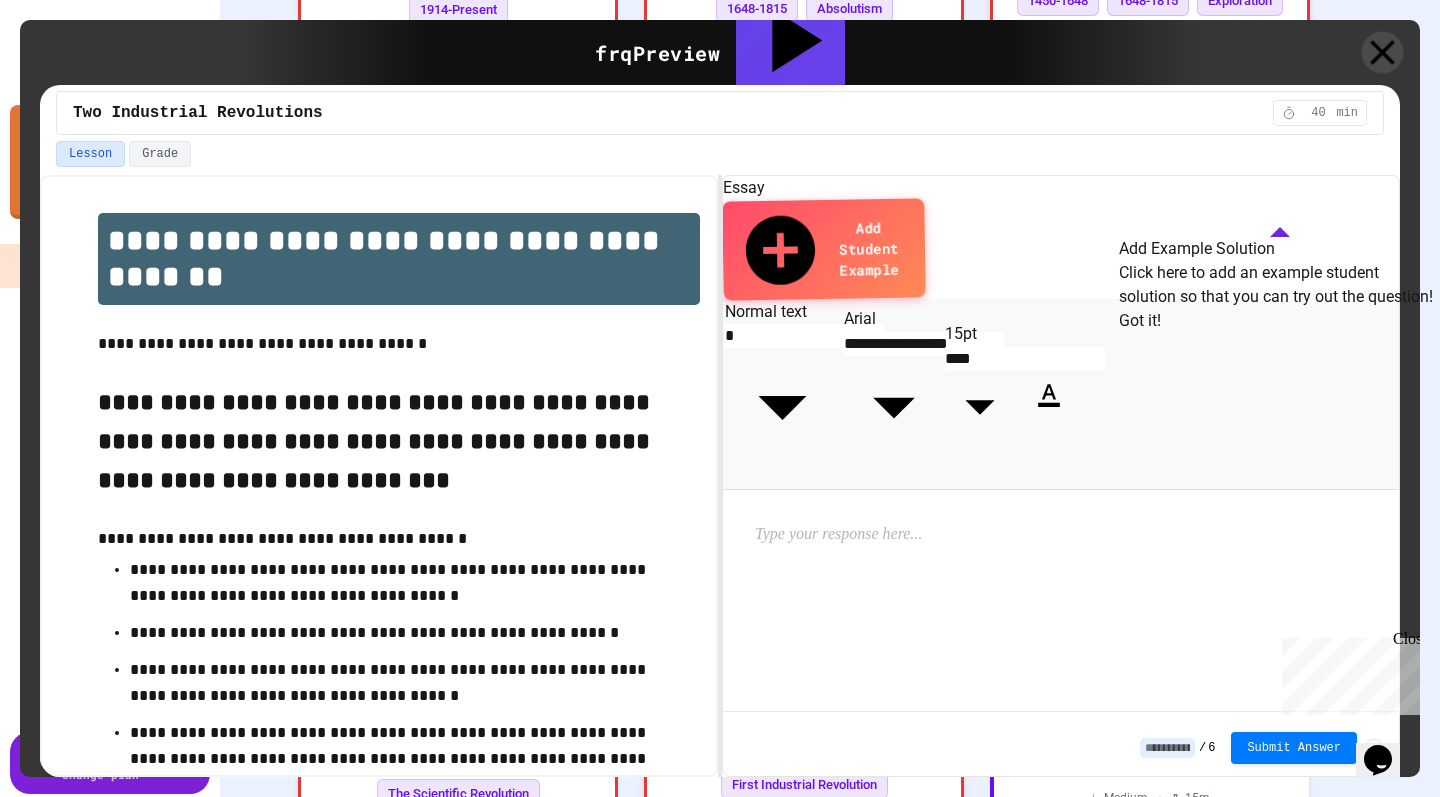 click 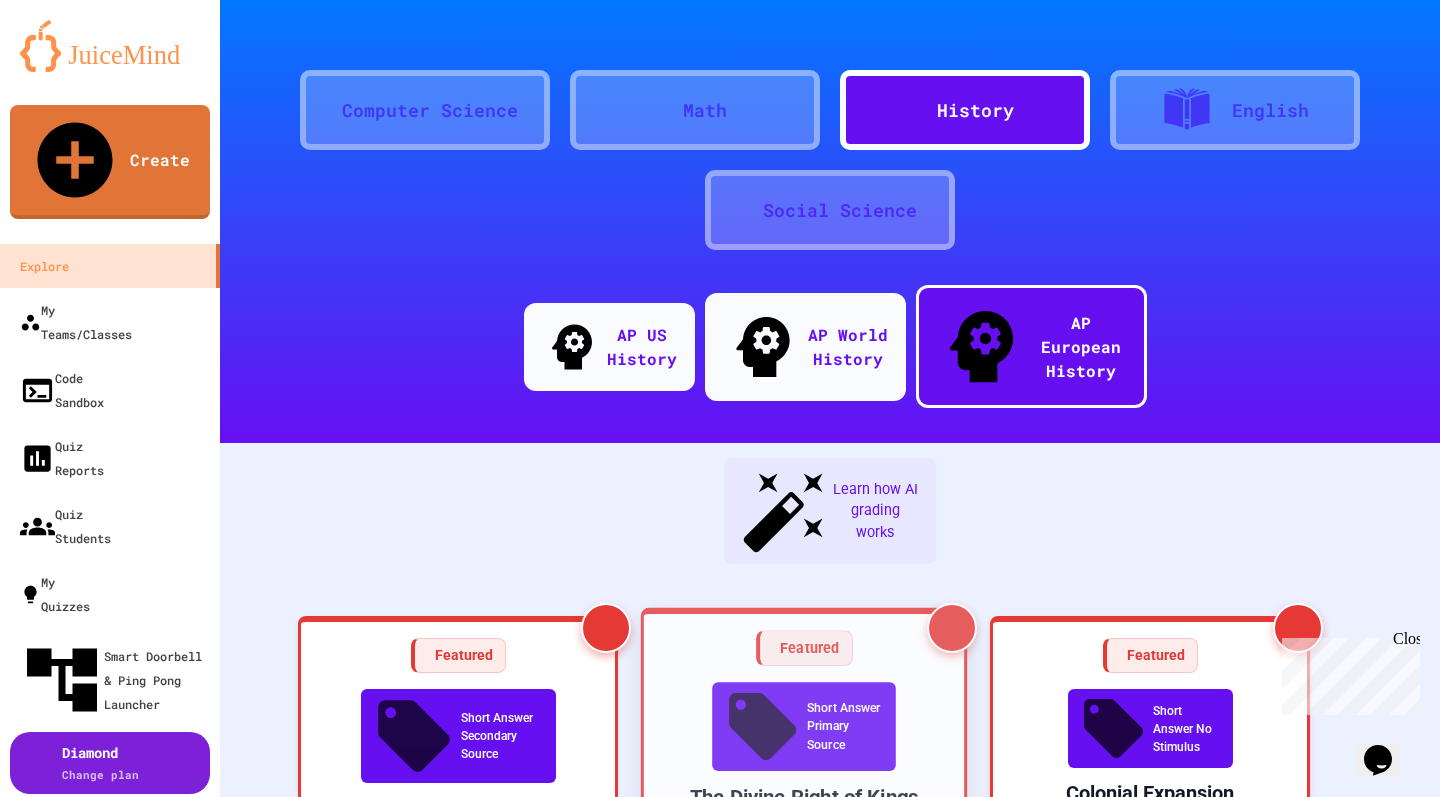 scroll, scrollTop: 17, scrollLeft: 0, axis: vertical 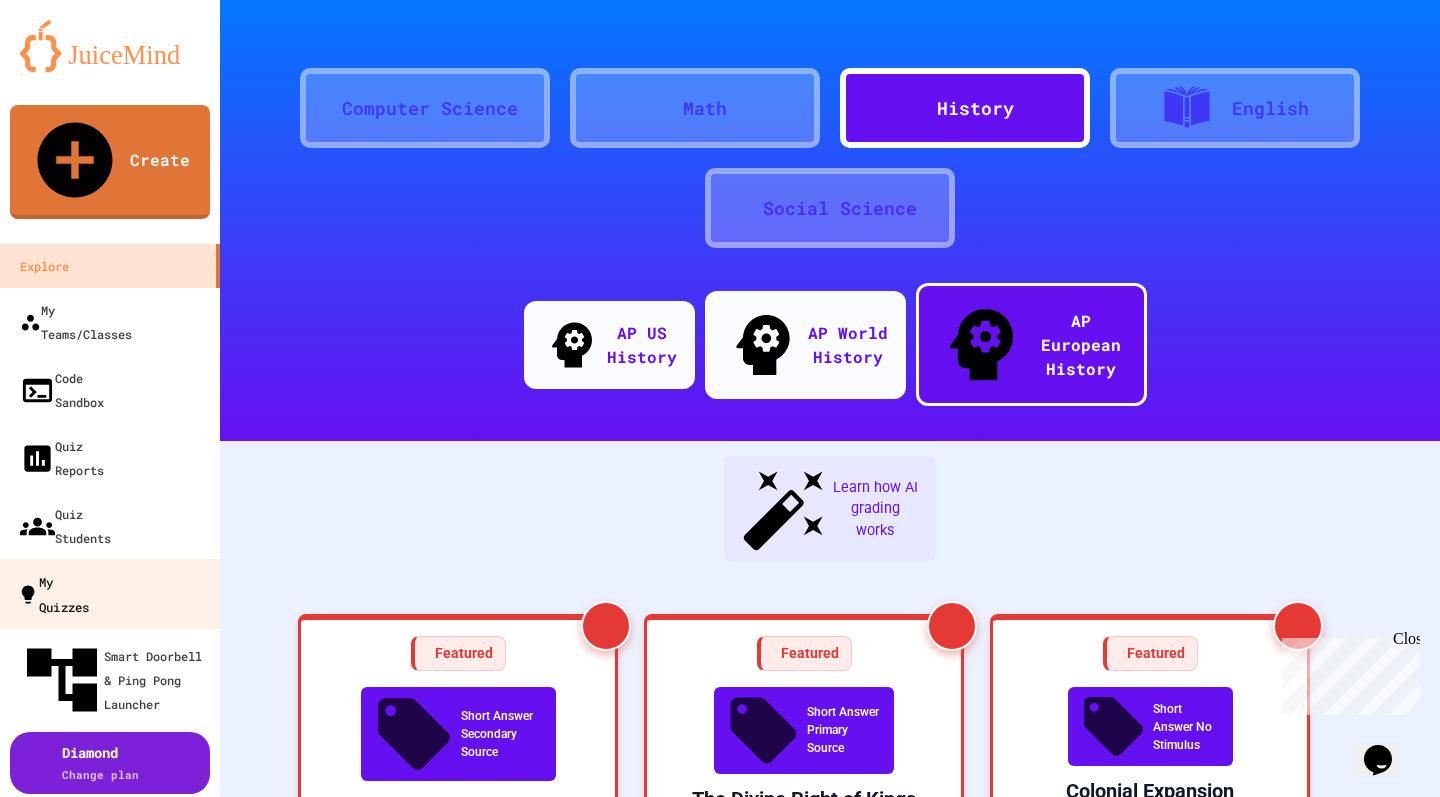 click on "My Quizzes" at bounding box center (53, 593) 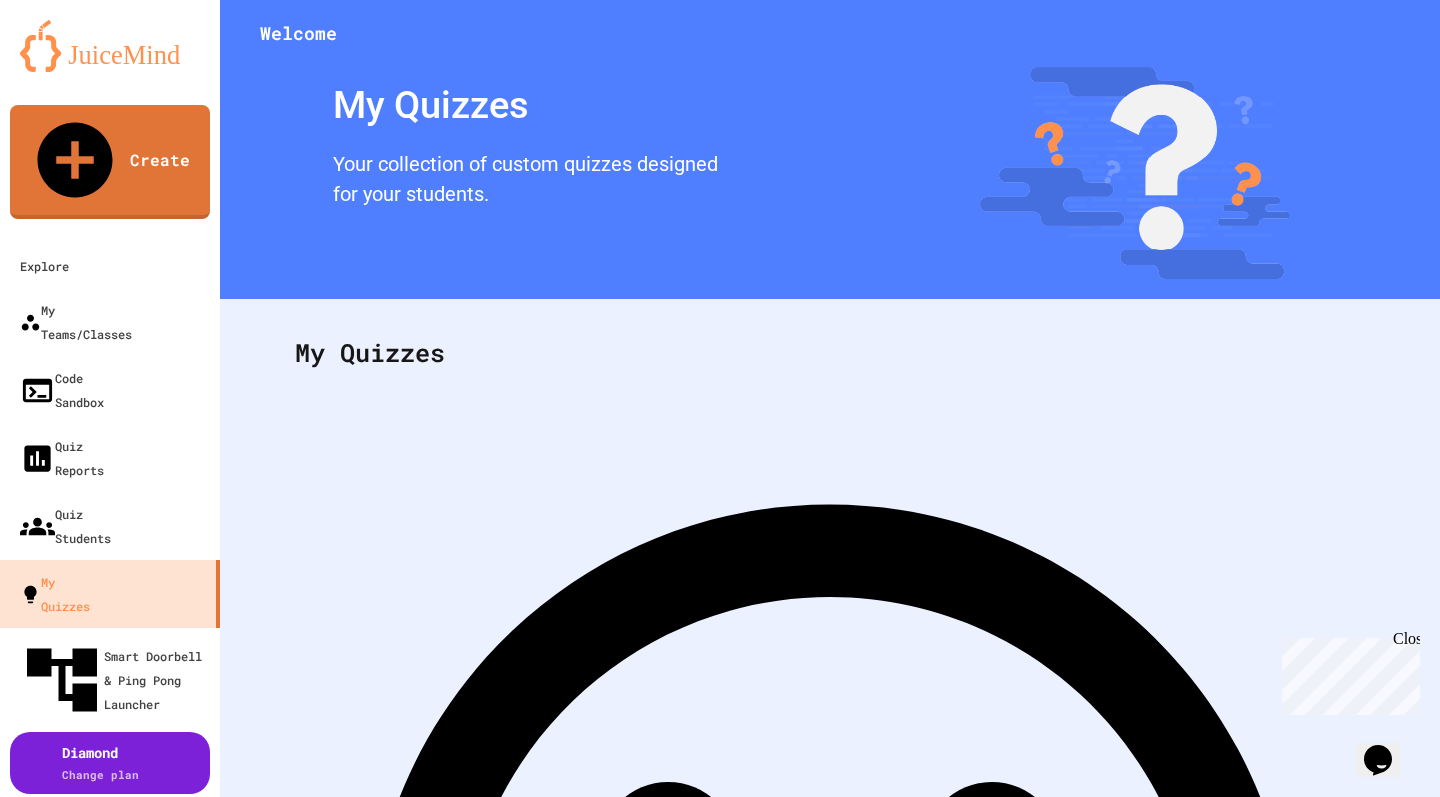 click on "Create first Quiz" at bounding box center (830, 1675) 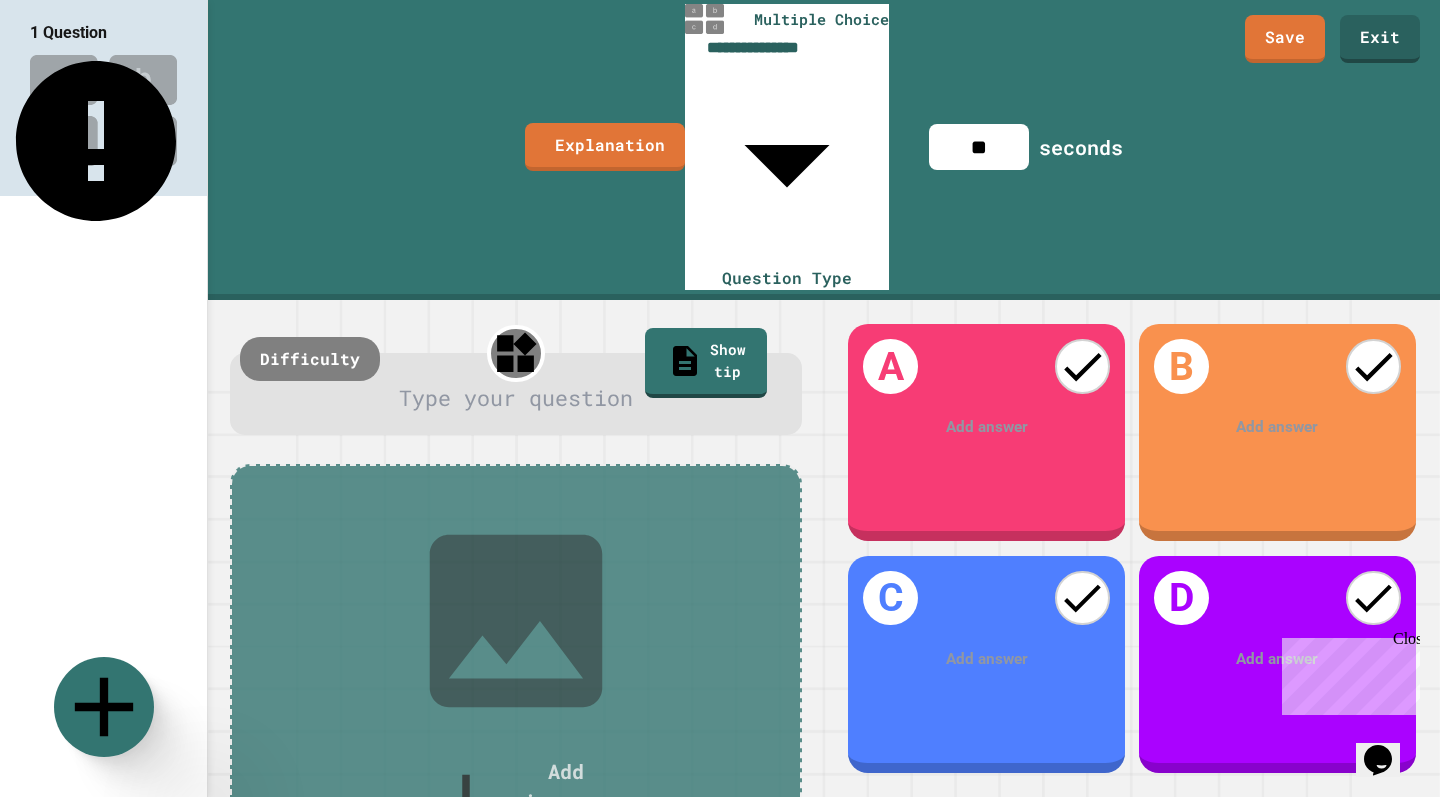 click 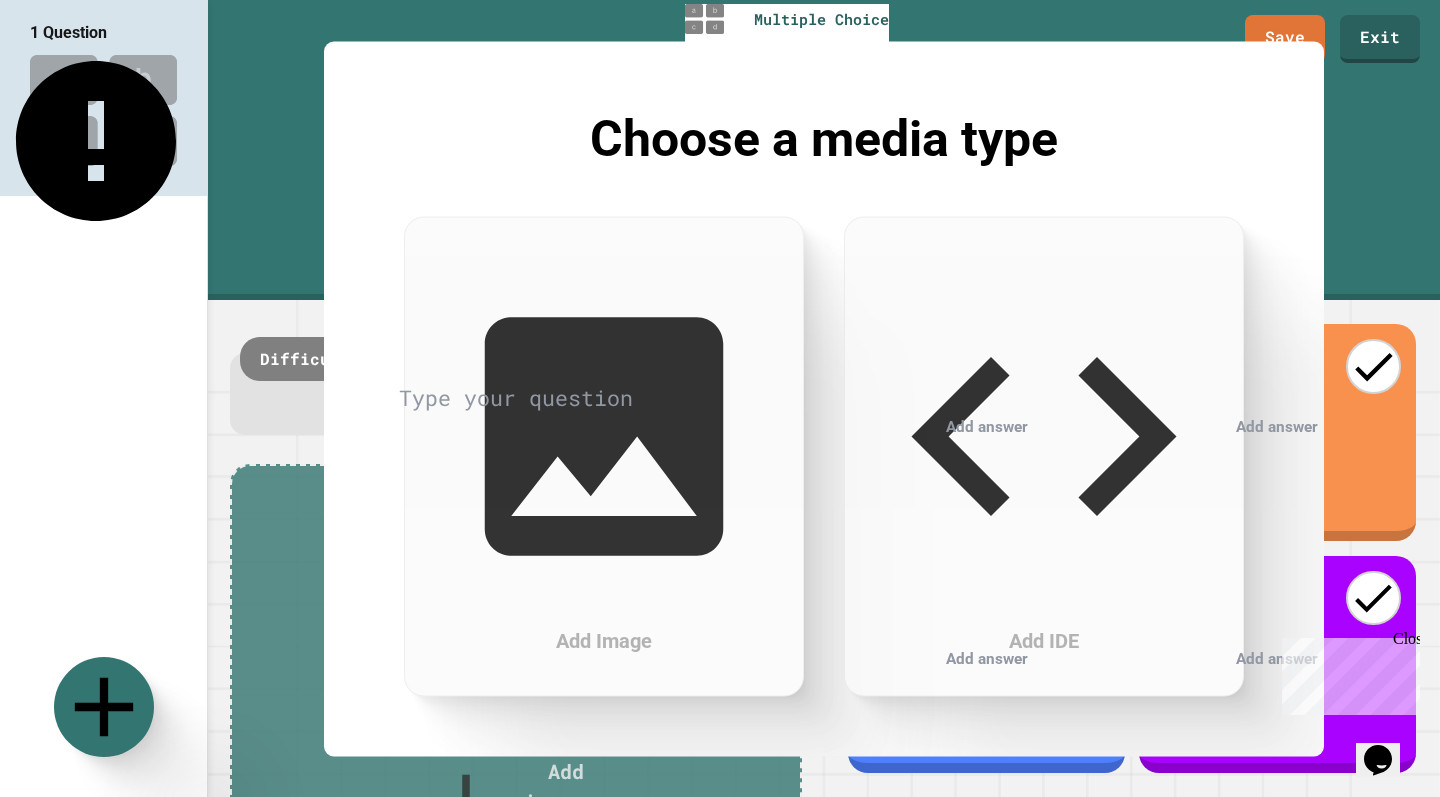 click on "Add IDE" at bounding box center [1044, 456] 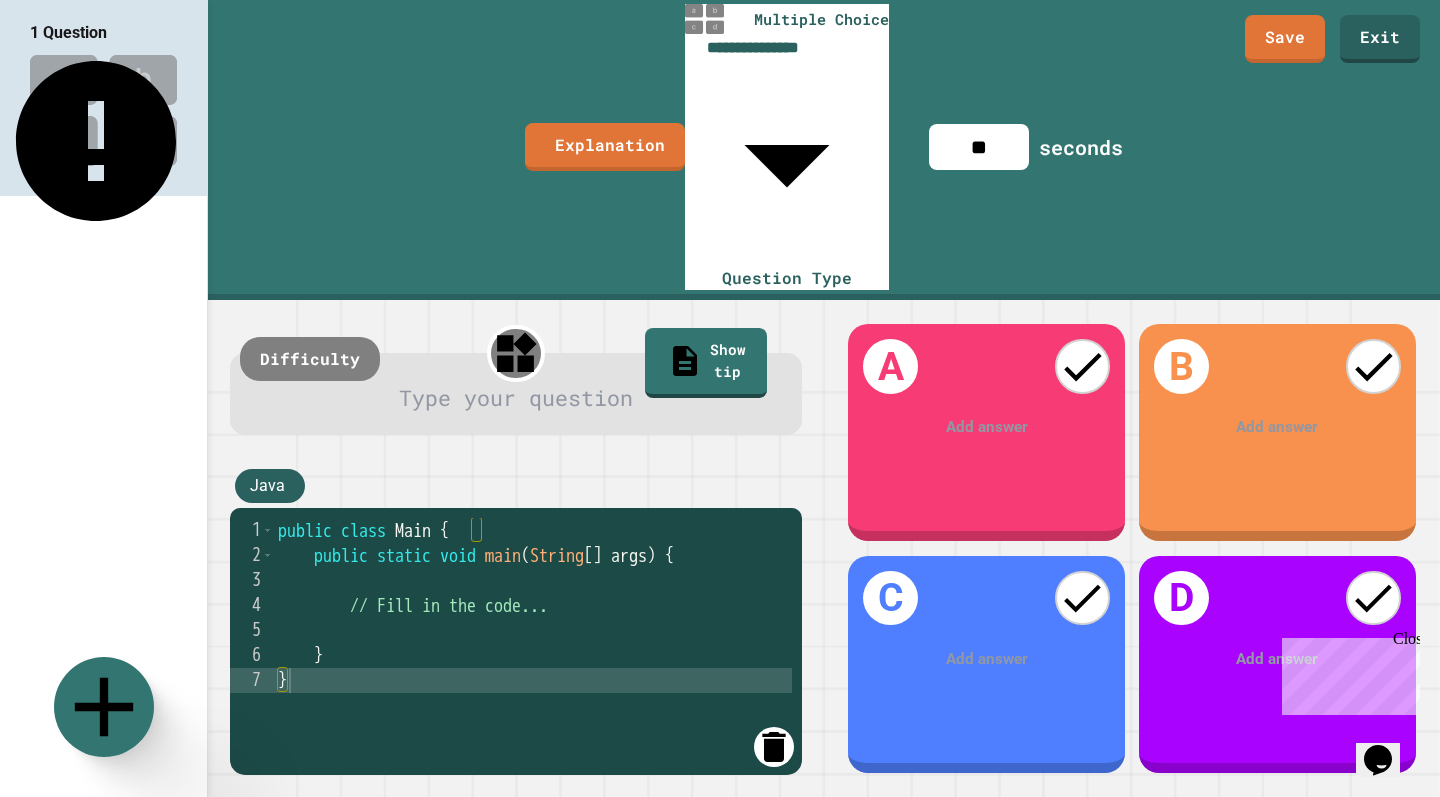 drag, startPoint x: 529, startPoint y: 287, endPoint x: 507, endPoint y: 348, distance: 64.84597 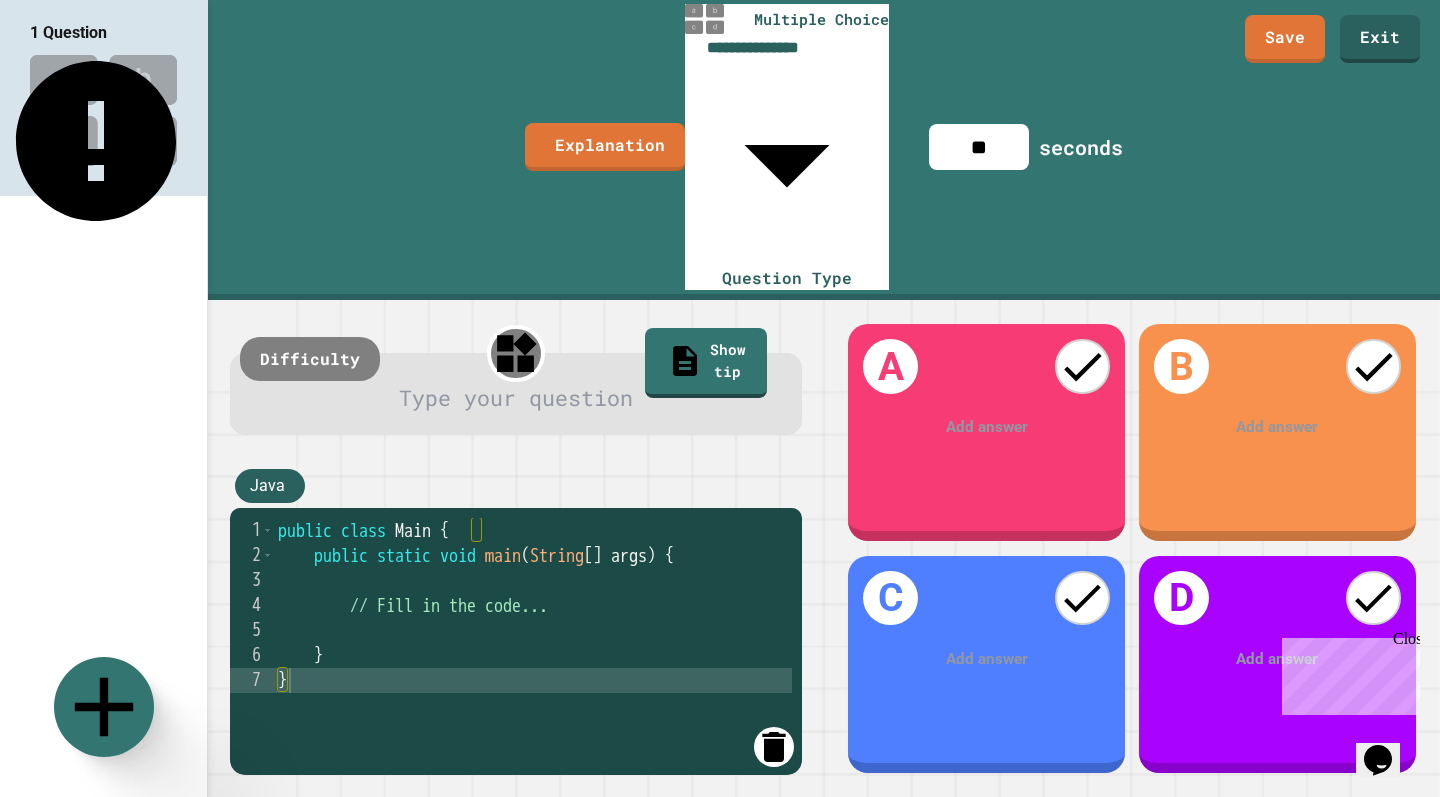 click on "1 2 3 4 5 6 7 public   class   Main   {      public   static   void   main ( String [ ]   args )   {           // Fill in the code...      } }     XXXXXXXXXXXXXXXXXXXXXXXXXXXXXXXXXXXXXXXXXXXXXXXXXXXXXXXXXXXXXXXXXXXXXXXXXXXXXXXXXXXXXXXXXXXXXXXXXXXXXXXXXXXXXXXXXXXXXXXXXXXXXXXXXXXXXXXXXXXXXXXXXXXXXXXXXXXXXXXXXXXXXXXXXXXXXXXXXXXXXXXXXXXXXXXXXXXXXXXXXXXXXXXXXXXXXXXXXXXXXXXXXXXXXXXXXXXXXXXXXXXXXXXXXXXXXXXXXXXXXXXXXXXXXXXXXXXXXXXXXXXXXXXXXXXXXXXXXXXXXXXXXXXXXXXXXXXXXXXXXXXXXXXXXXXXXXXXXXXXXXXXXXXXXXXXXXXXXXXXXXXXXXXXXXXXXXXXXXXXXXXXXXXXXXXXXXXXXXXXXXXXXXXXXXXXXXXXXXXXXXXXXXXXXXXXXXXXXXXXXXXXXXXXXXXXXXXXXXXXXXXXXXXXXXXXXXXXXXXXXXXXXXXXXXXXXXXXXXXXXXXXXXXXXXXX" at bounding box center (516, 642) 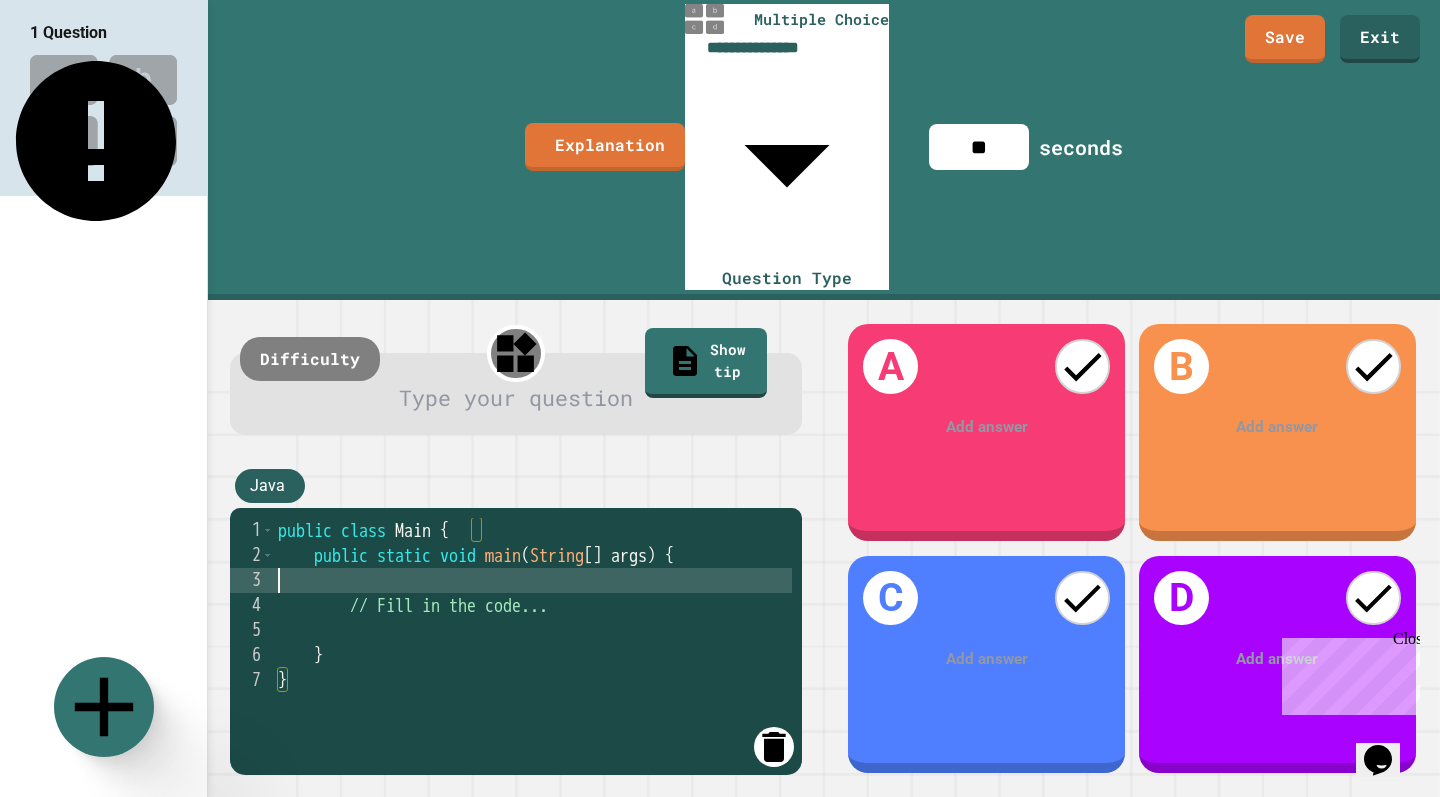 click on "public   class   Main   {      public   static   void   main ( String [ ]   args )   {           // Fill in the code...      } }" at bounding box center [533, 768] 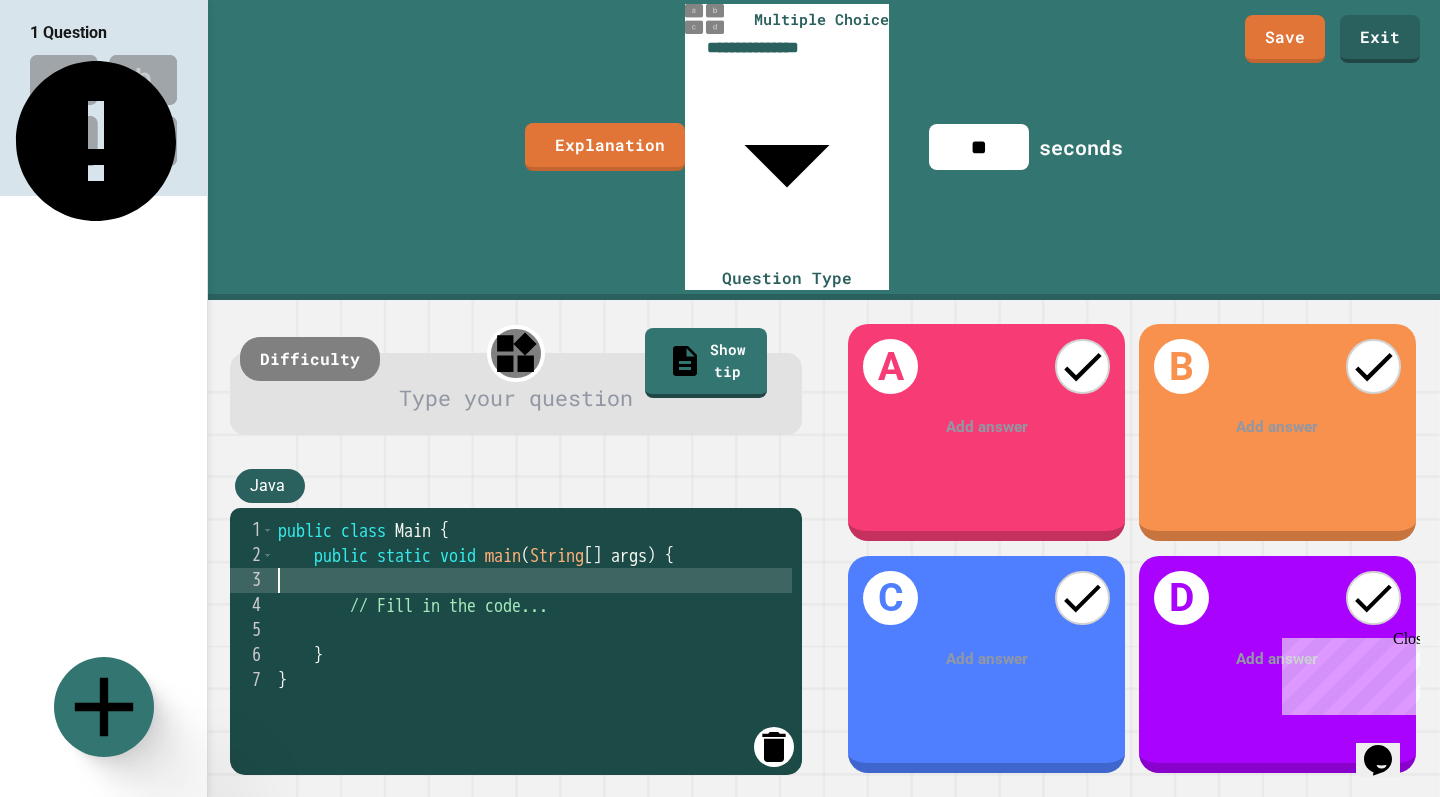 click on "public   class   Main   {      public   static   void   main ( String [ ]   args )   {           // Fill in the code...      } }" at bounding box center (533, 768) 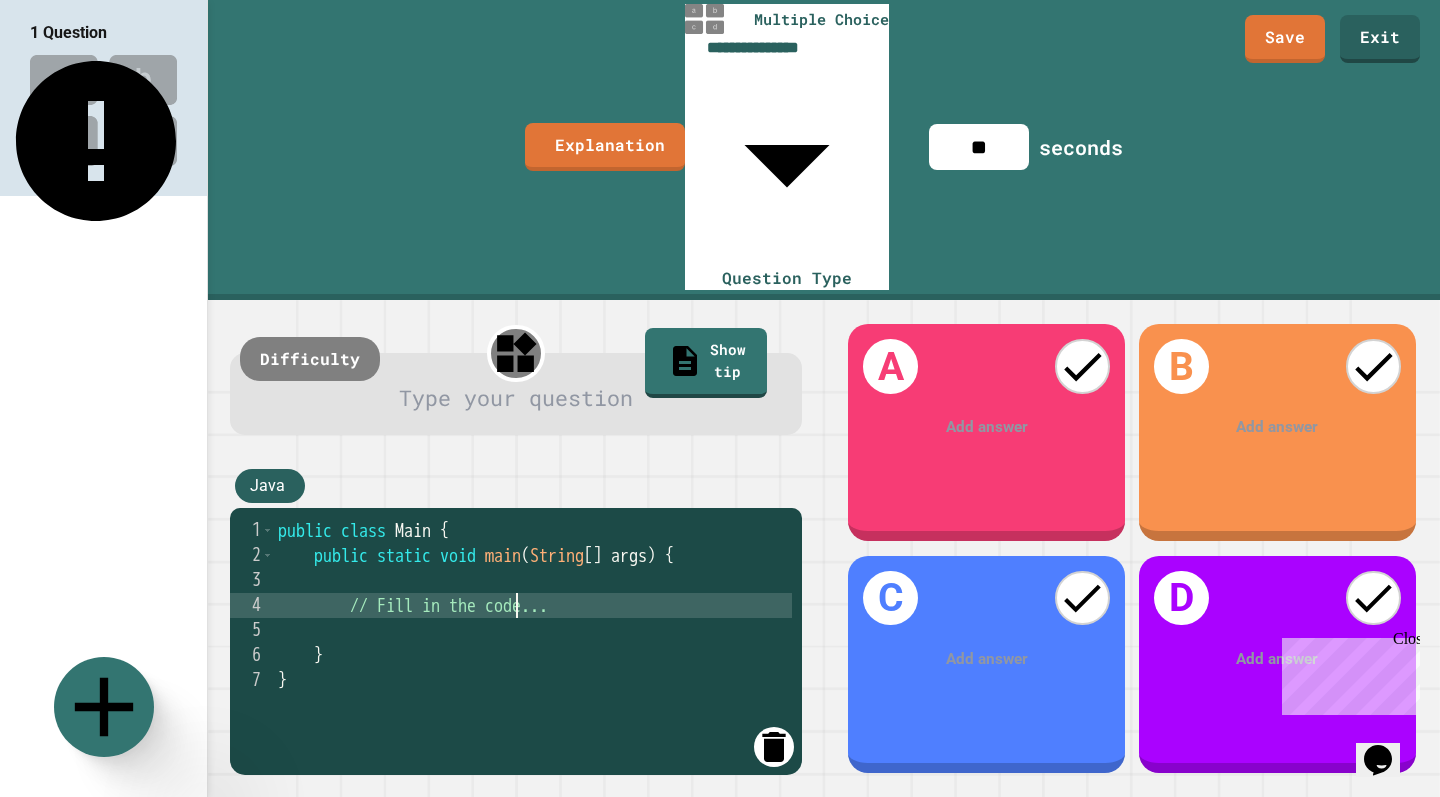 click on "public   class   Main   {      public   static   void   main ( String [ ]   args )   {           // Fill in the code...      } }" at bounding box center (533, 768) 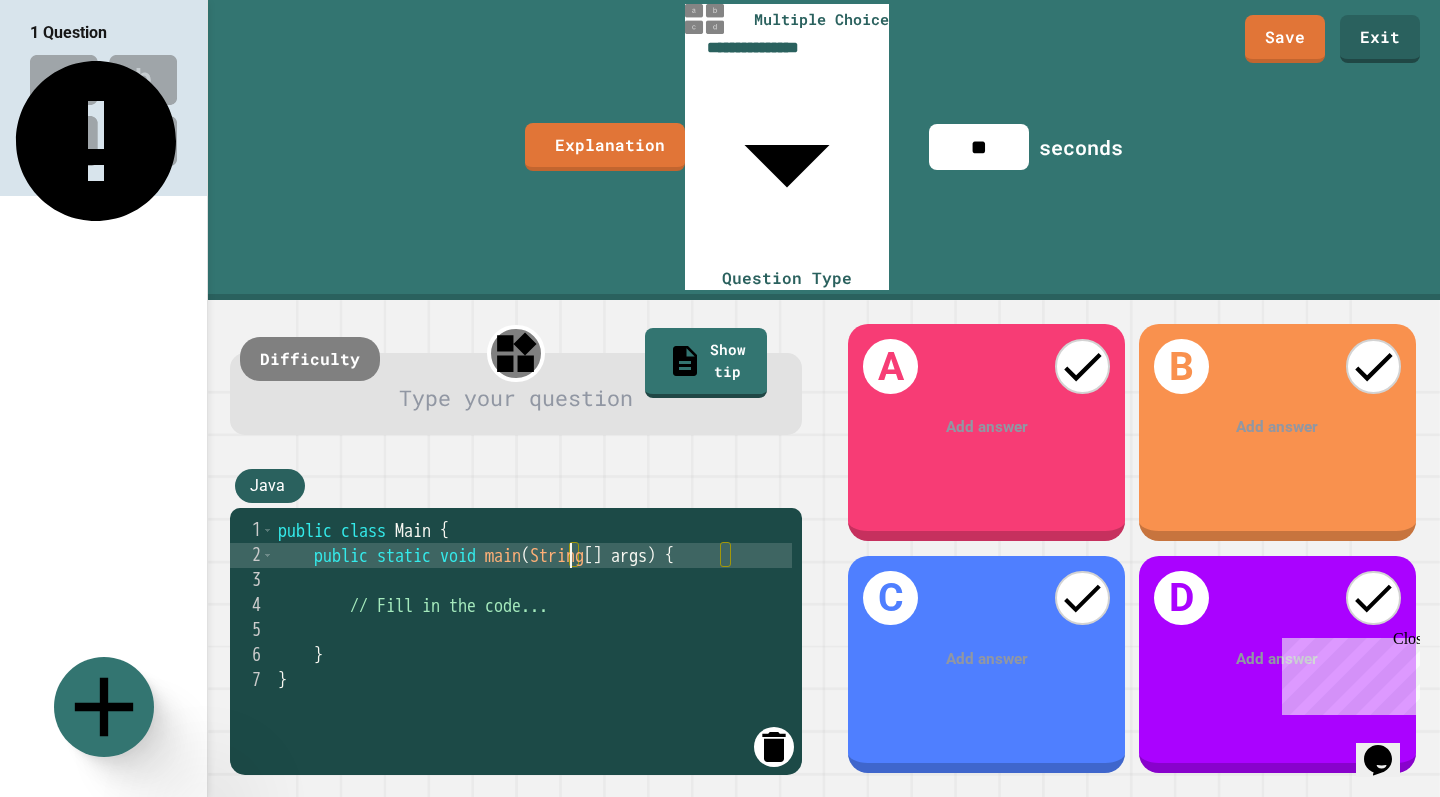 click on "public   class   Main   {      public   static   void   main ( String [ ]   args )   {           // Fill in the code...      } }" at bounding box center (533, 768) 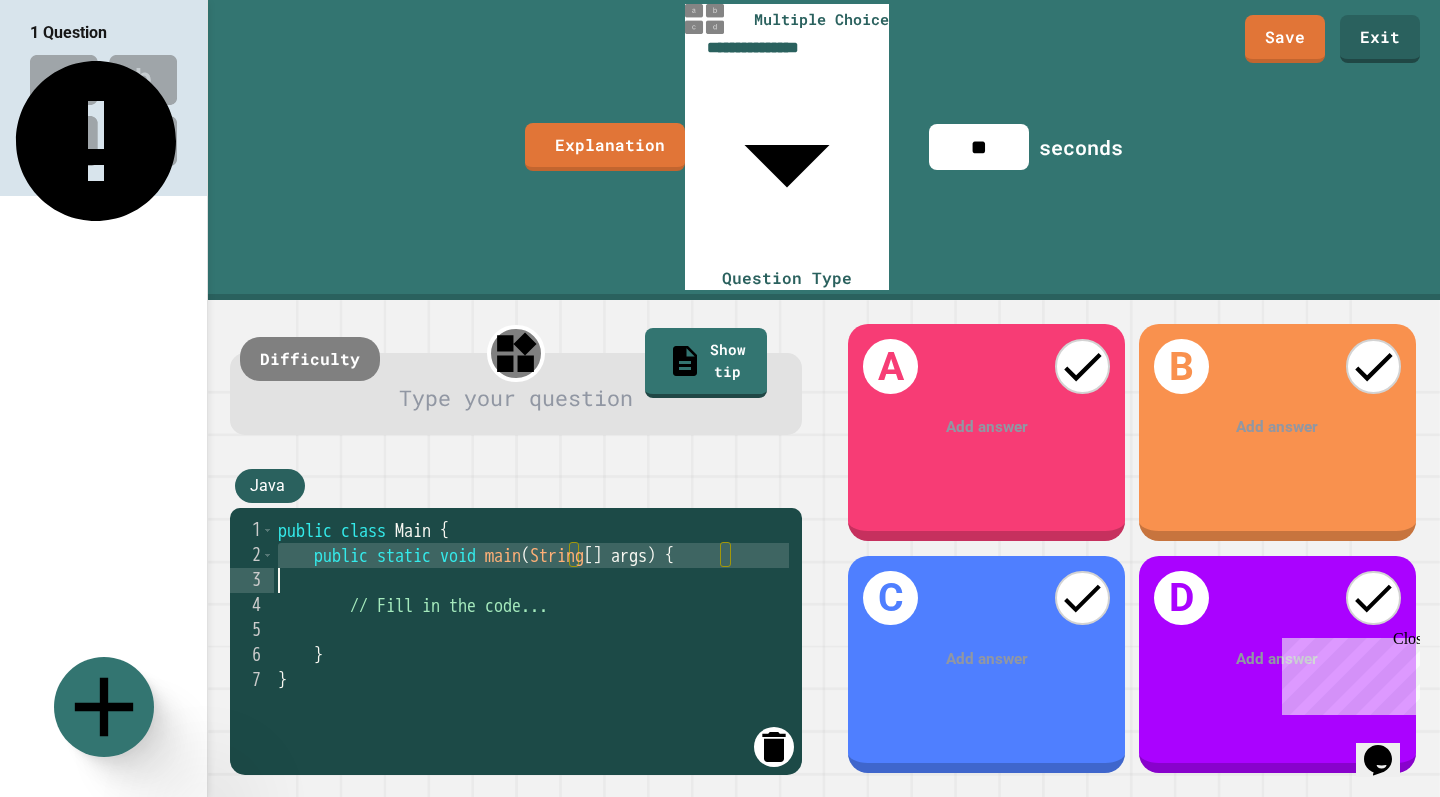 click on "public   class   Main   {      public   static   void   main ( String [ ]   args )   {           // Fill in the code...      } }" at bounding box center [533, 768] 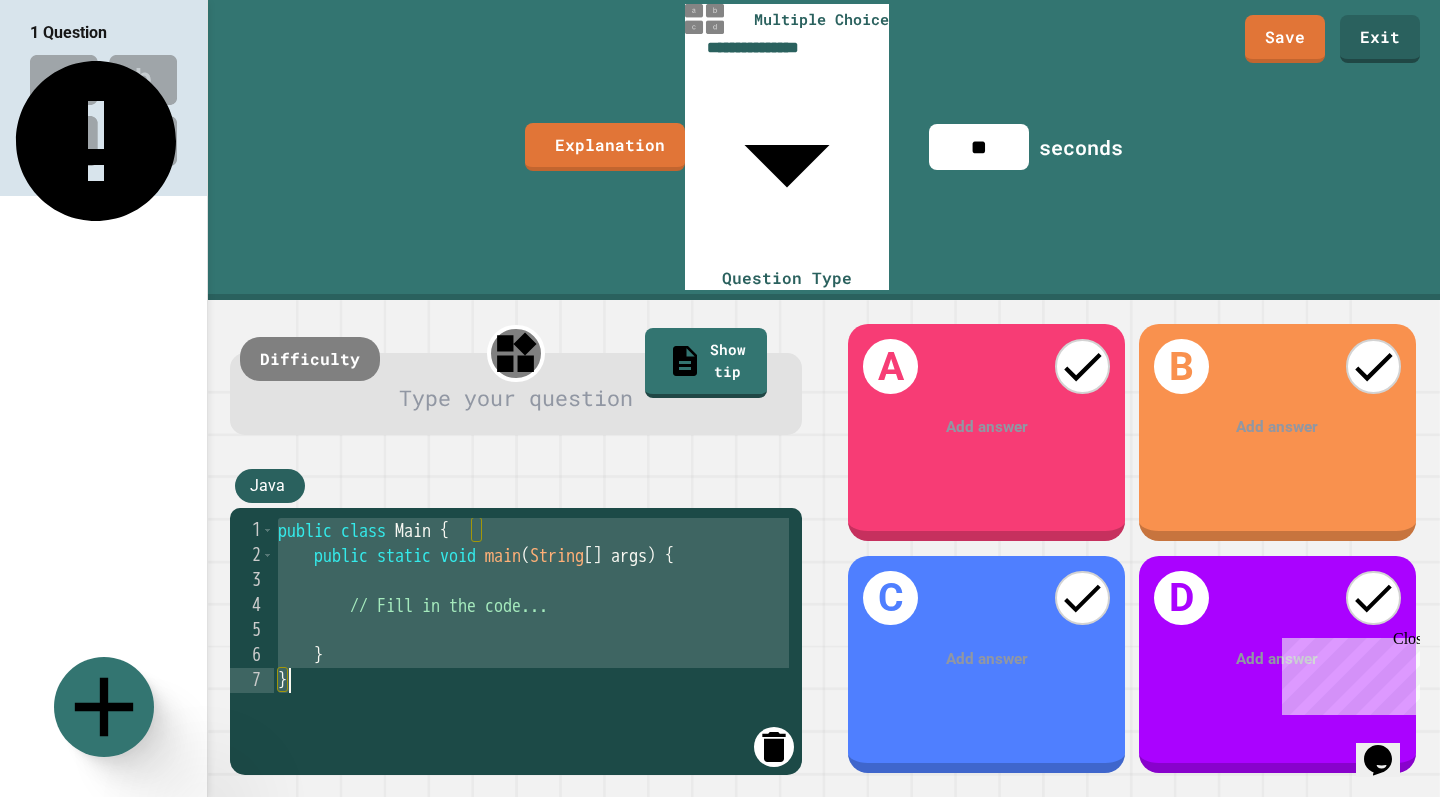 click 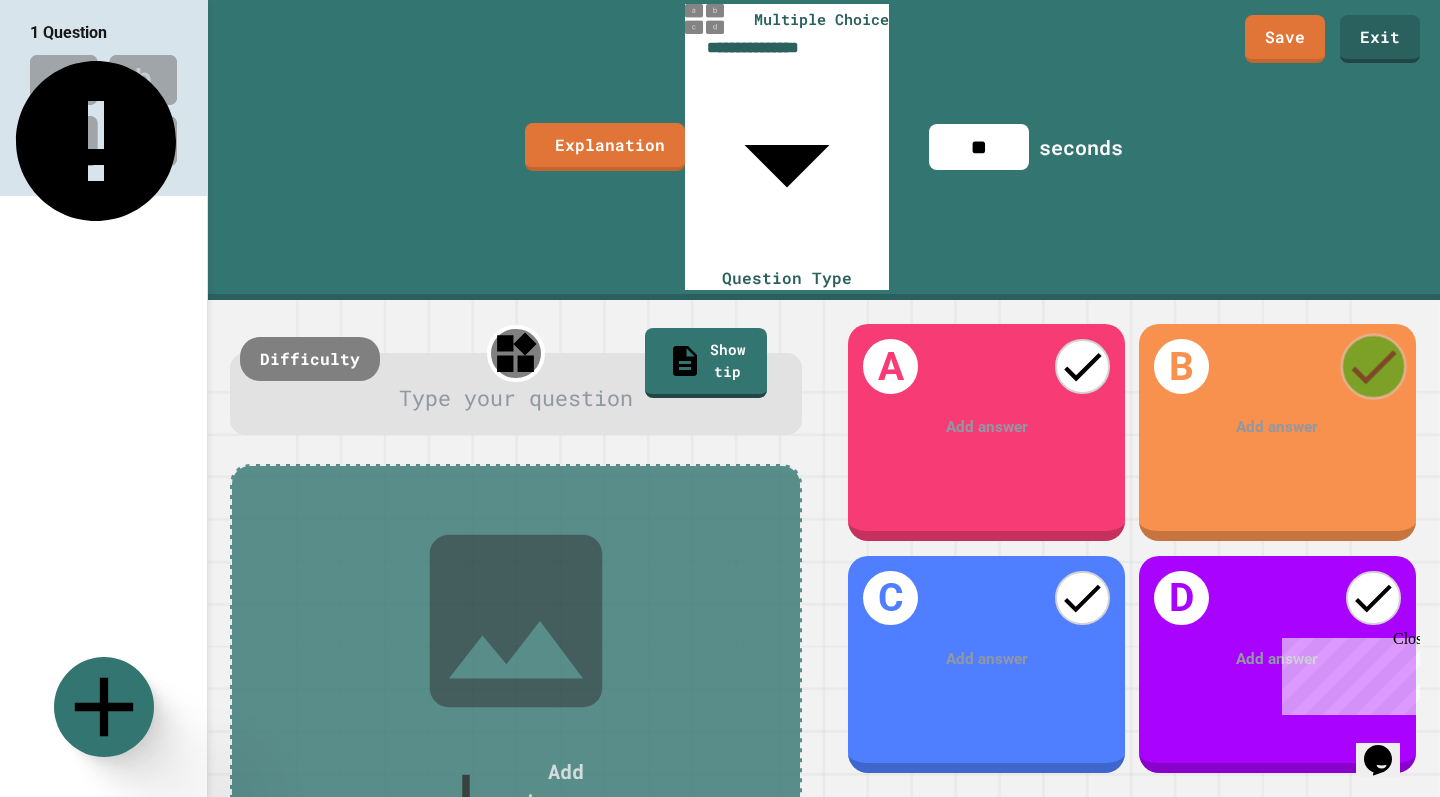 click 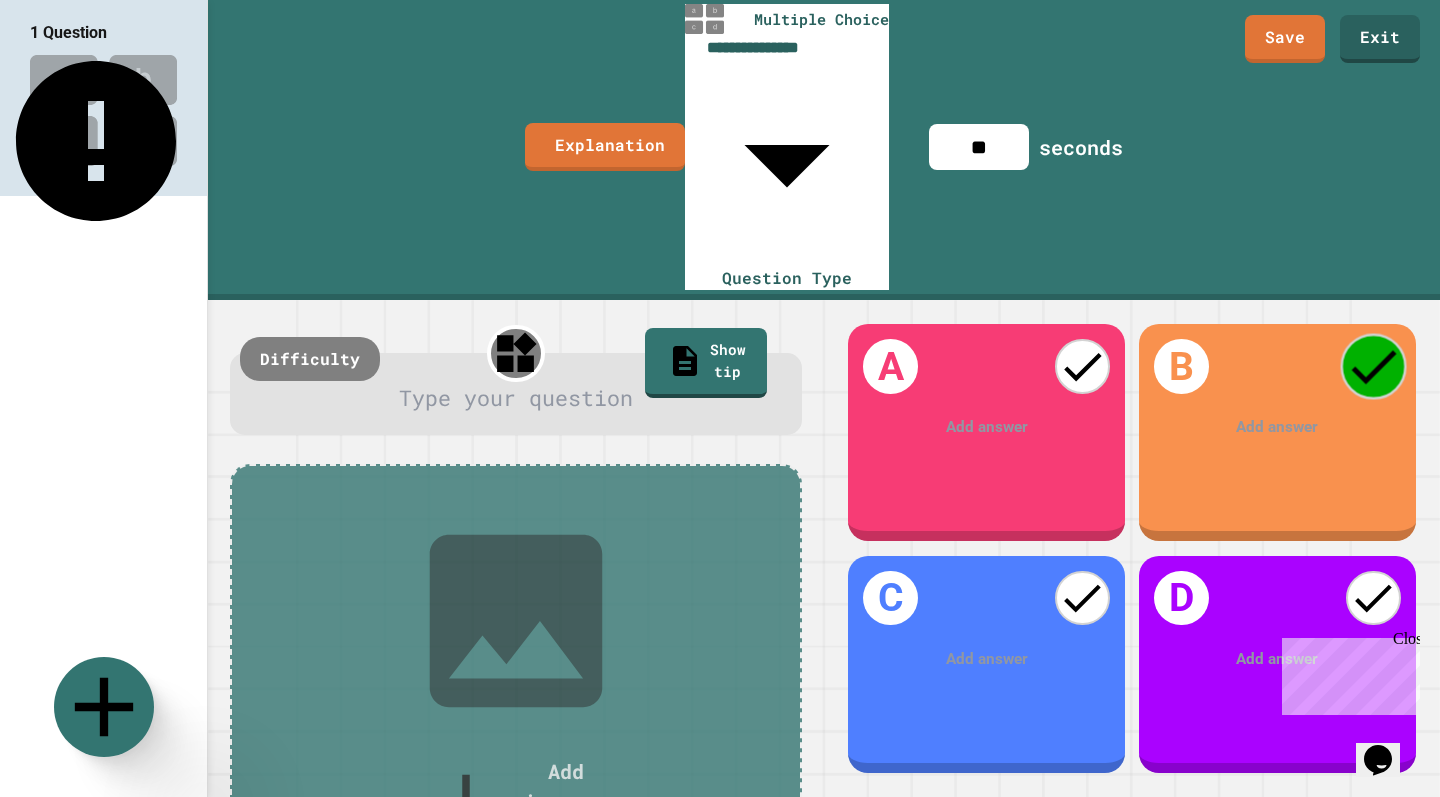 click 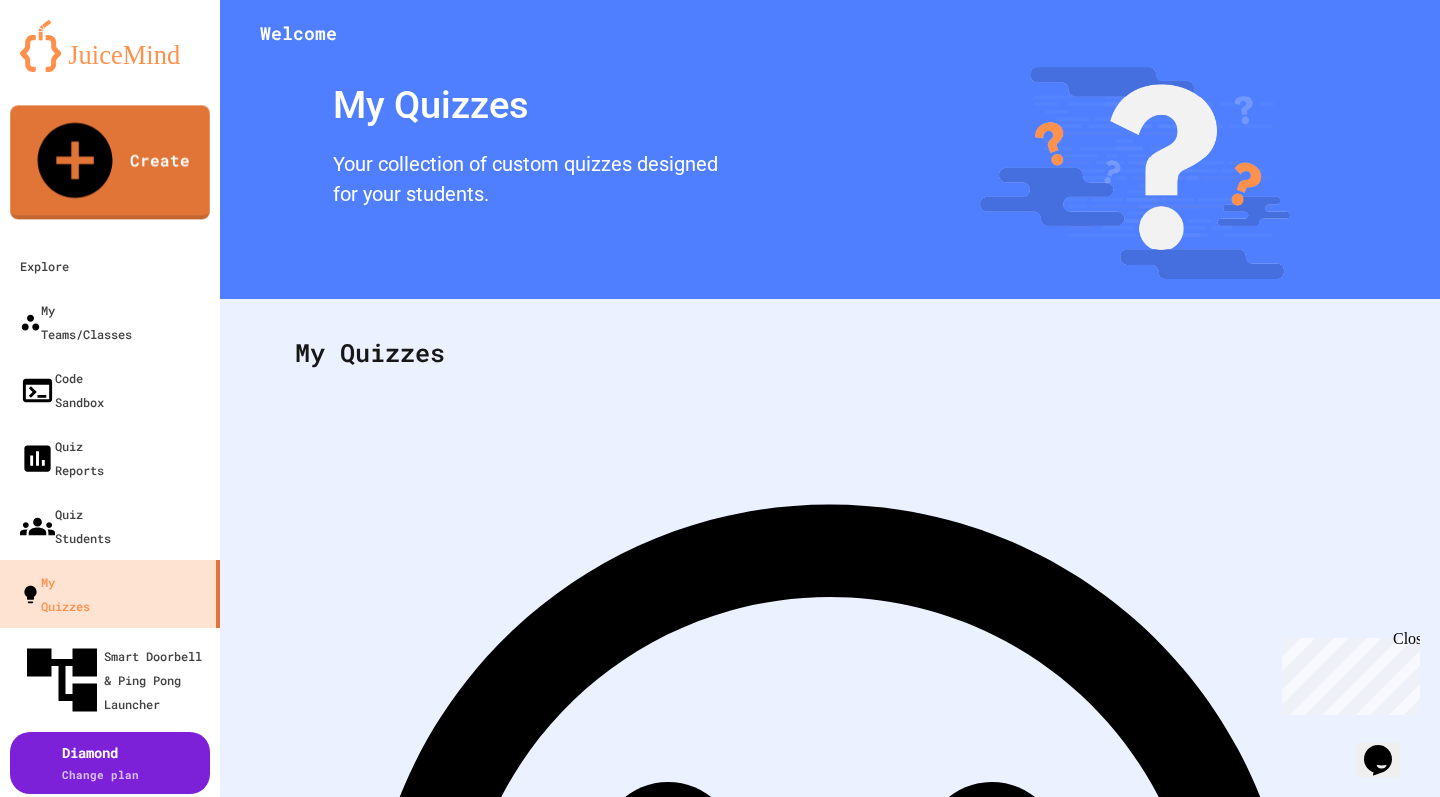 click at bounding box center (110, 46) 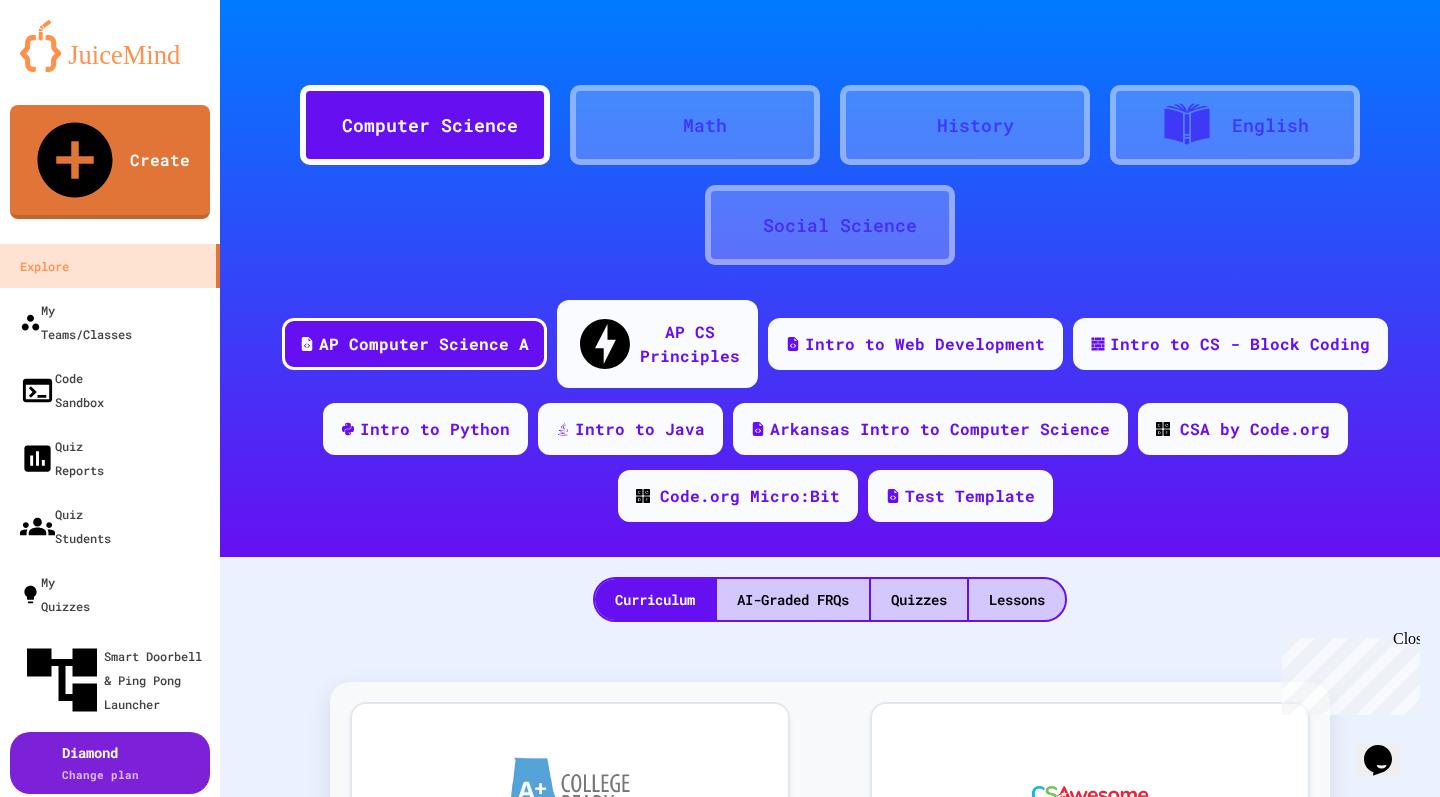 click on "History" at bounding box center [975, 125] 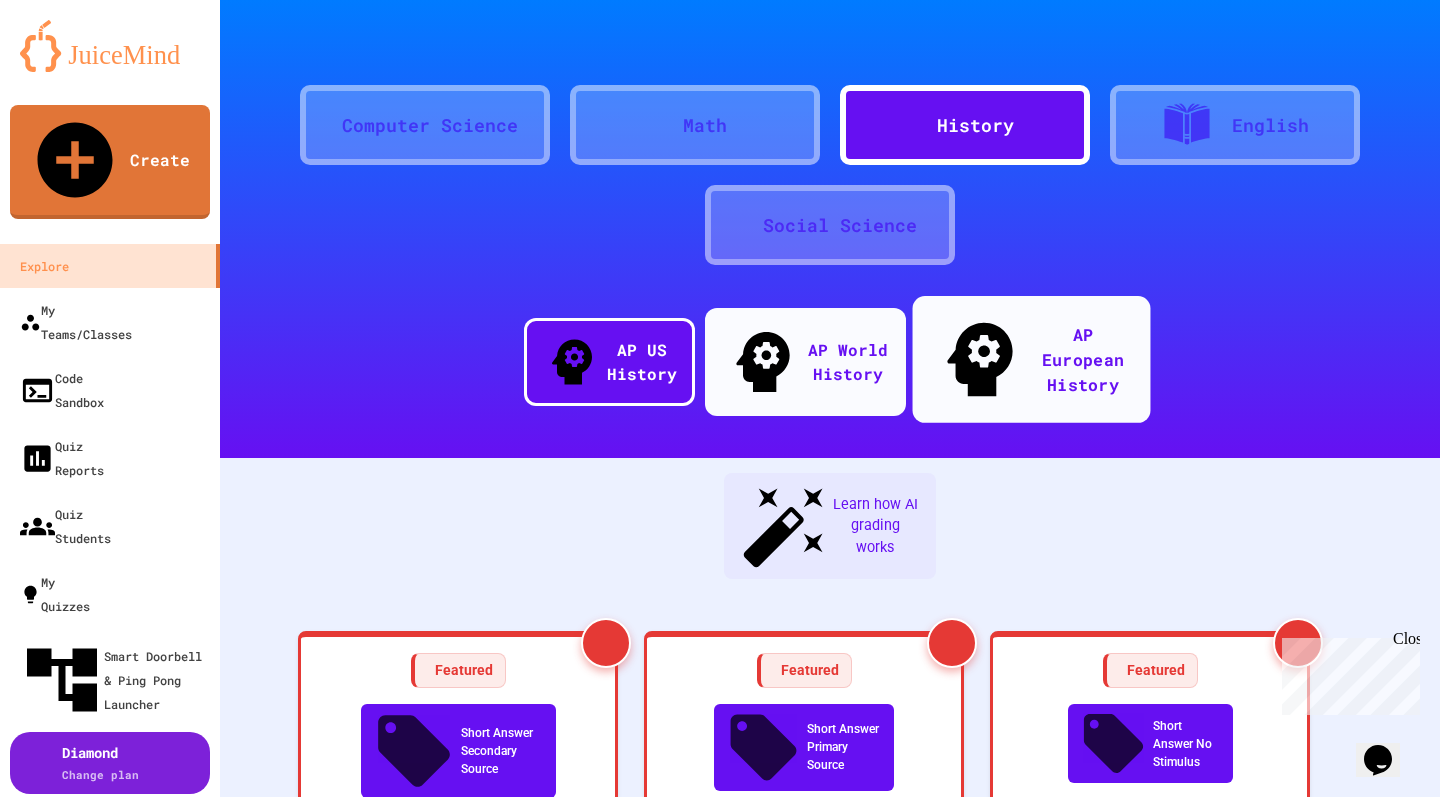 click on "AP European History" at bounding box center [1031, 359] 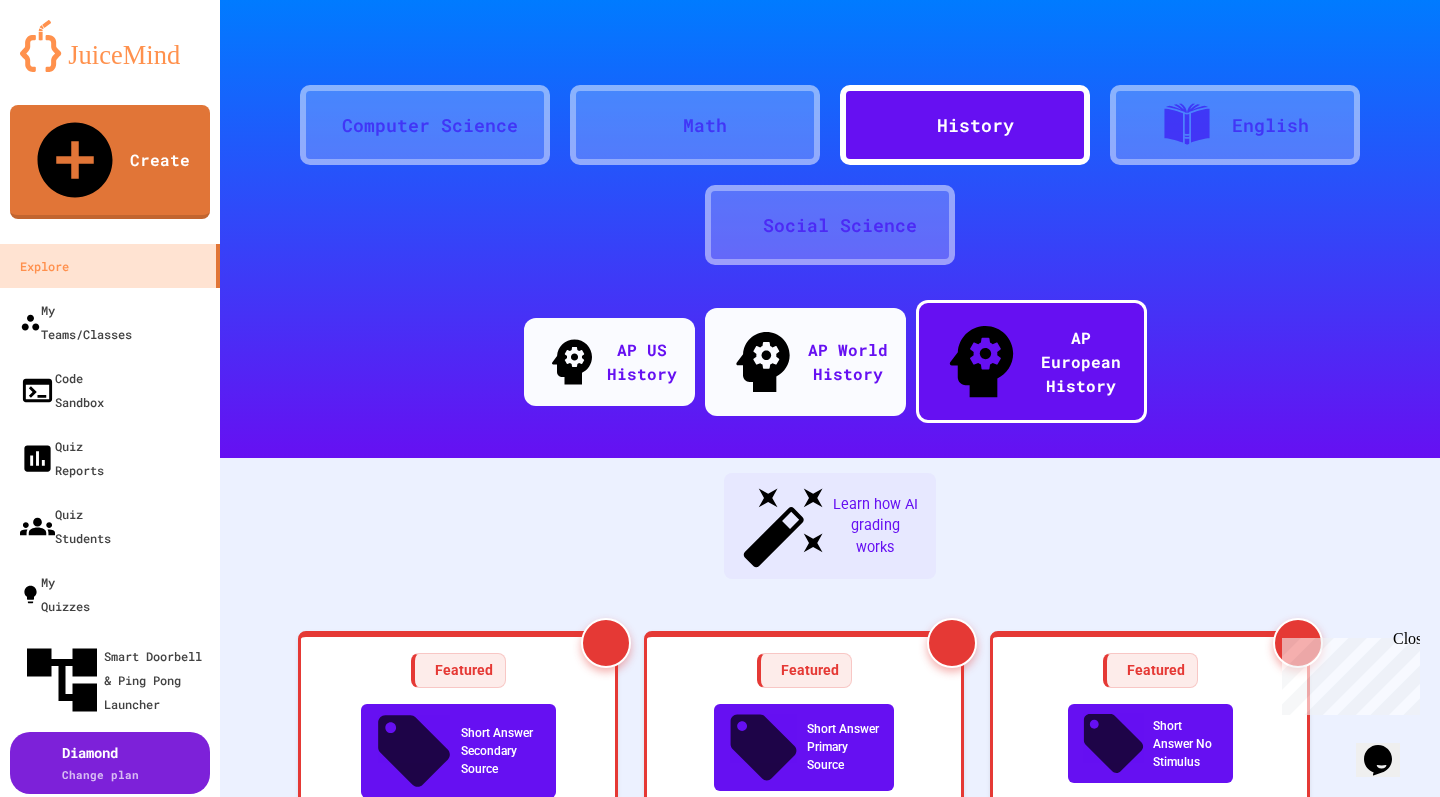 scroll, scrollTop: 0, scrollLeft: 0, axis: both 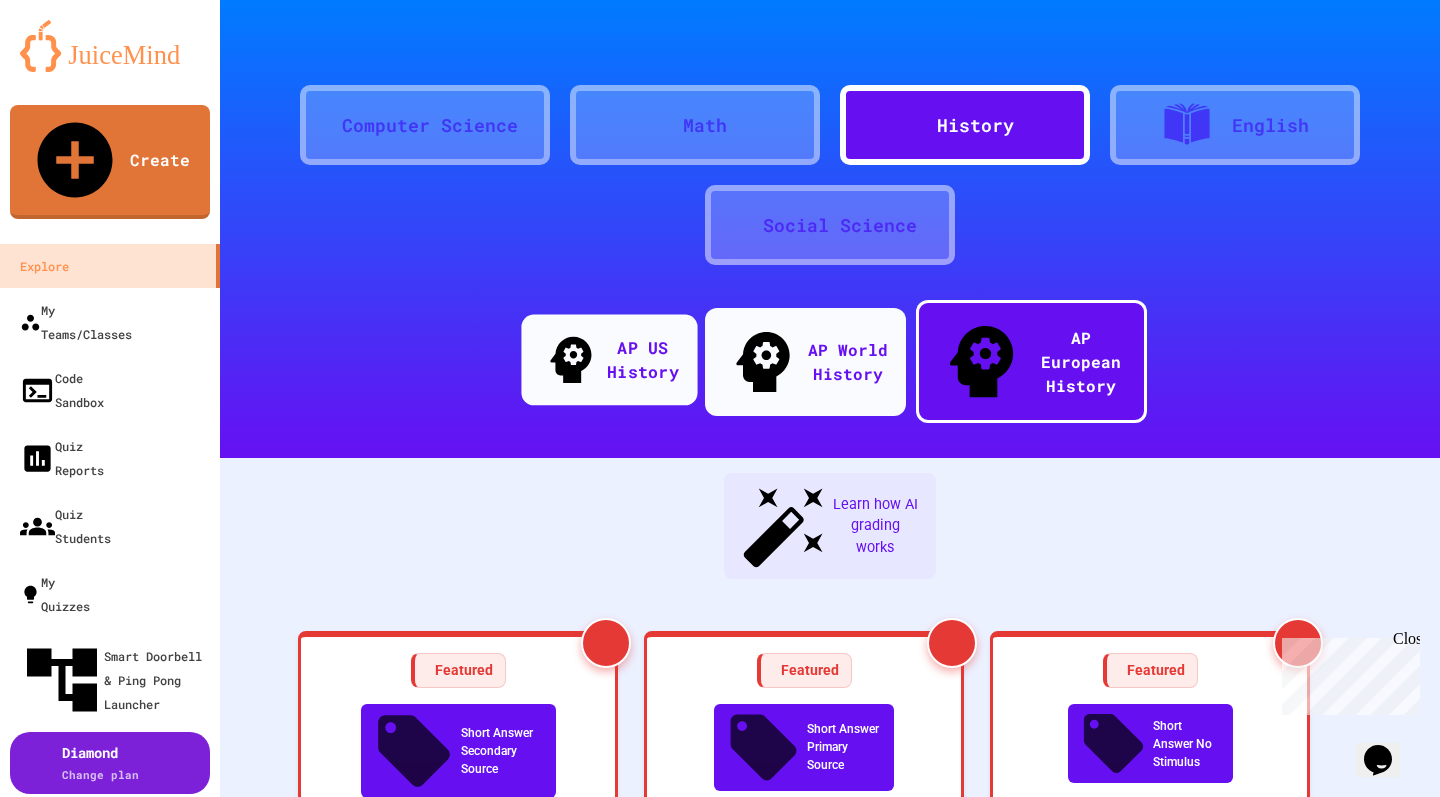 click on "AP US History" at bounding box center (642, 359) 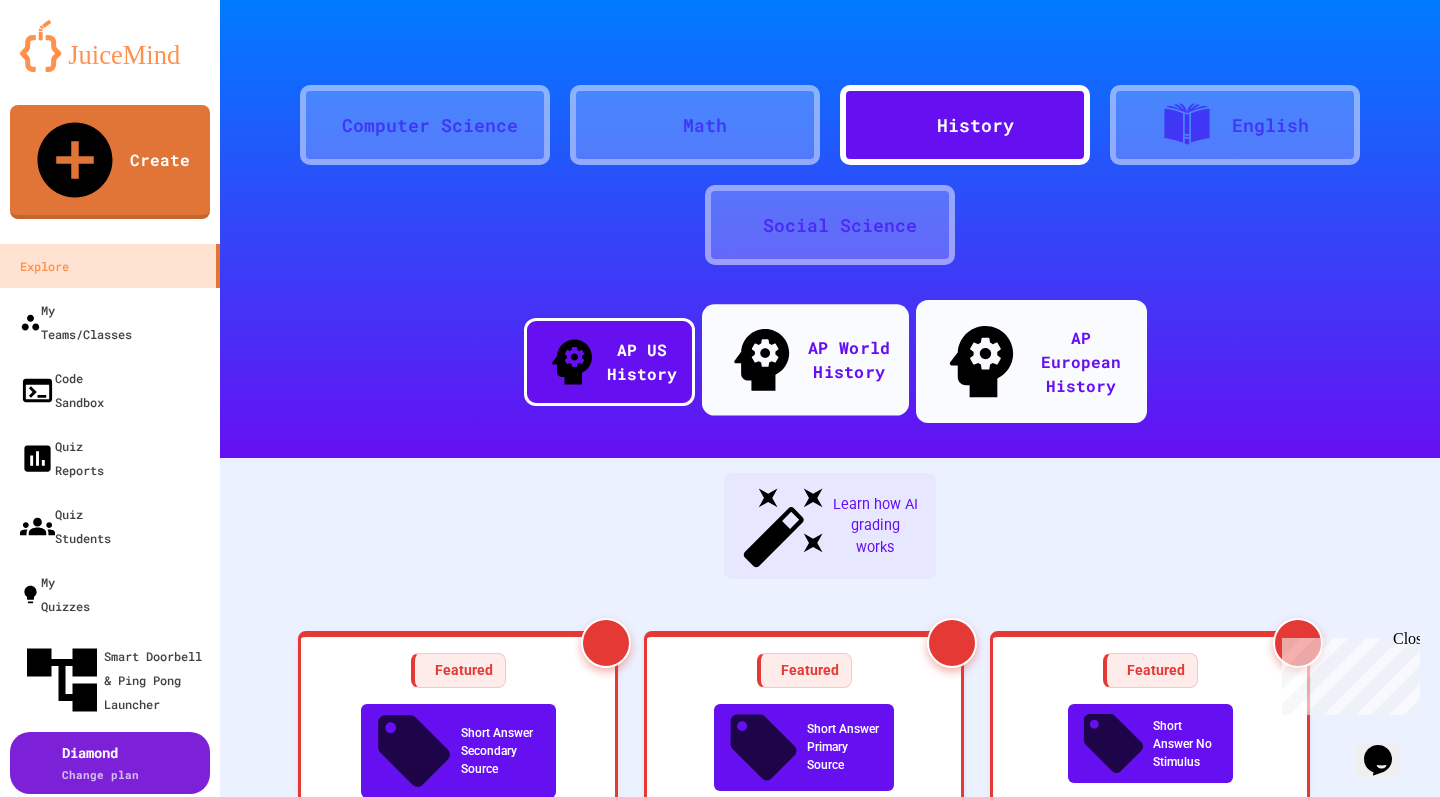 click on "AP World History" at bounding box center (849, 359) 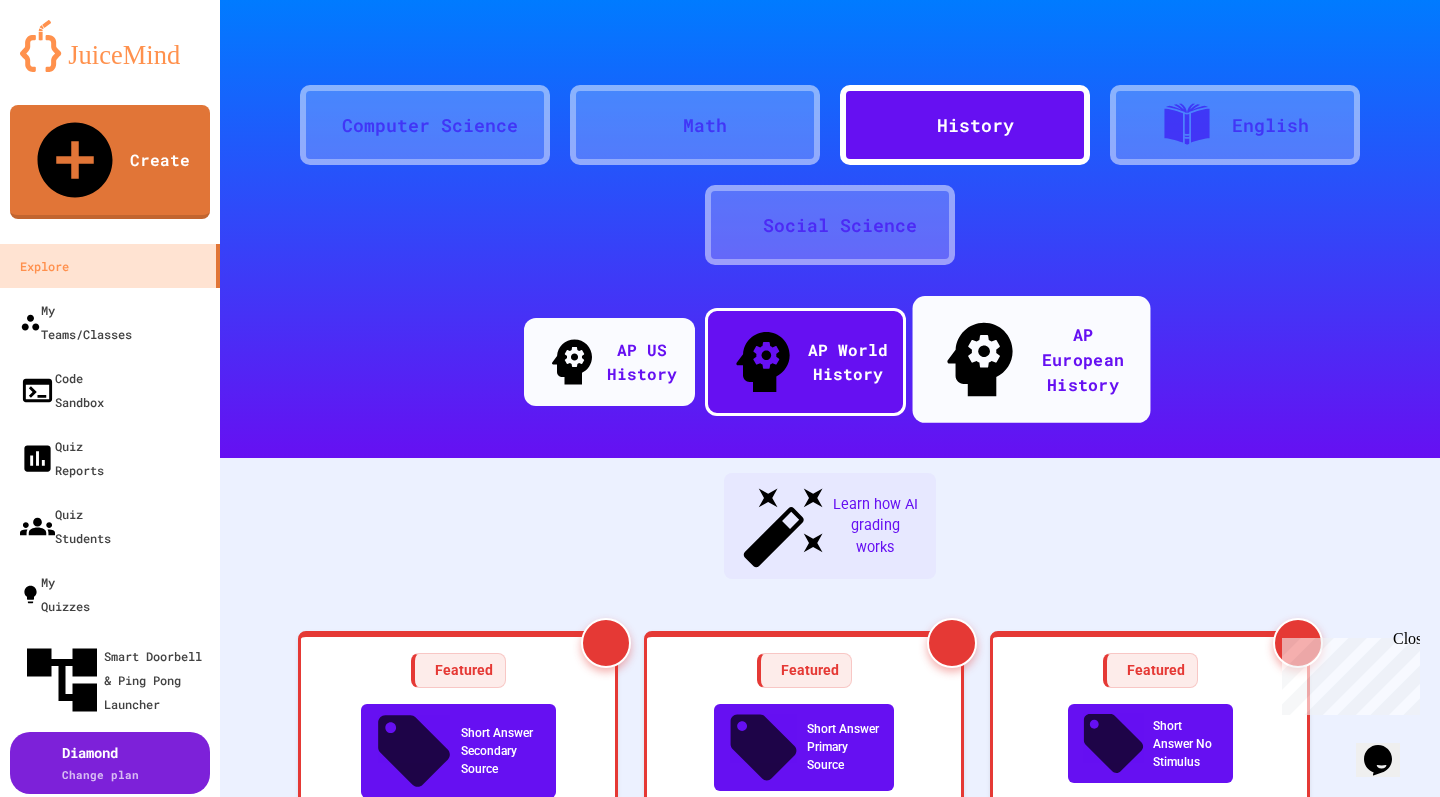 click on "AP European History" at bounding box center (1083, 359) 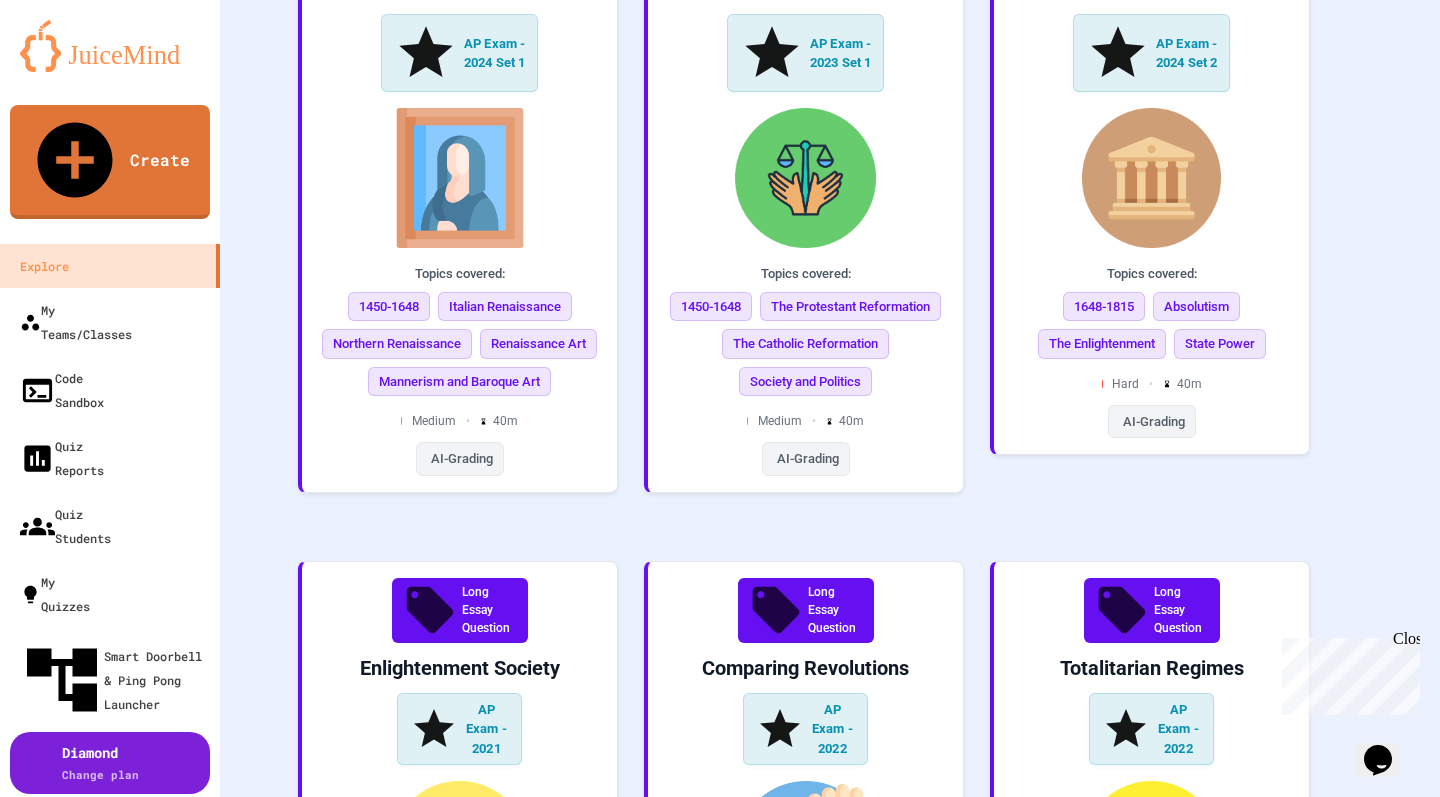 scroll, scrollTop: 7072, scrollLeft: 0, axis: vertical 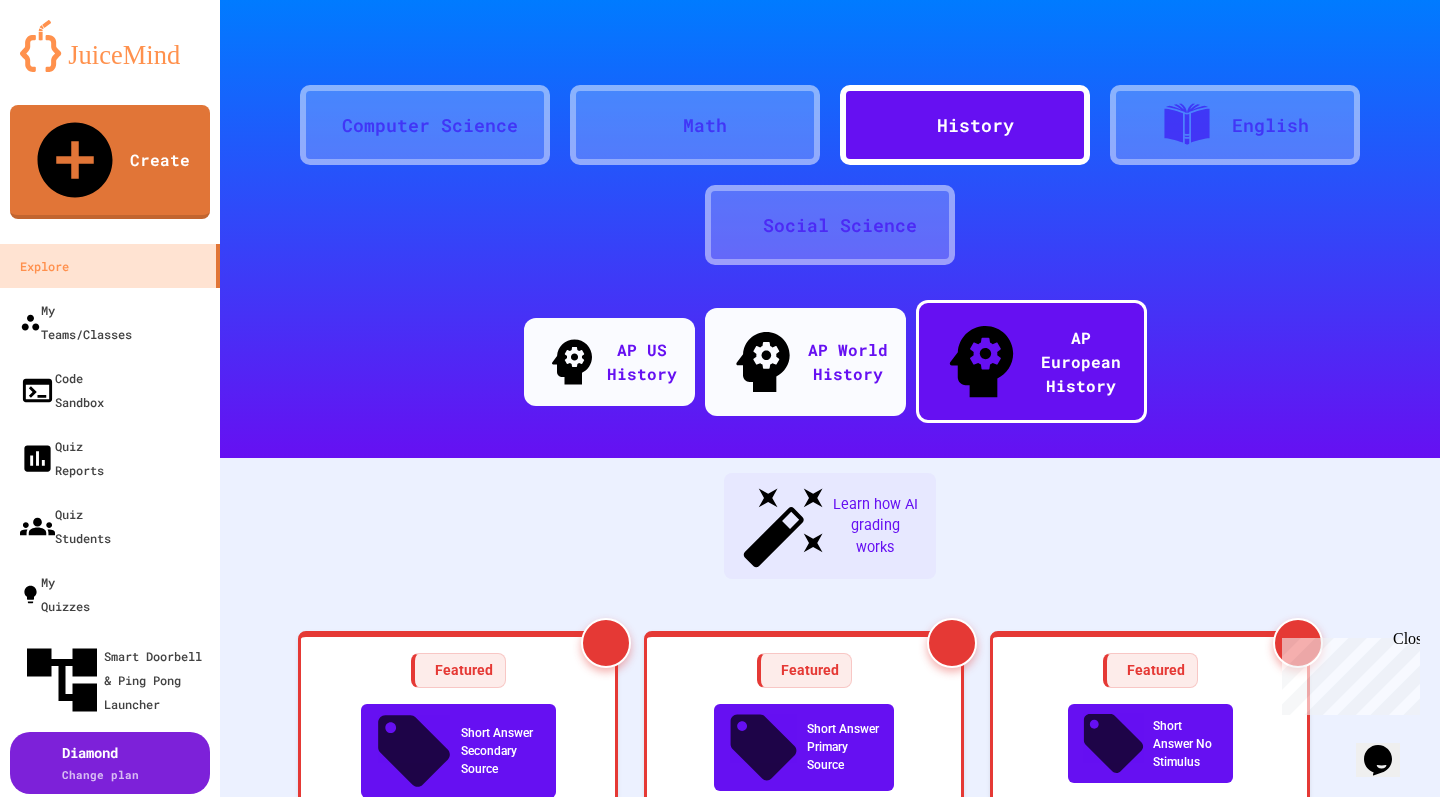 click on "Computer Science" at bounding box center (425, 125) 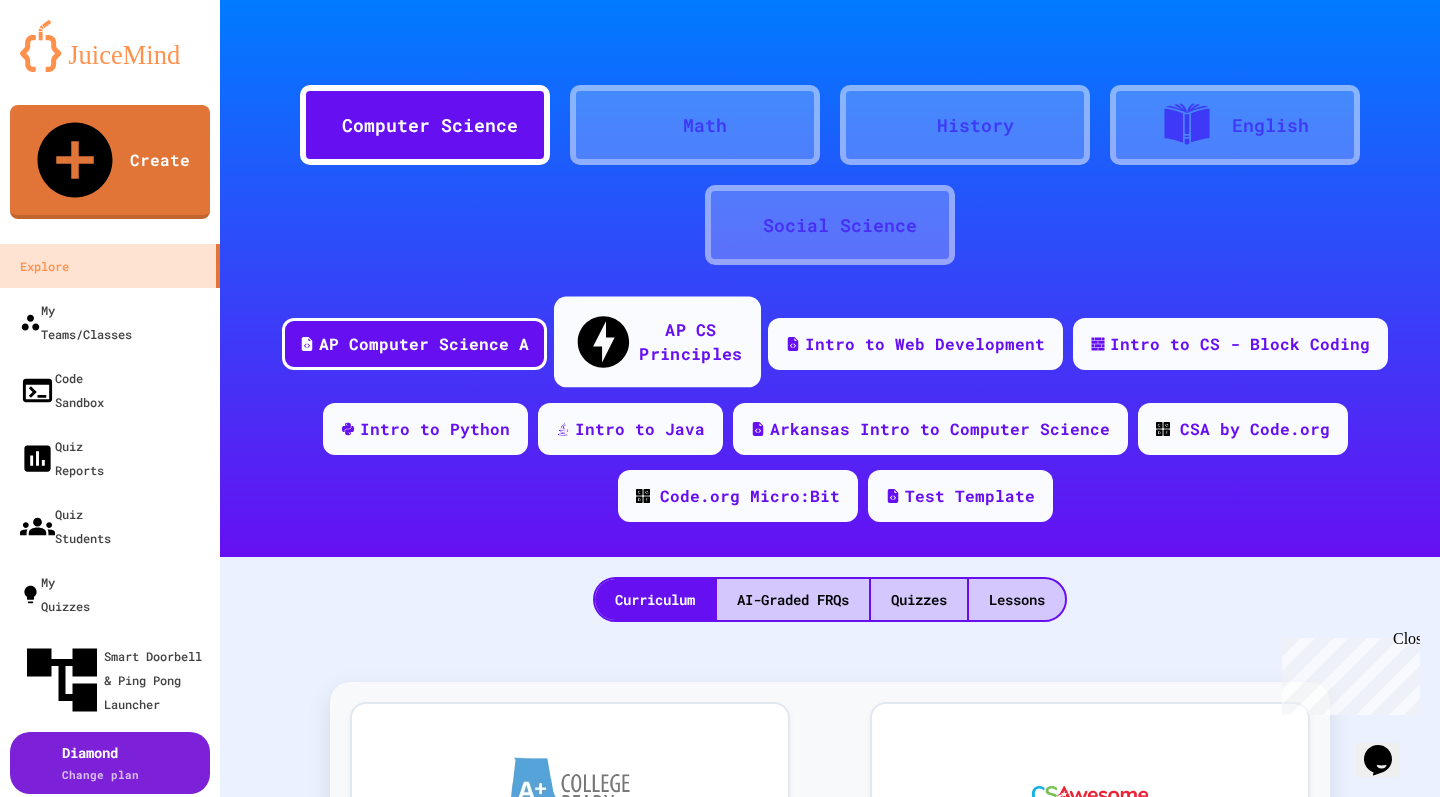 click on "AP CS Principles" at bounding box center (657, 342) 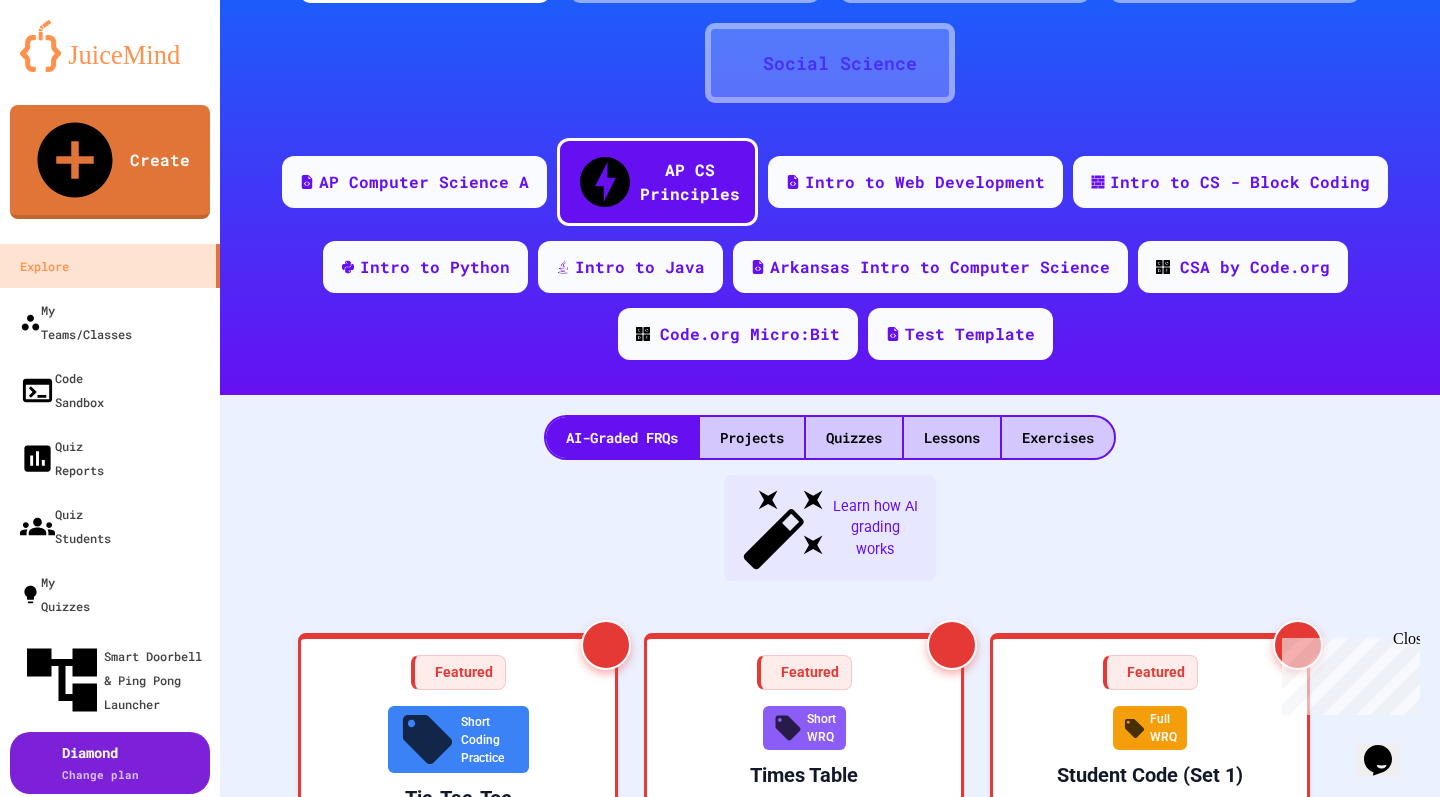 scroll, scrollTop: 171, scrollLeft: 0, axis: vertical 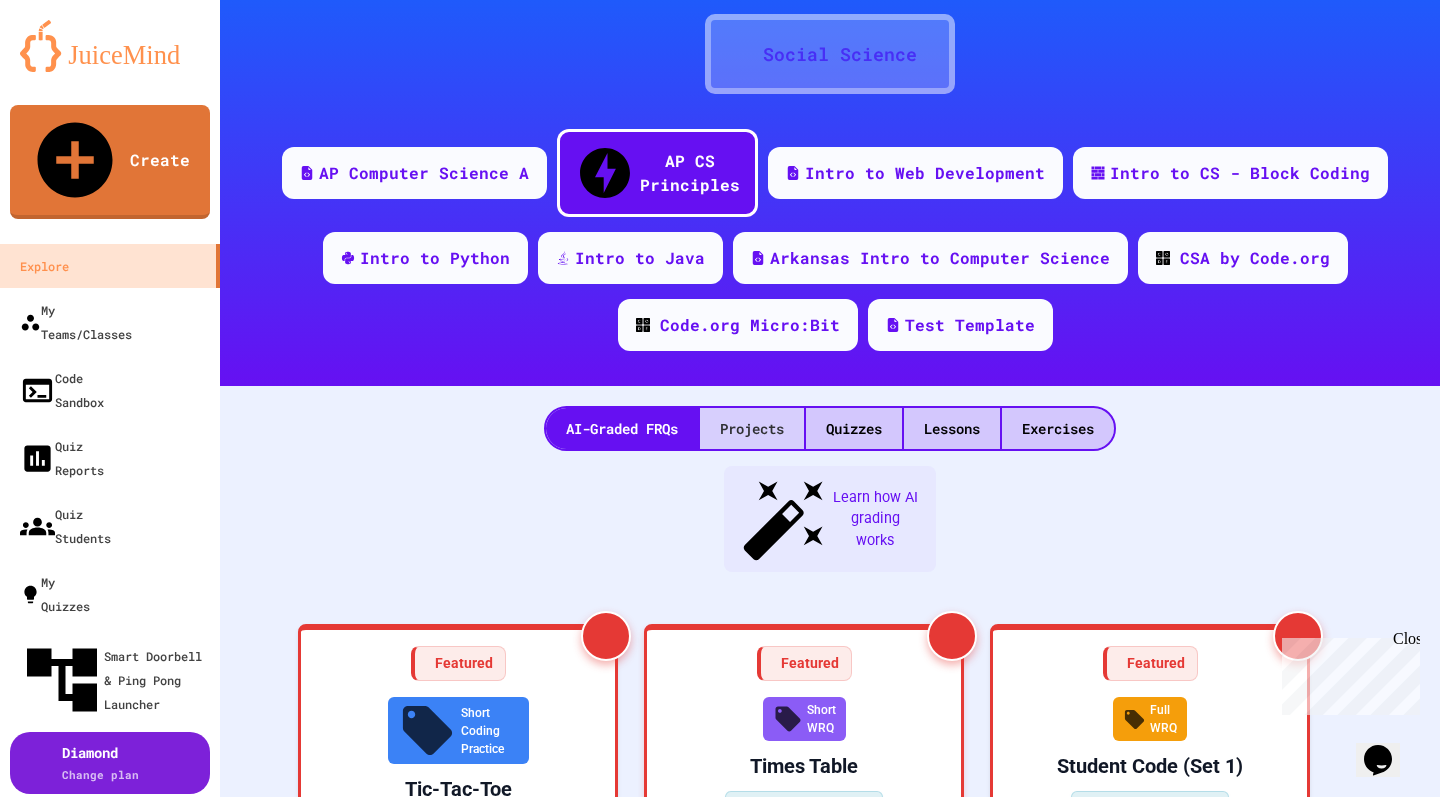 click on "Projects" at bounding box center (752, 428) 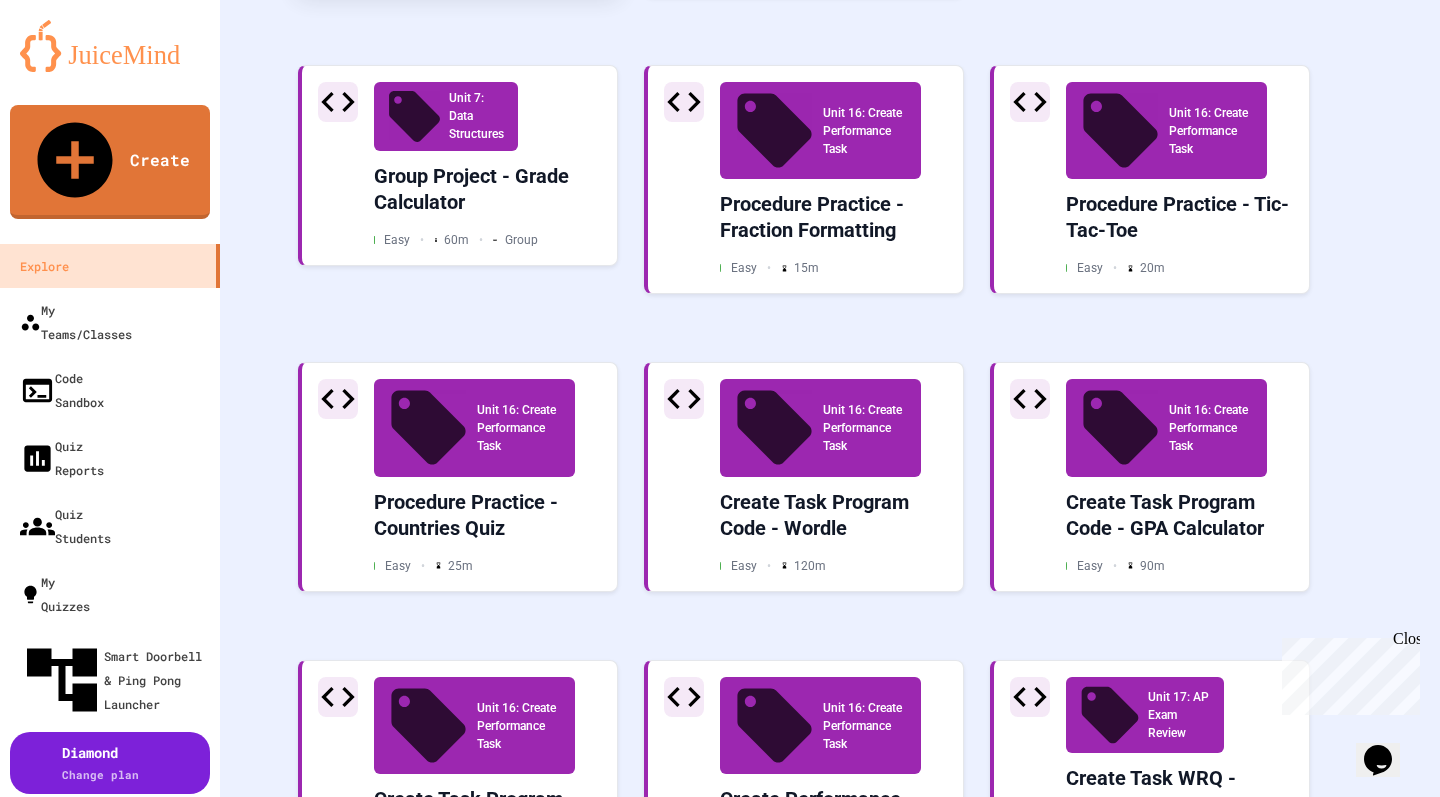 scroll, scrollTop: 1029, scrollLeft: 0, axis: vertical 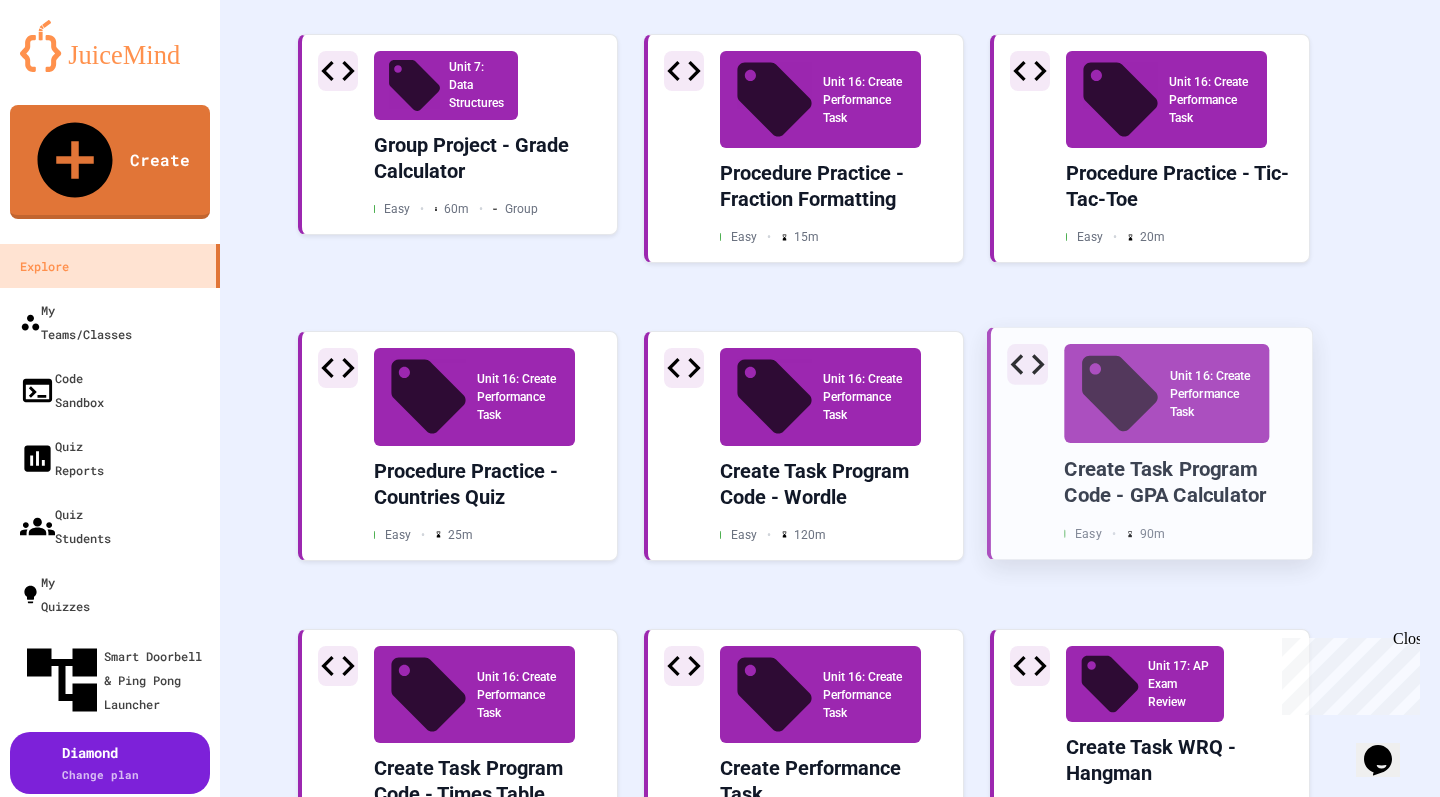 click on "Create Task Program Code - GPA Calculator" at bounding box center (1180, 482) 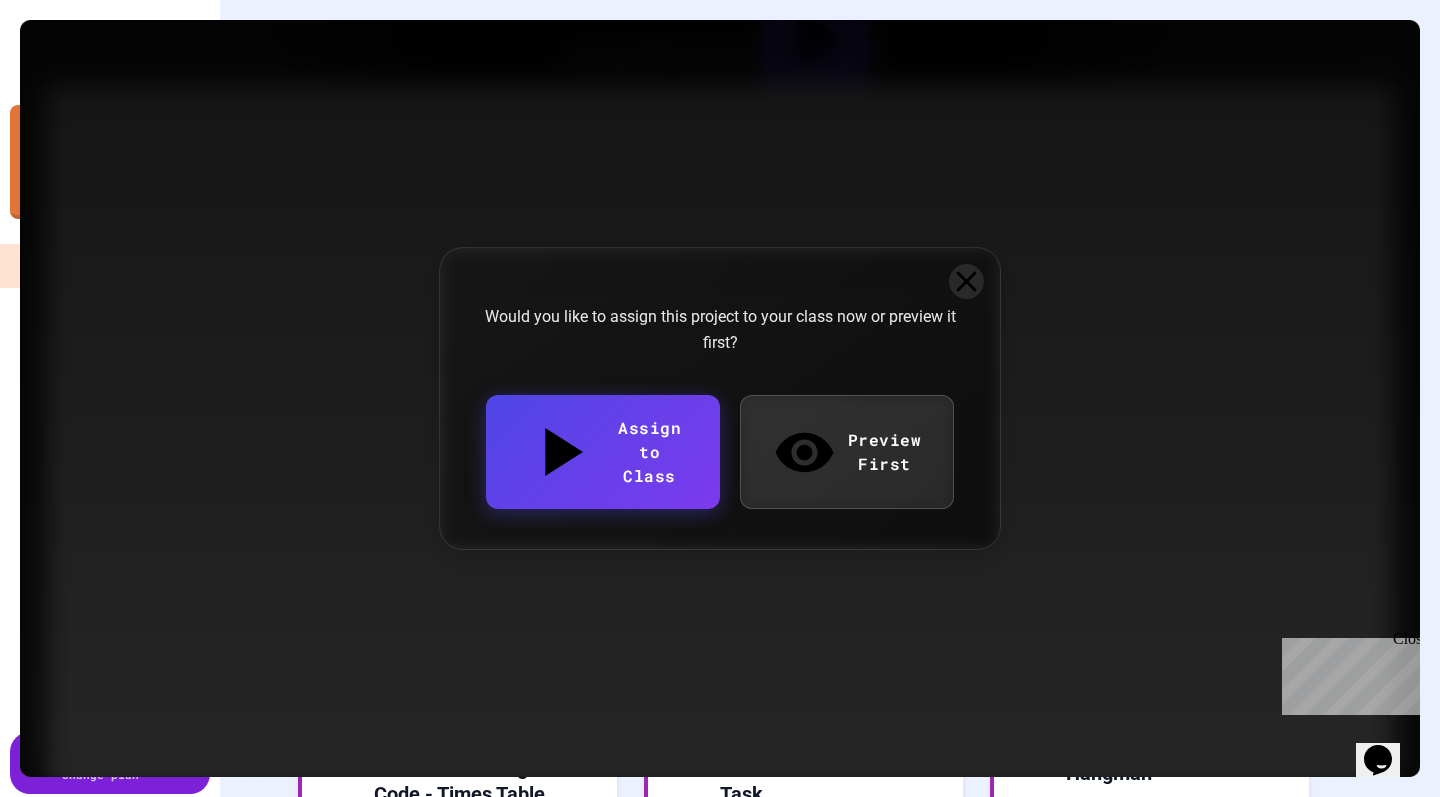 click on "Preview First" at bounding box center (847, 452) 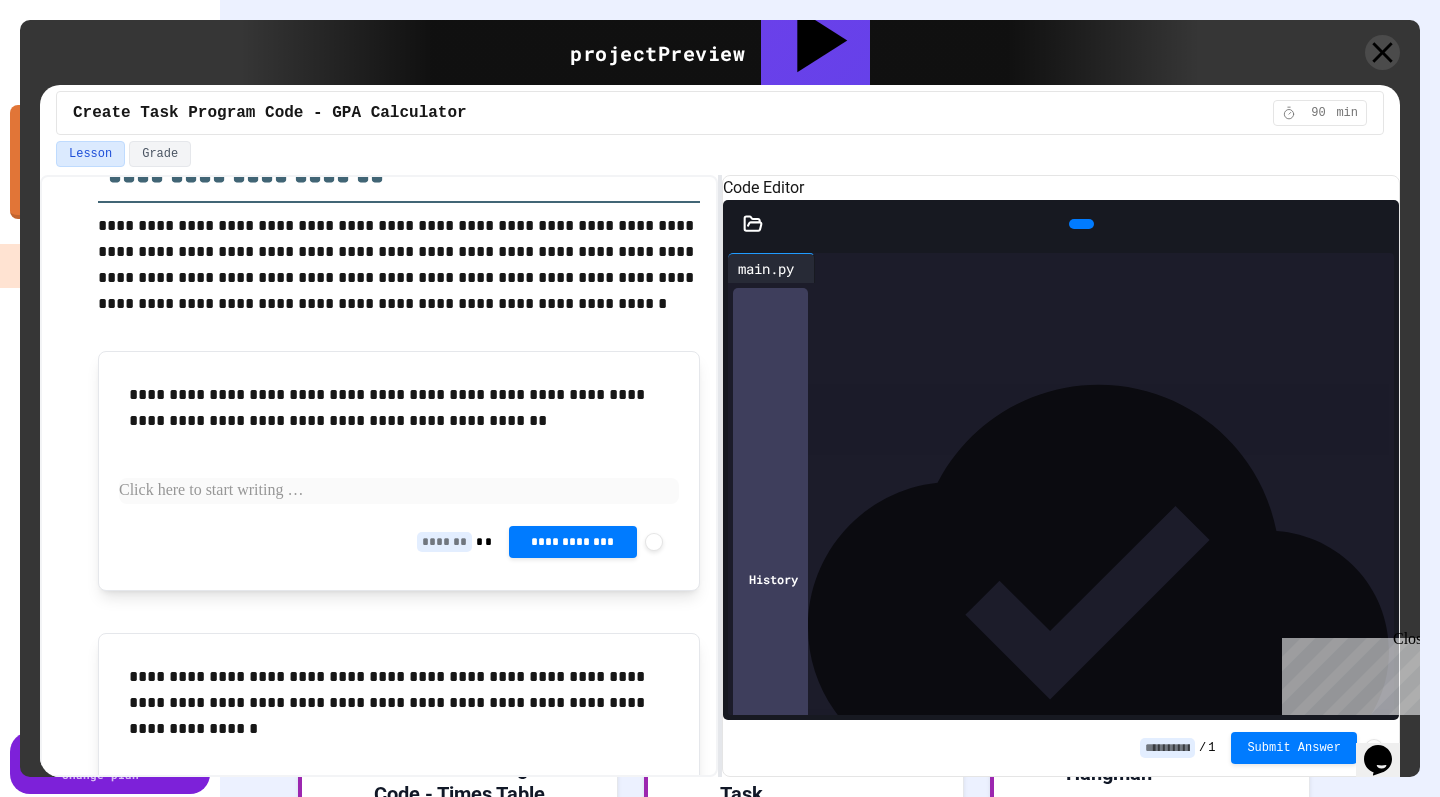 scroll, scrollTop: 431, scrollLeft: 0, axis: vertical 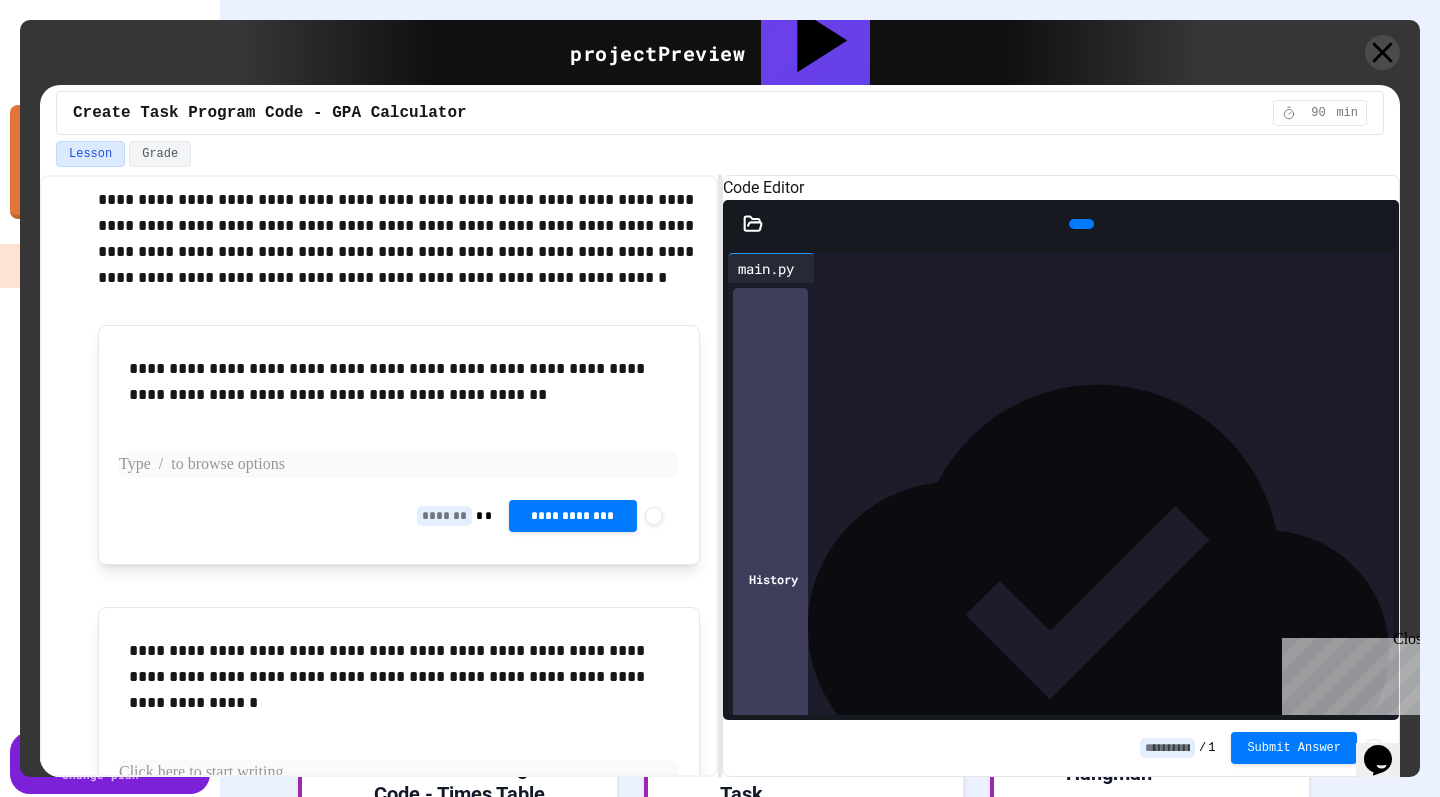 click at bounding box center [399, 465] 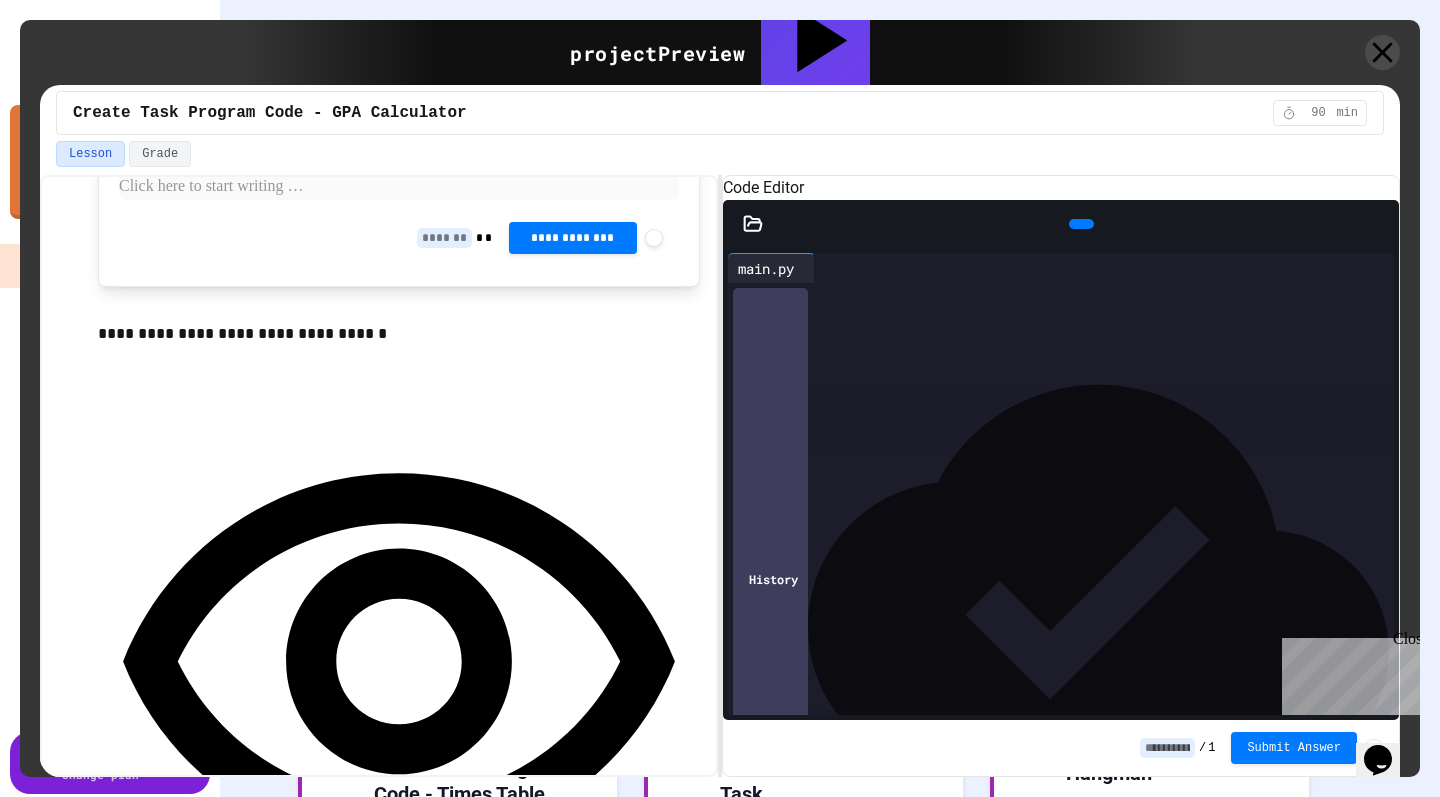 scroll, scrollTop: 2026, scrollLeft: 0, axis: vertical 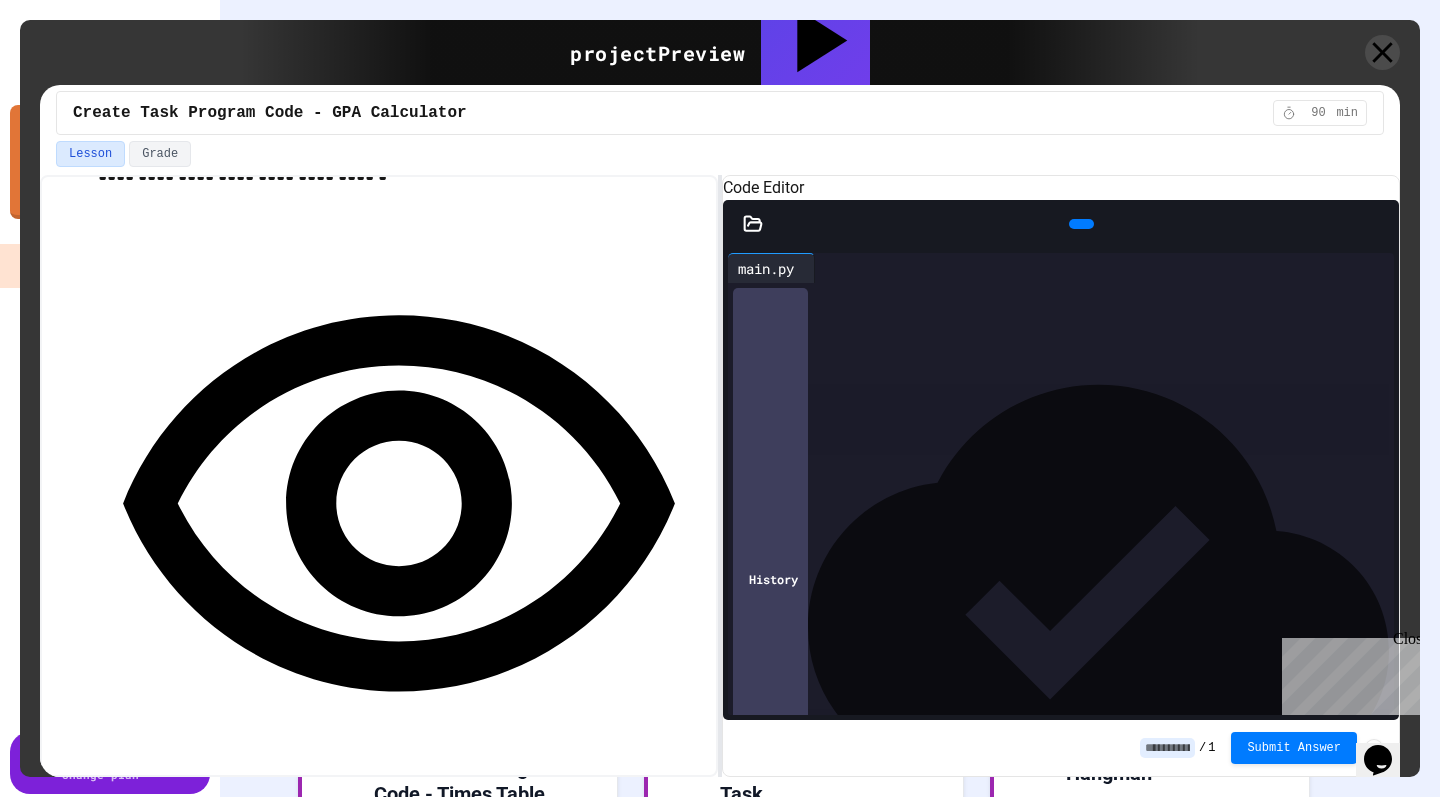 click on "**********" at bounding box center [399, 830] 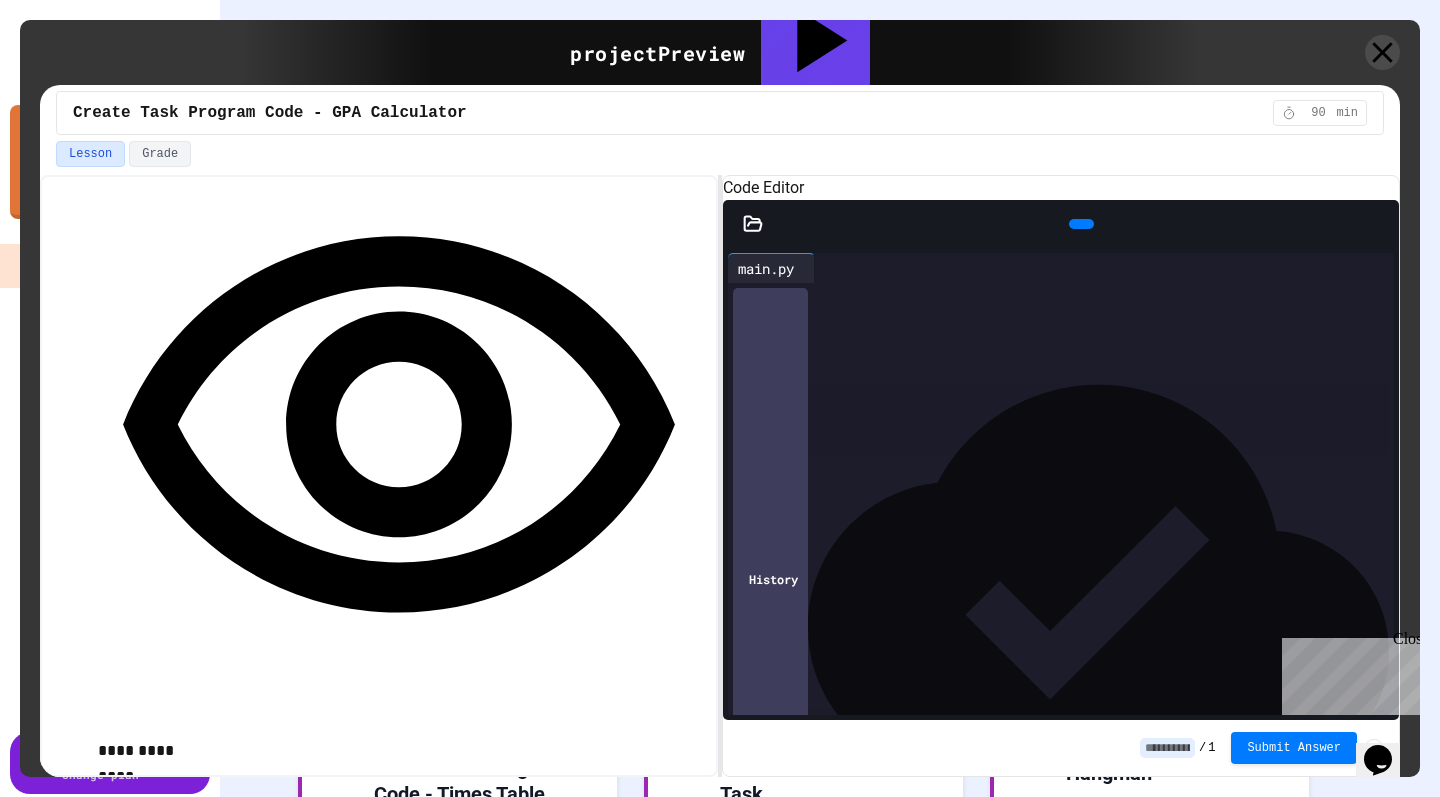 scroll 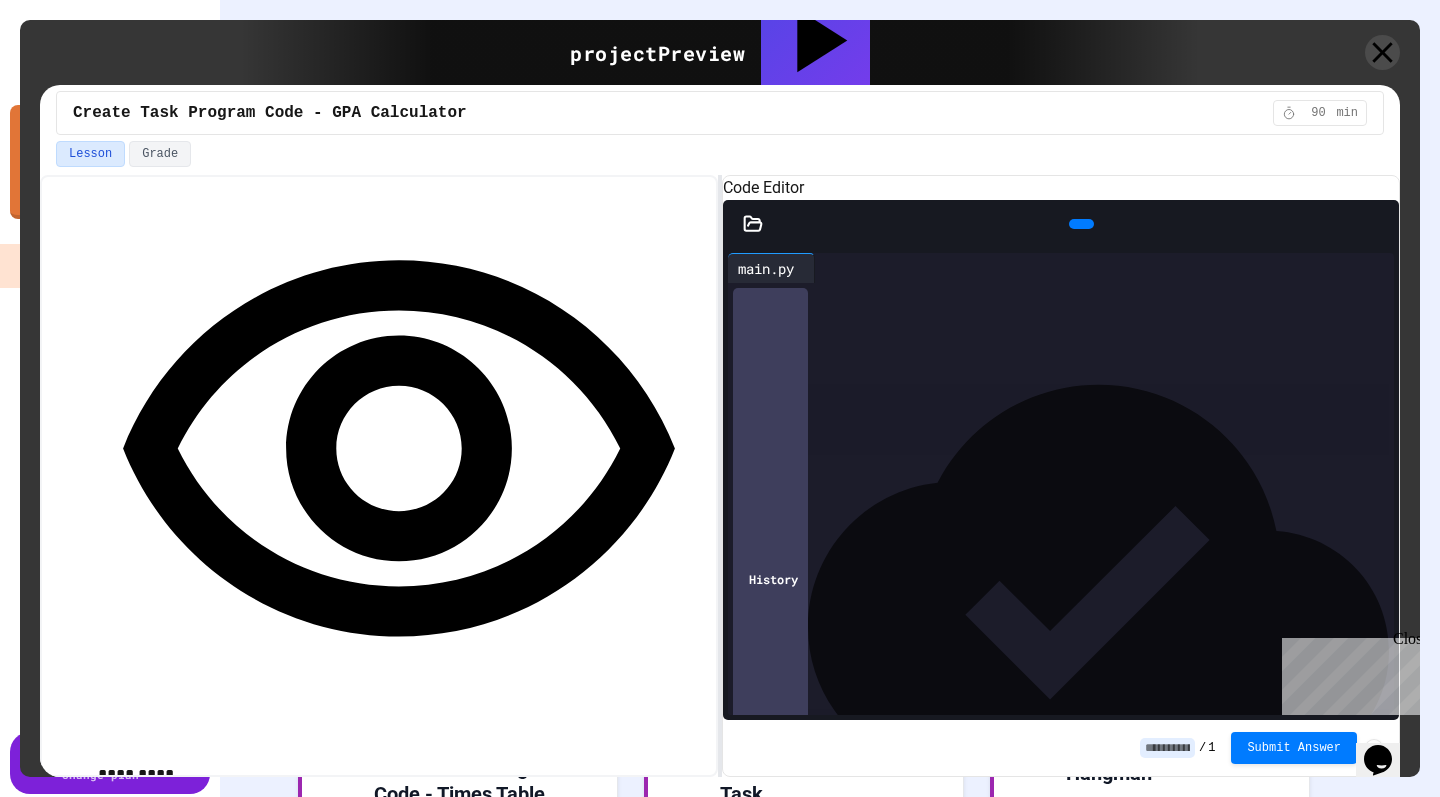 click at bounding box center [98, 800] 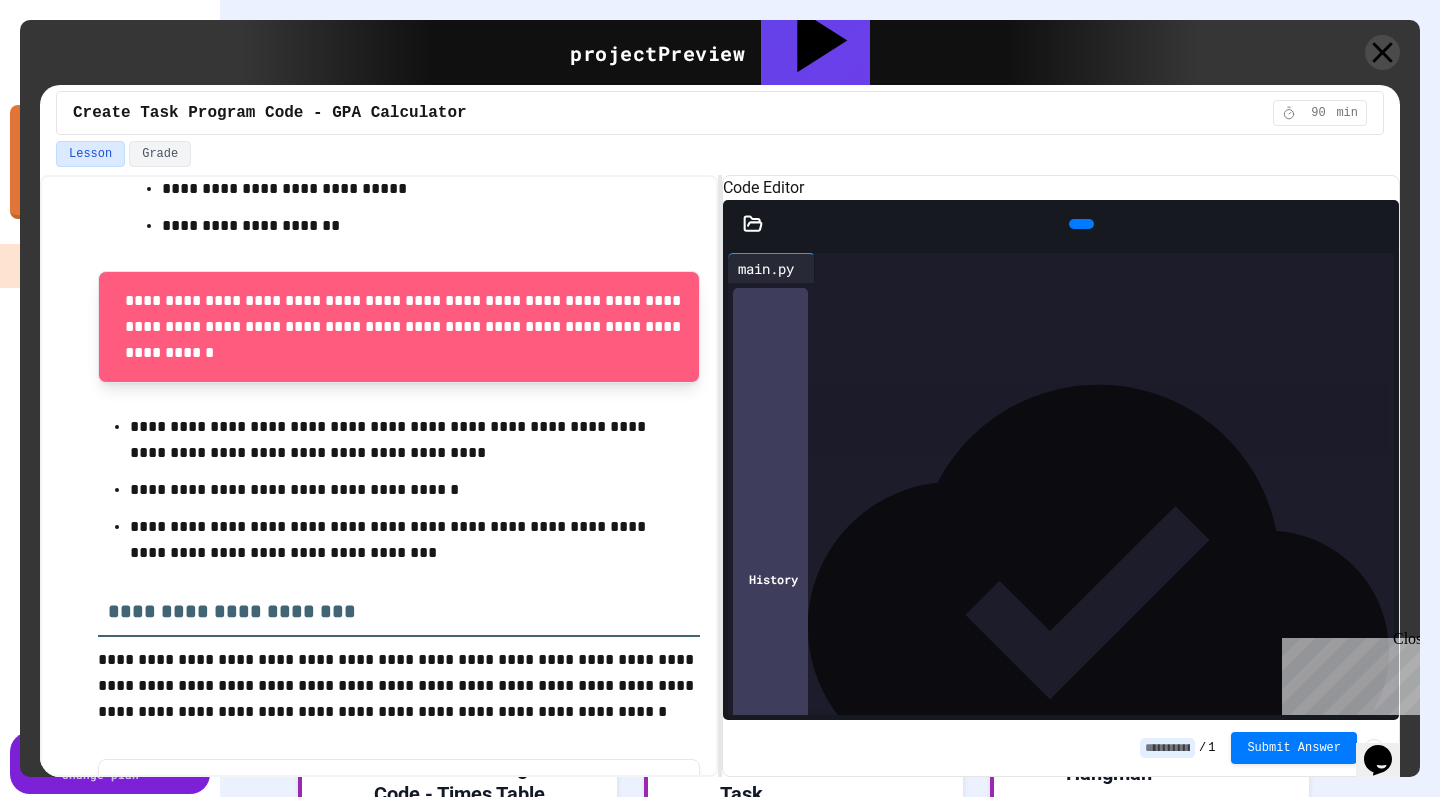 click at bounding box center (539, 915) 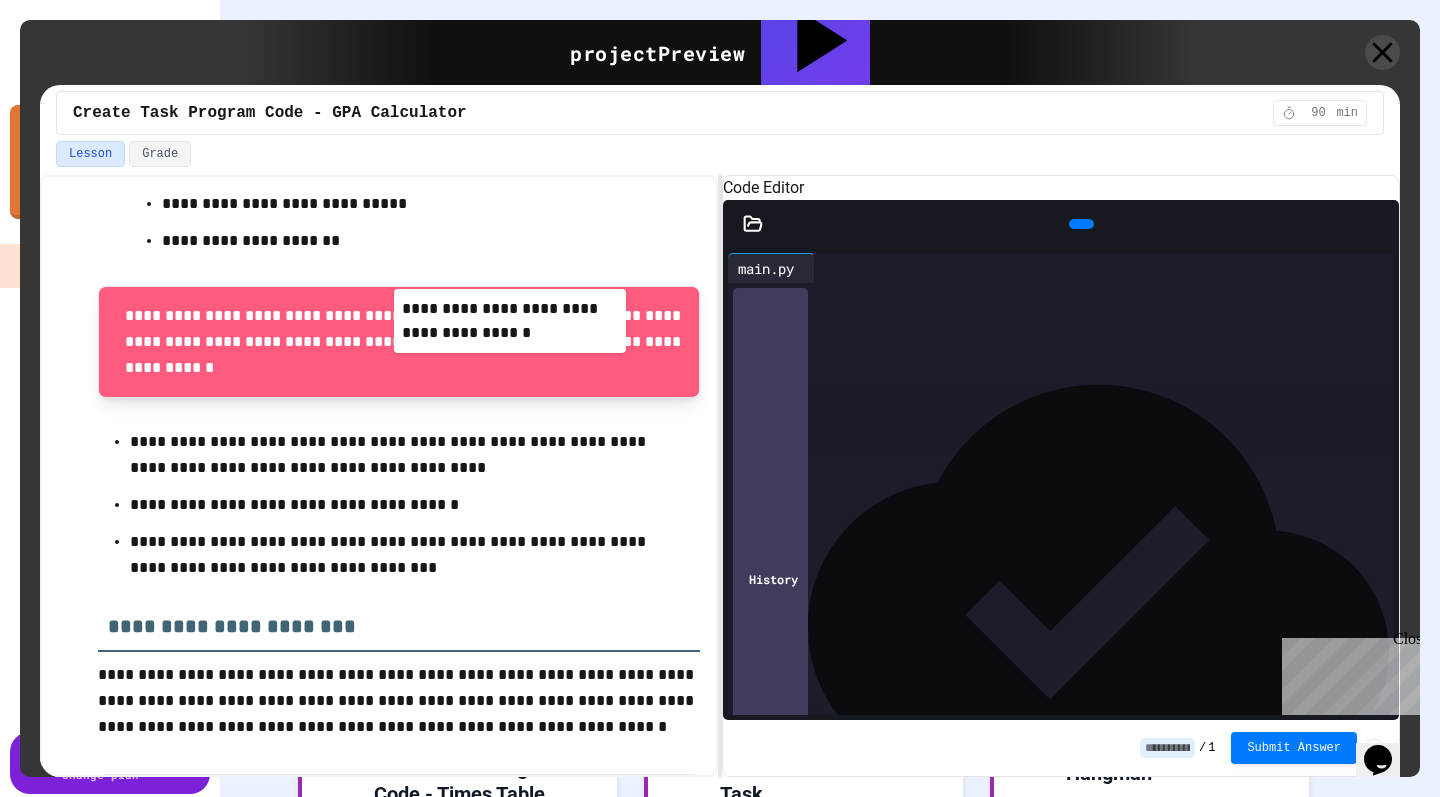 scroll, scrollTop: 3699, scrollLeft: 0, axis: vertical 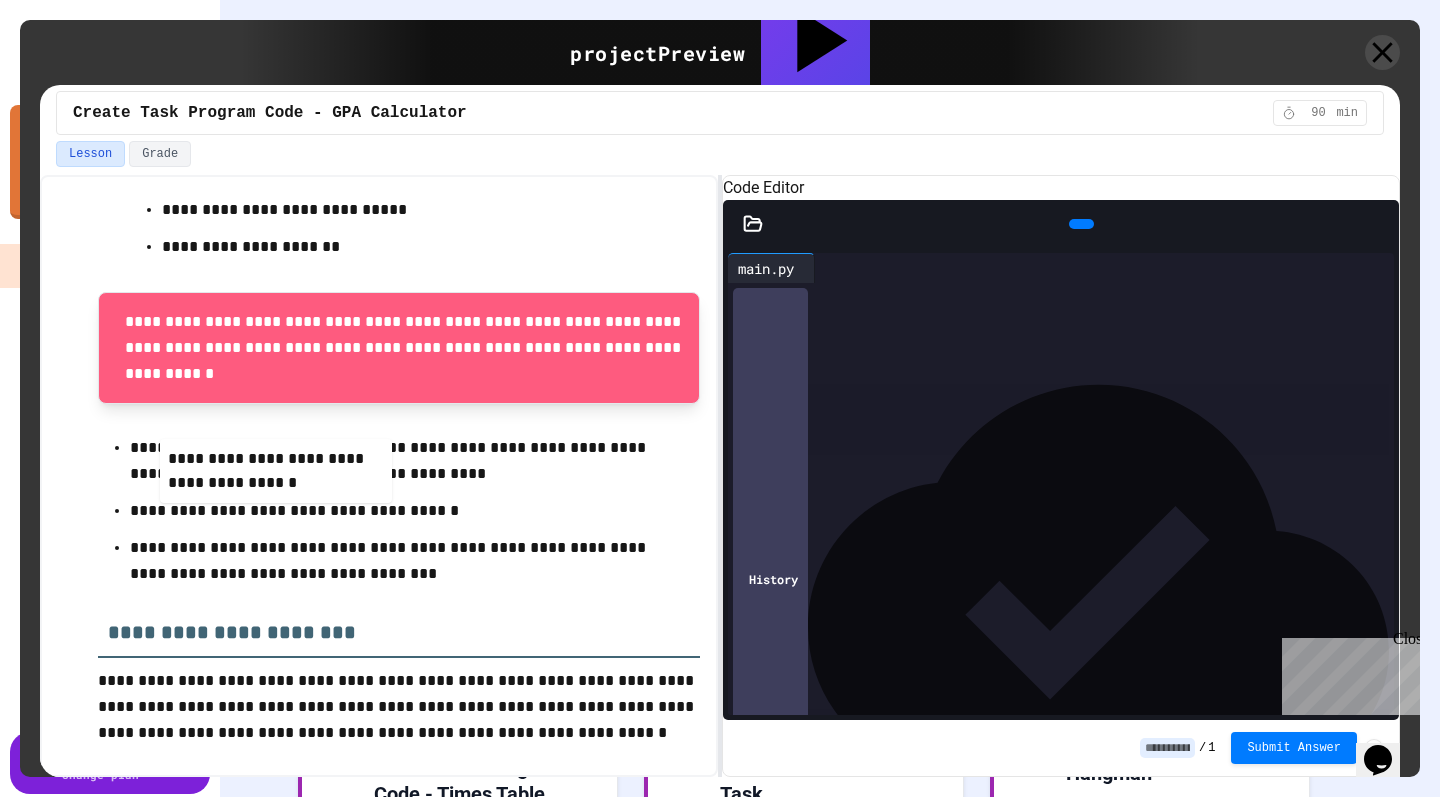 drag, startPoint x: 245, startPoint y: 457, endPoint x: 268, endPoint y: 483, distance: 34.713108 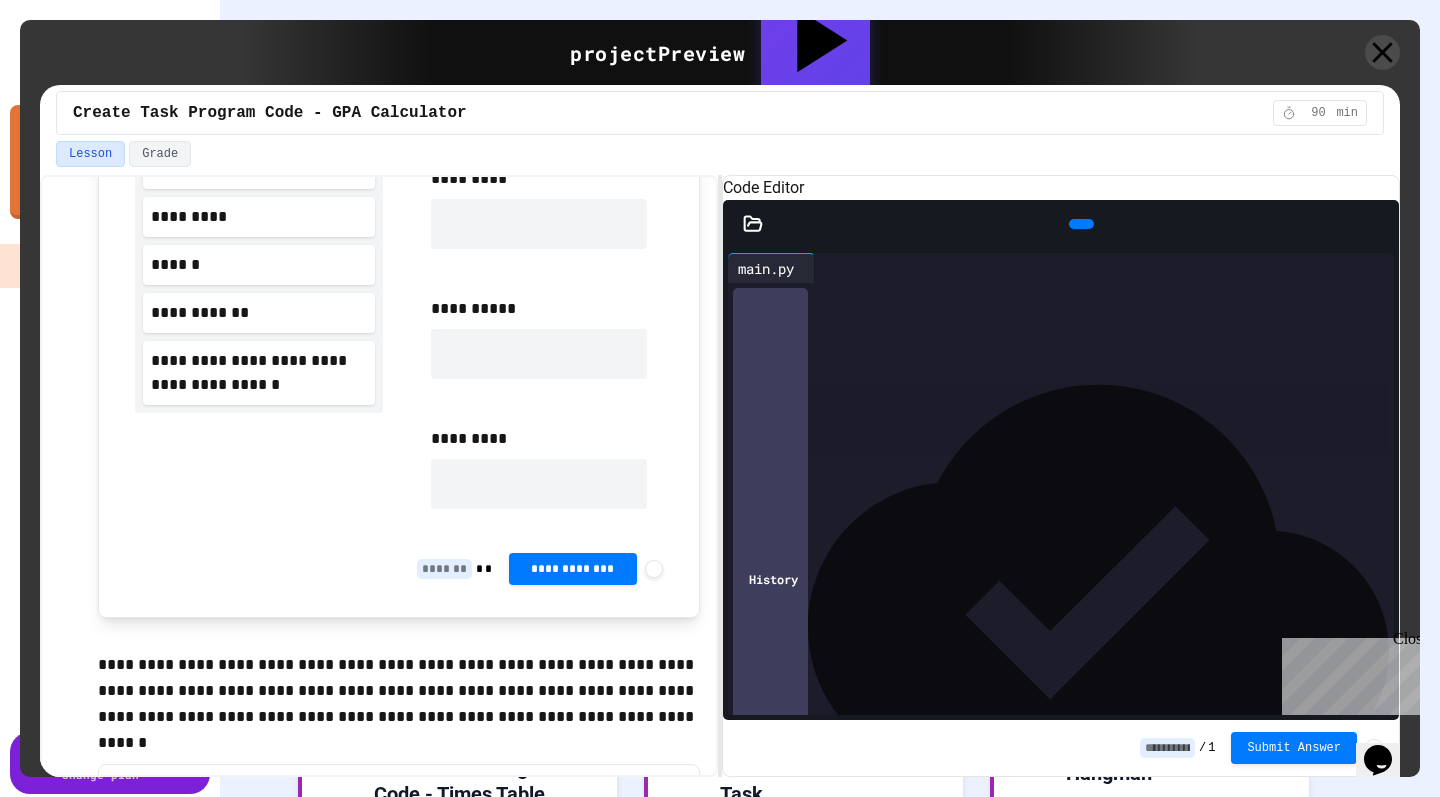 click on "**********" at bounding box center (399, 1757) 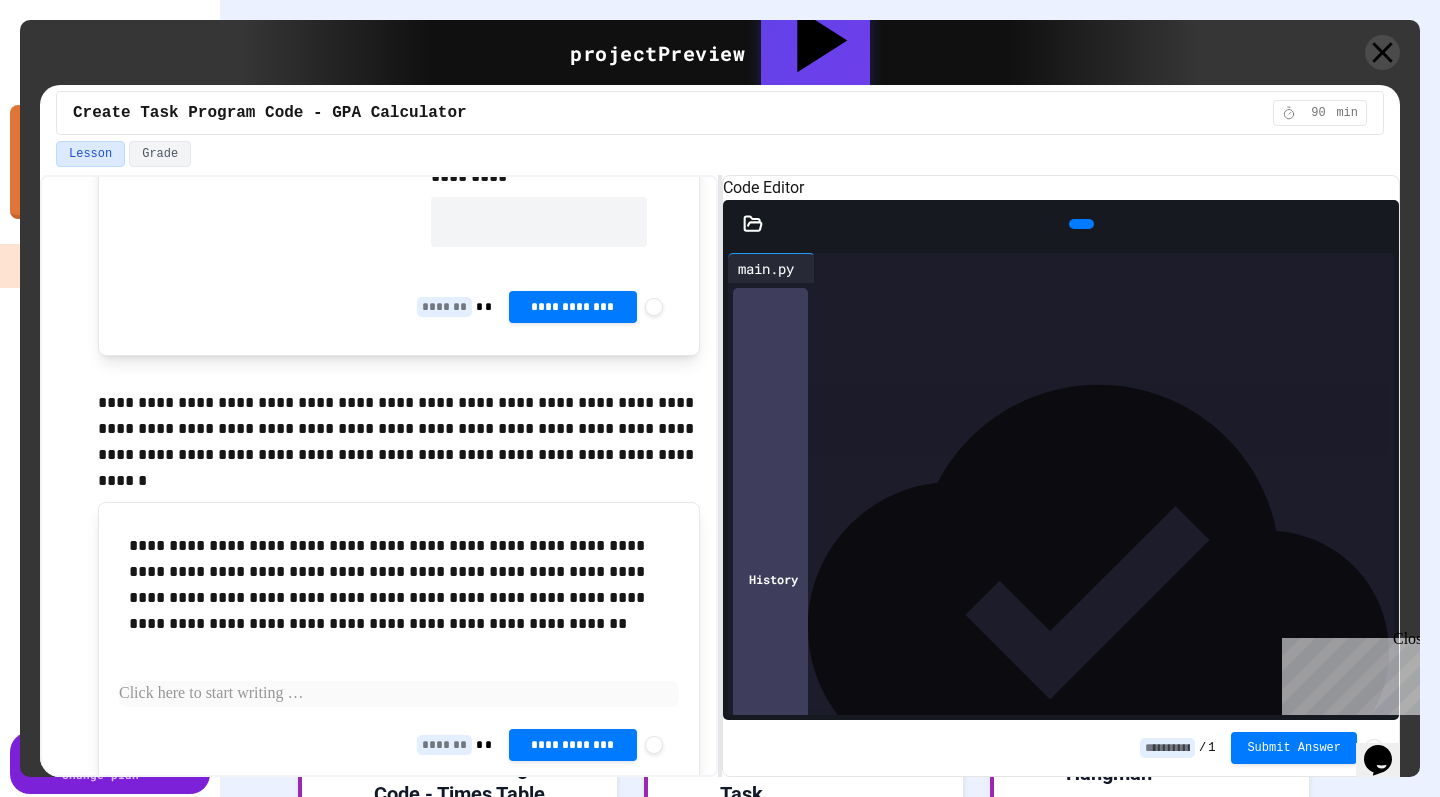 scroll, scrollTop: 4771, scrollLeft: 0, axis: vertical 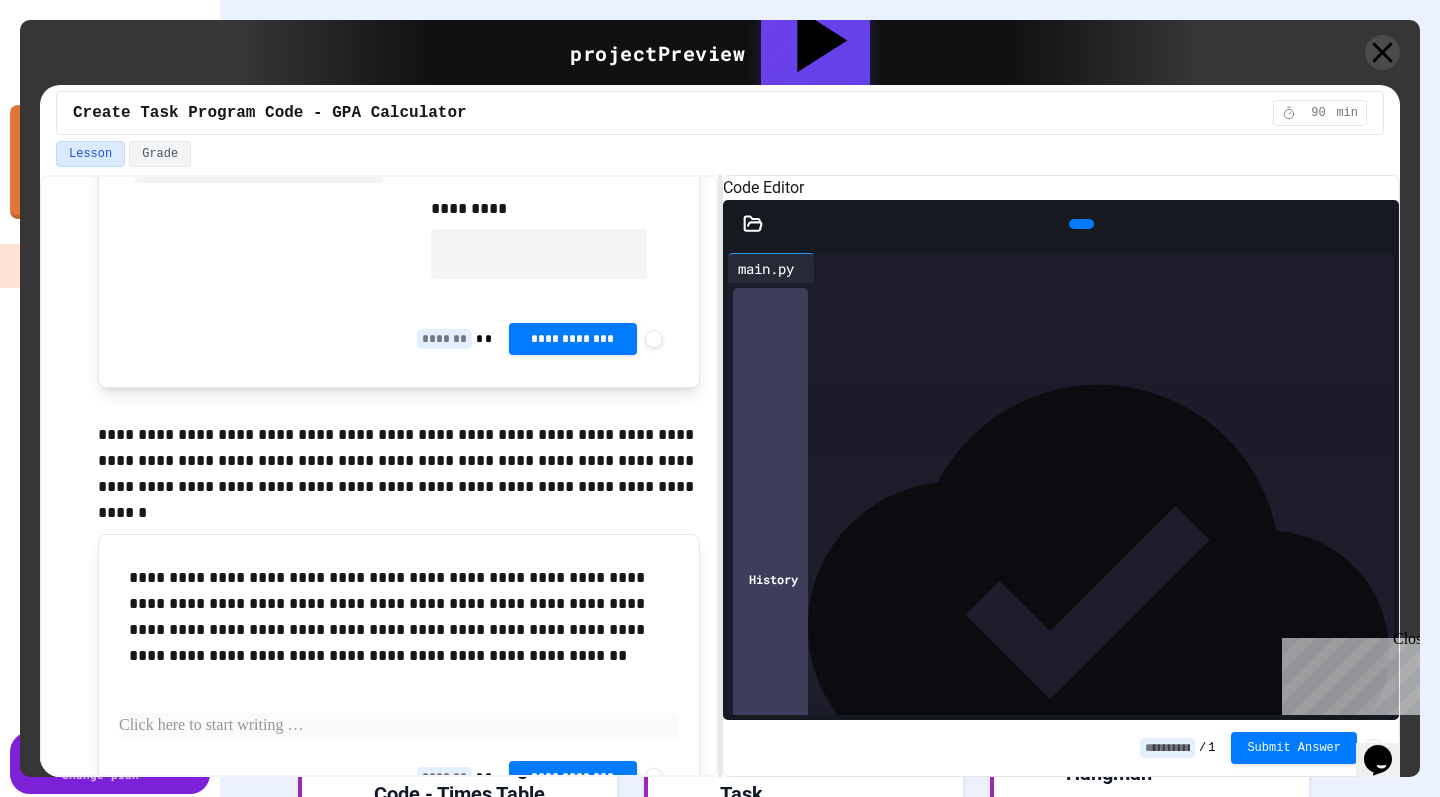 click at bounding box center [98, 1552] 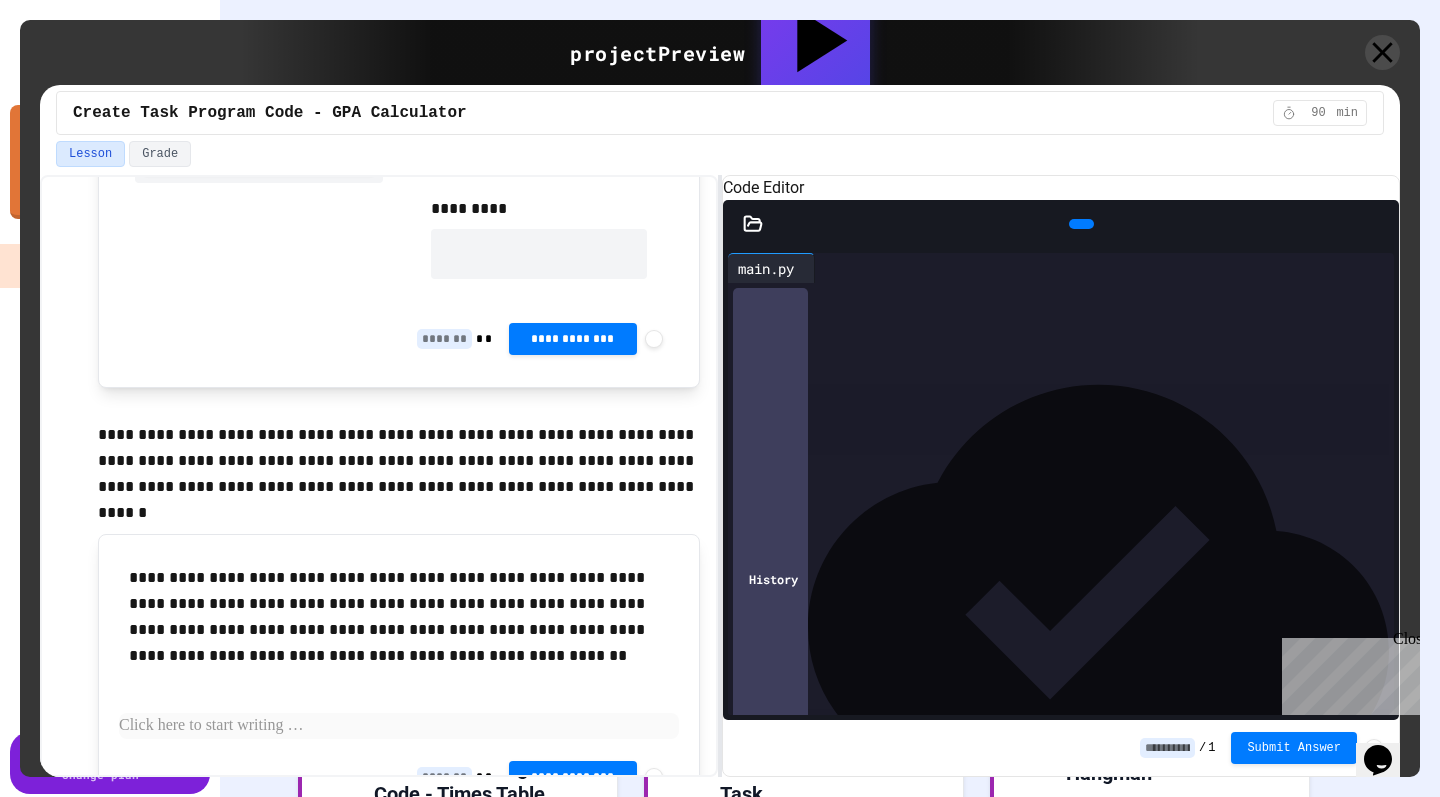 scroll, scrollTop: 4541, scrollLeft: 0, axis: vertical 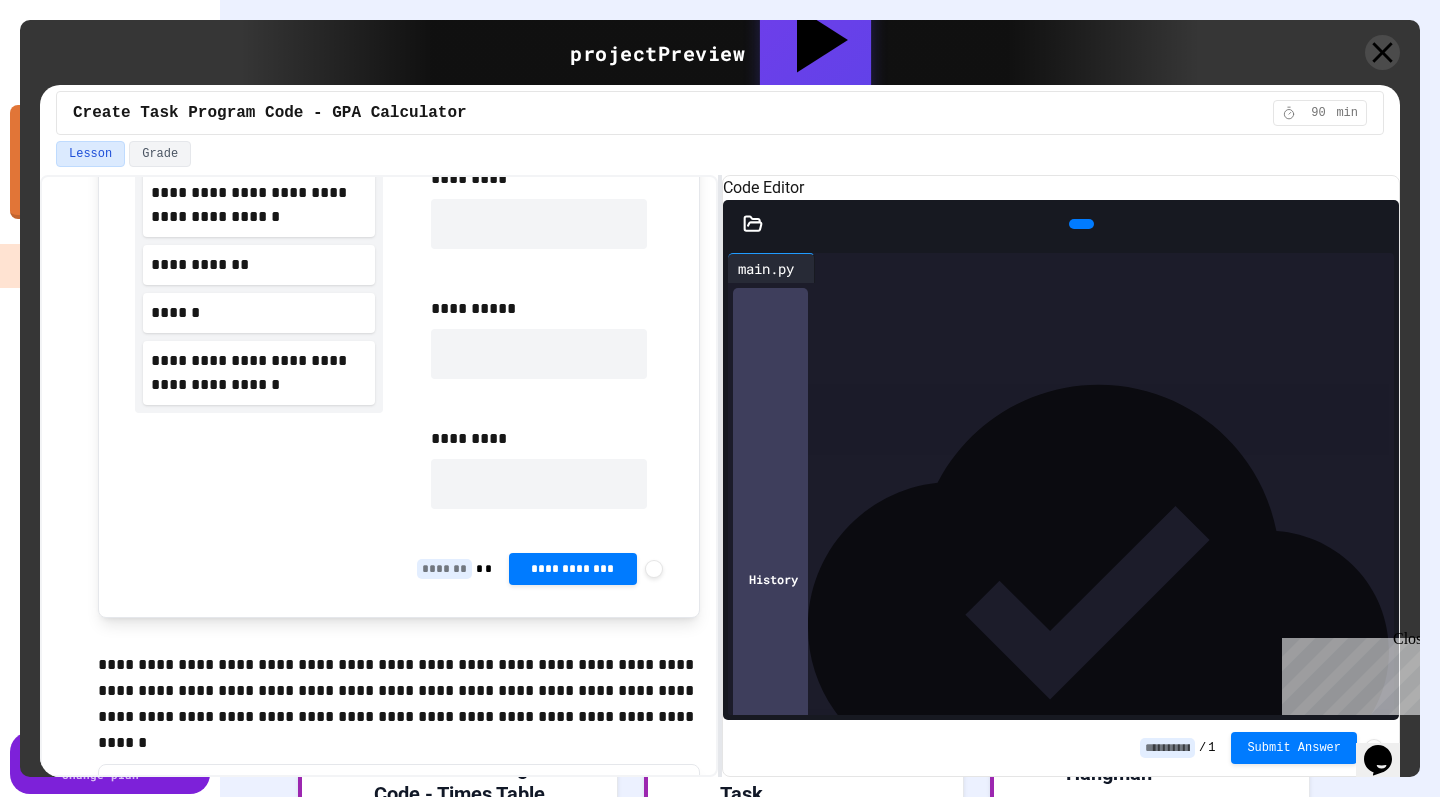 type 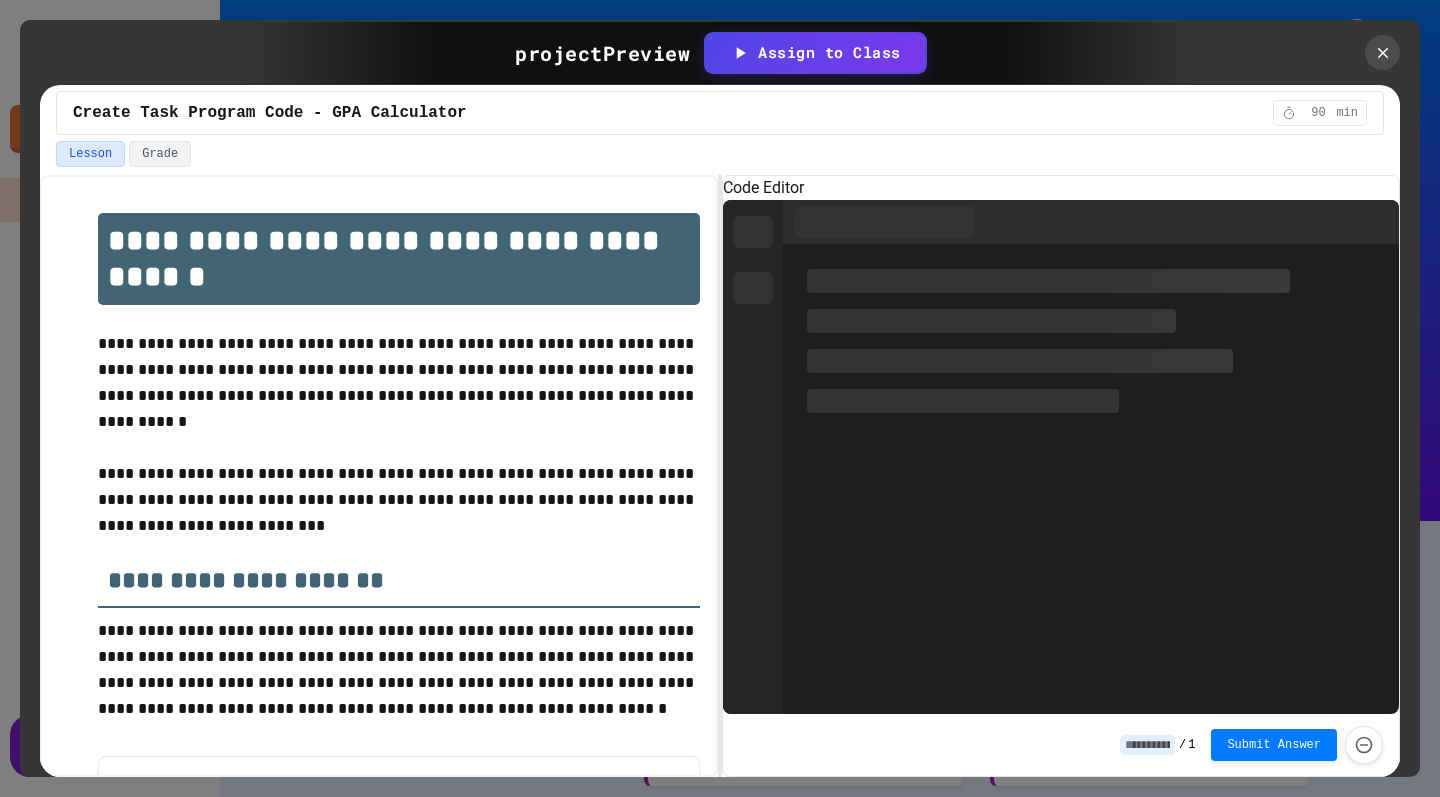 scroll, scrollTop: 0, scrollLeft: 0, axis: both 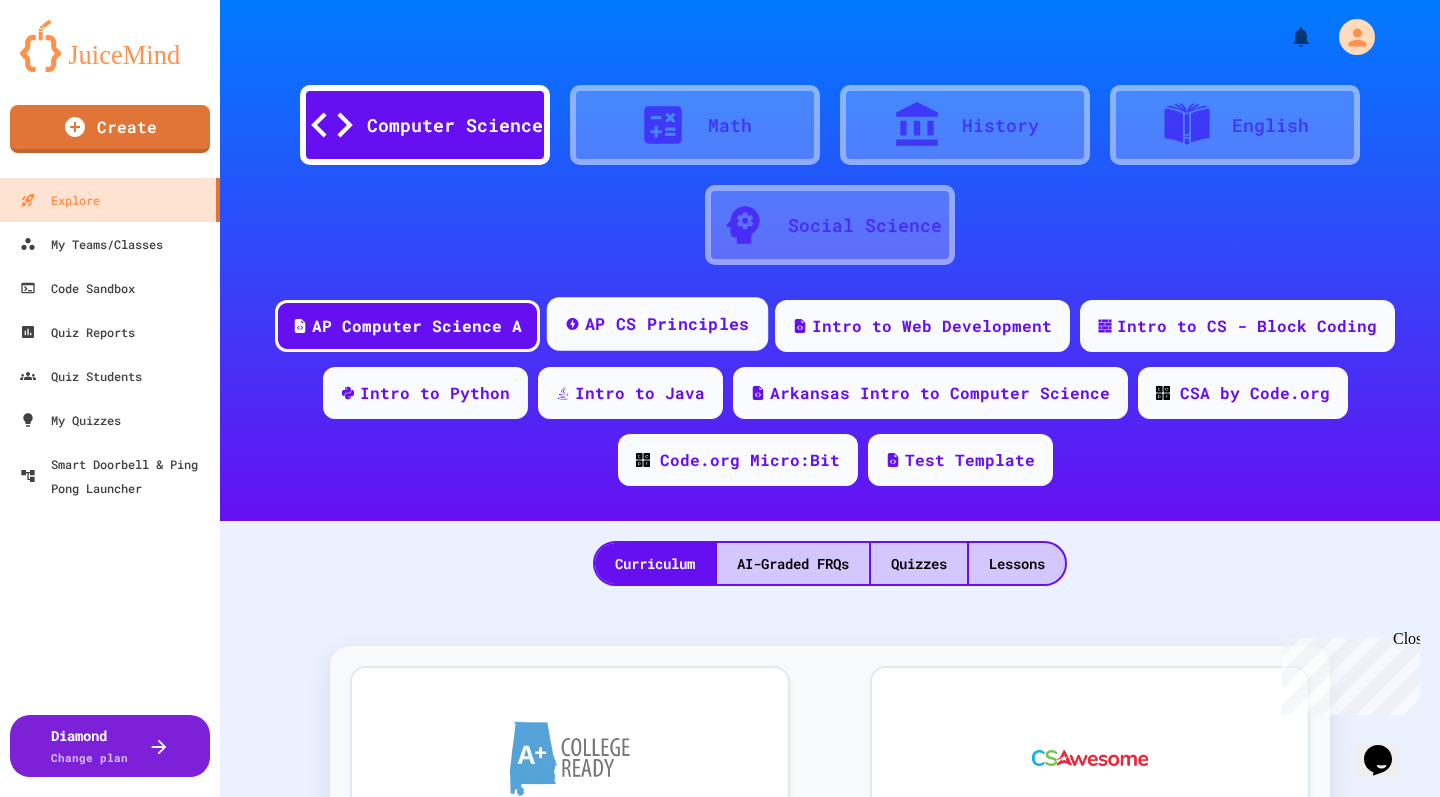 click on "AP CS Principles" at bounding box center (667, 324) 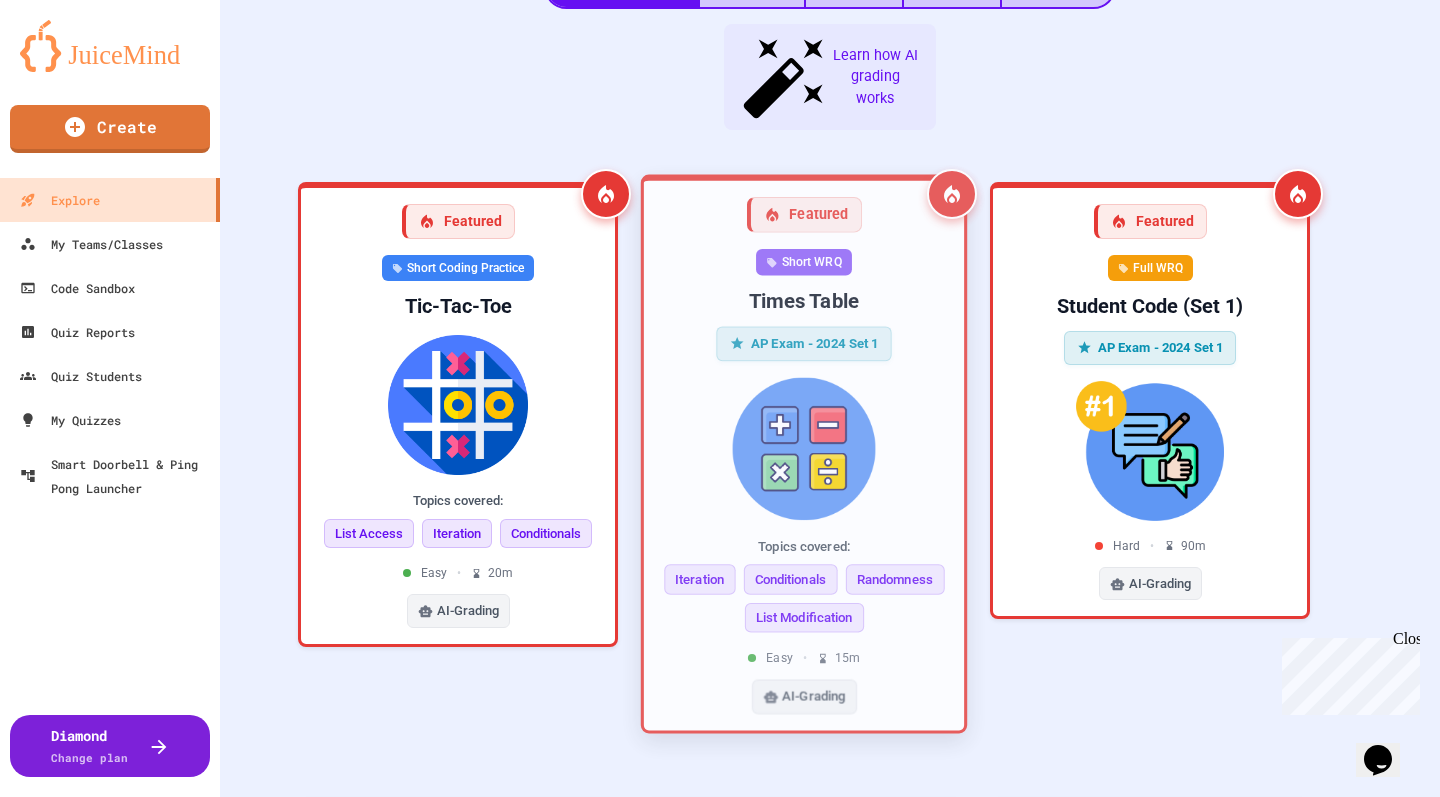 scroll, scrollTop: 527, scrollLeft: 0, axis: vertical 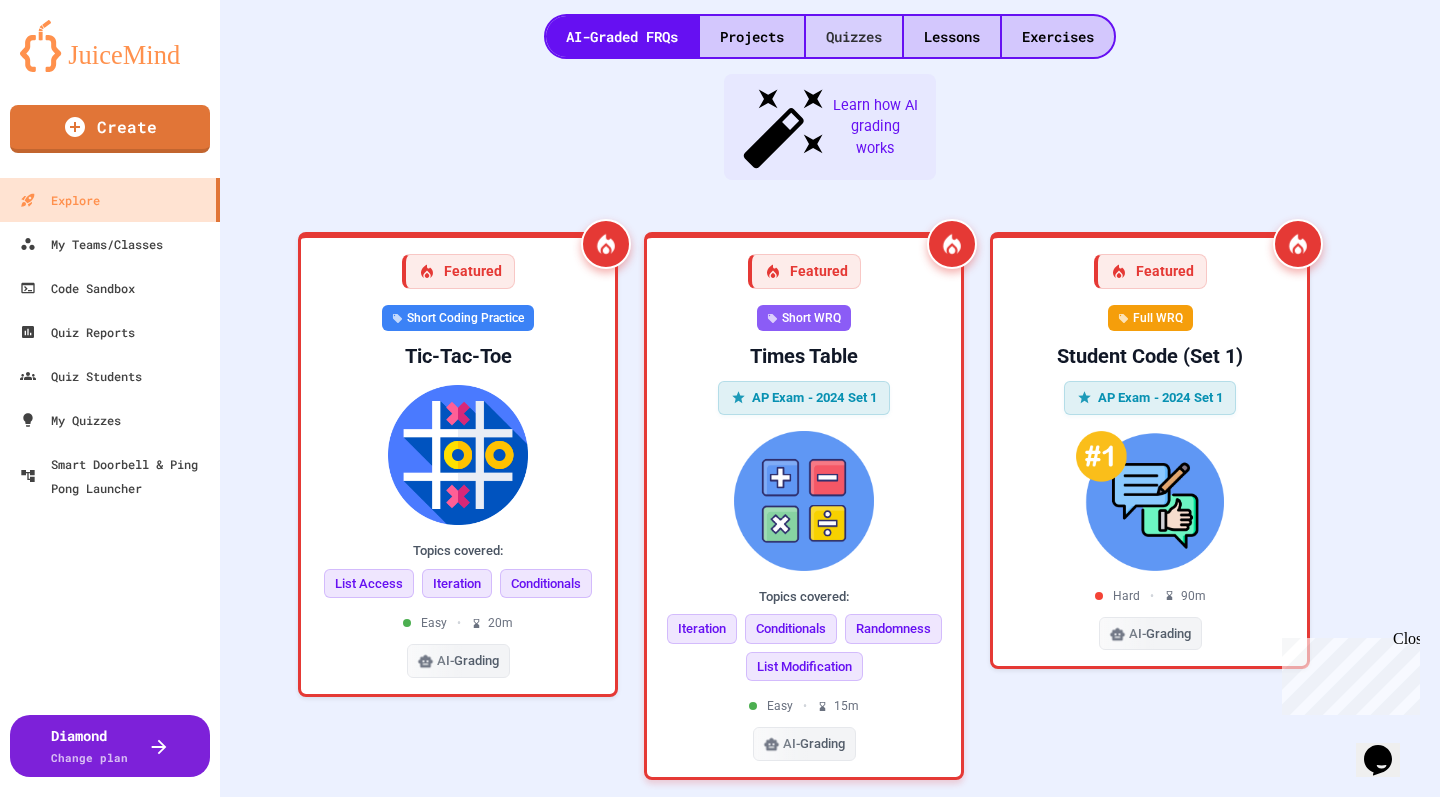 click on "Quizzes" at bounding box center (854, 36) 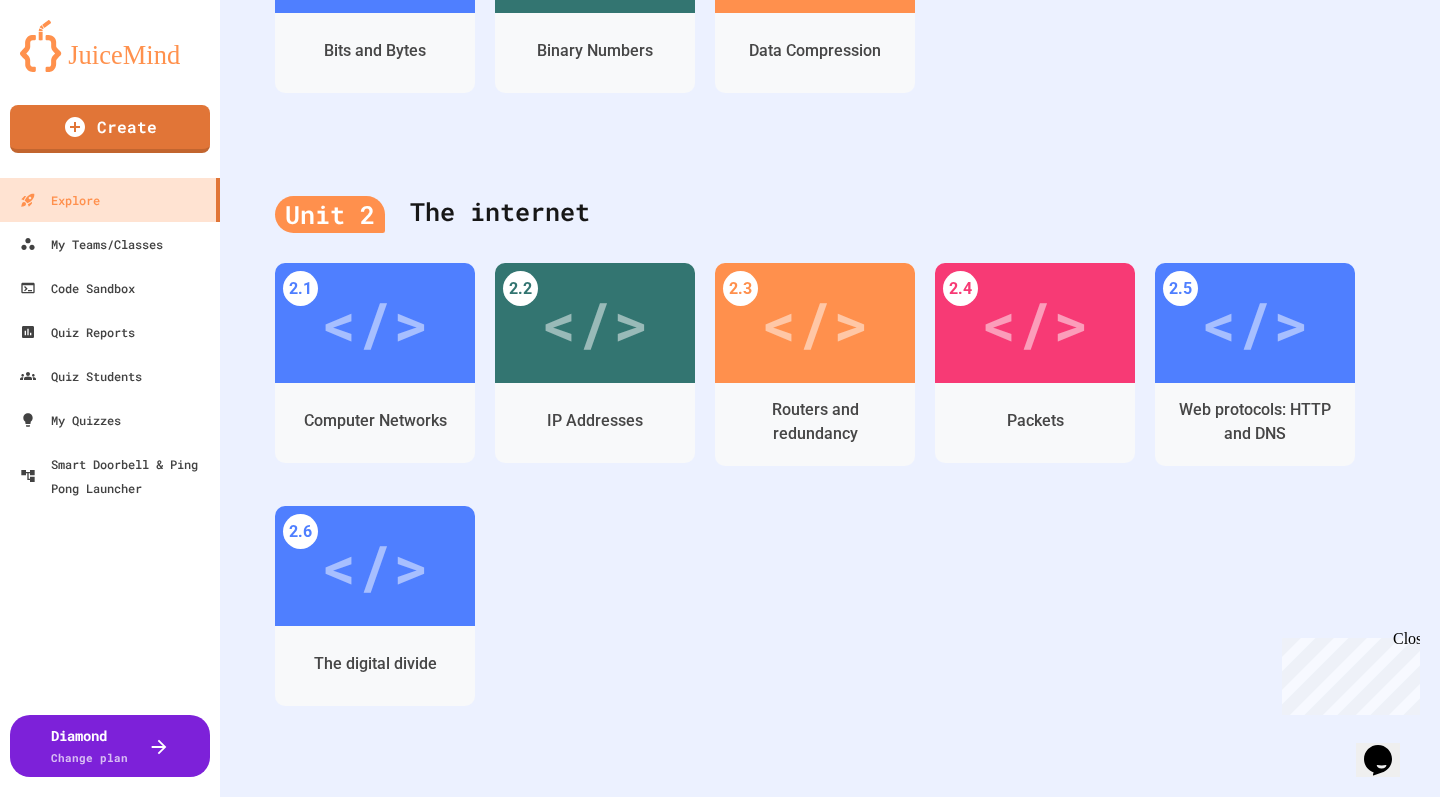 scroll, scrollTop: 800, scrollLeft: 0, axis: vertical 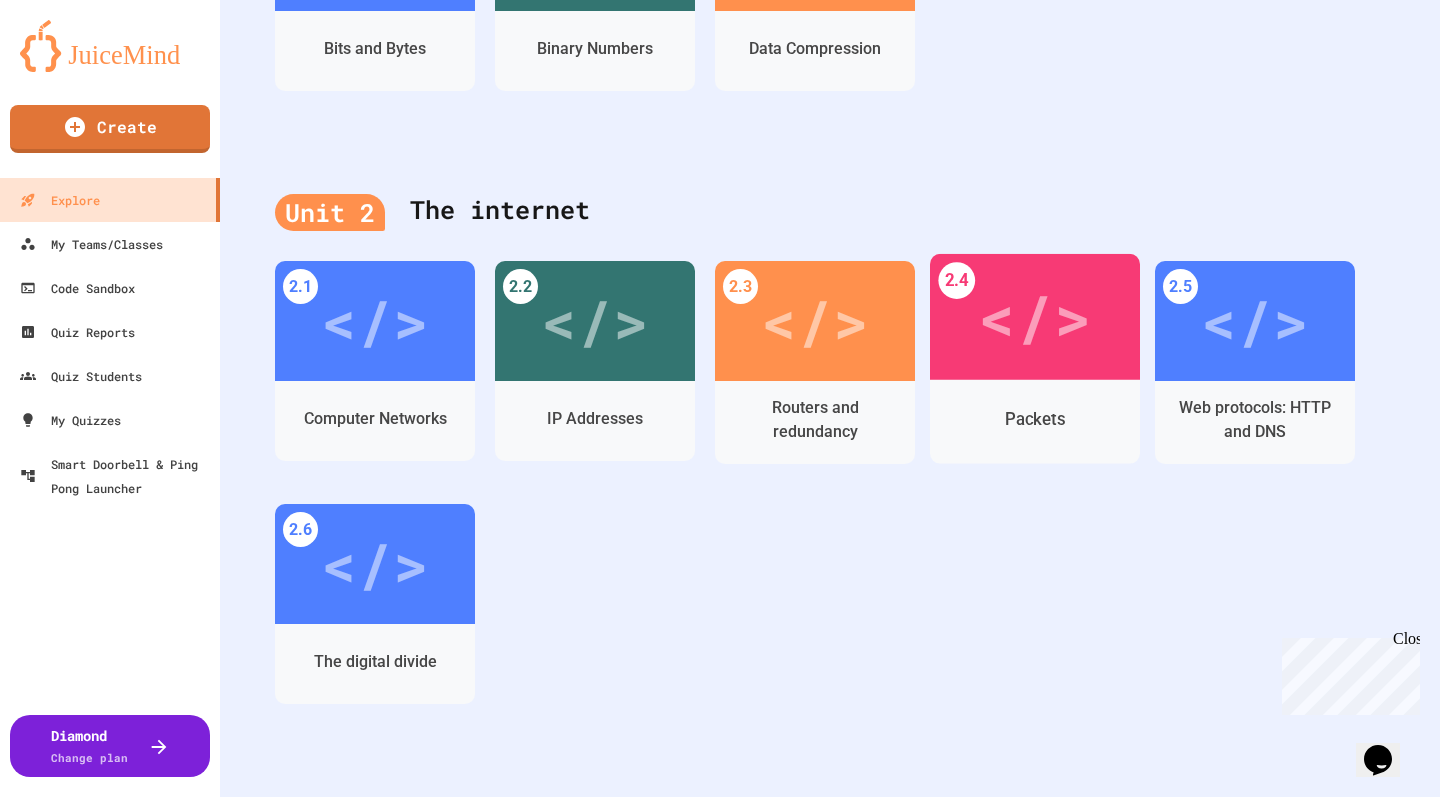 click on "Packets" at bounding box center (1035, 419) 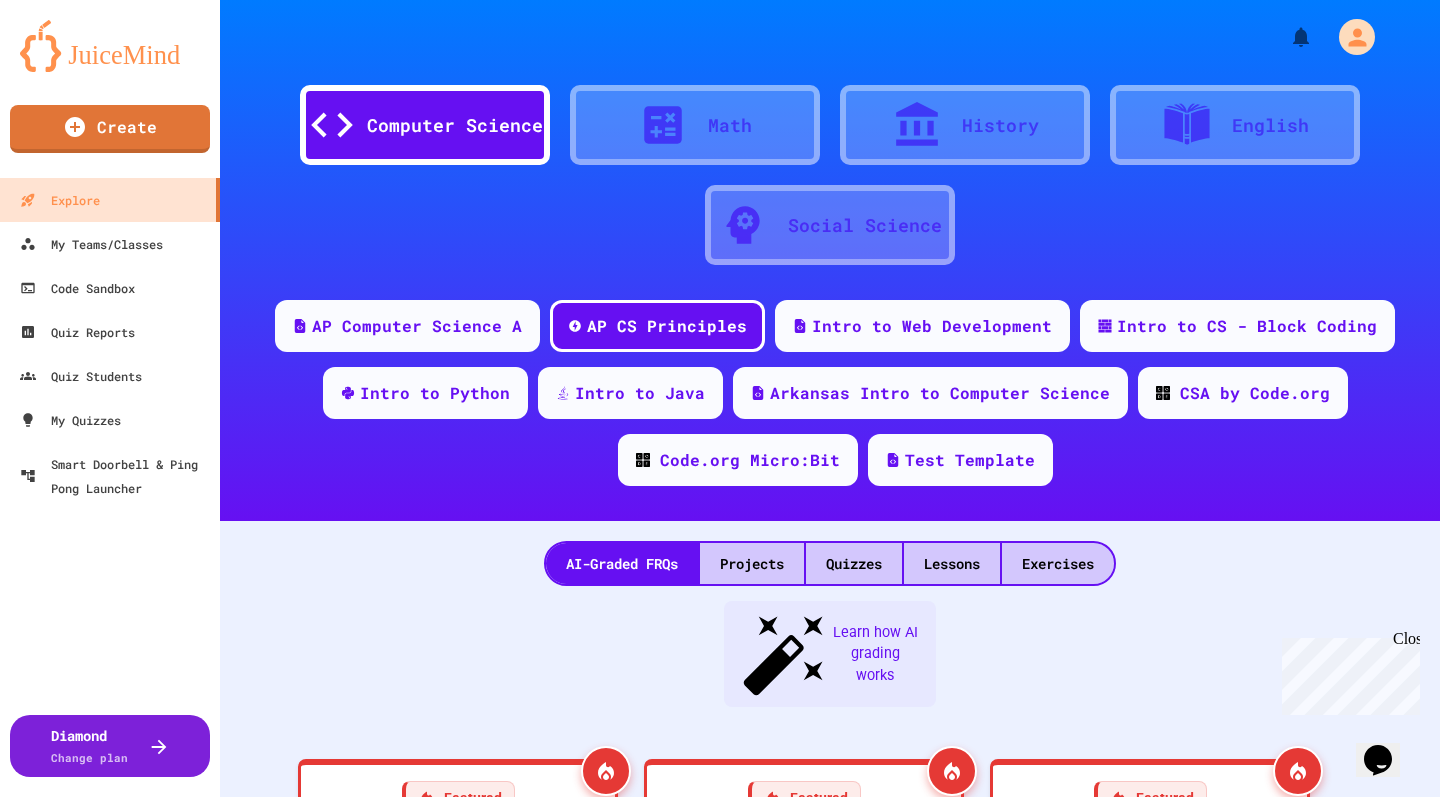 click 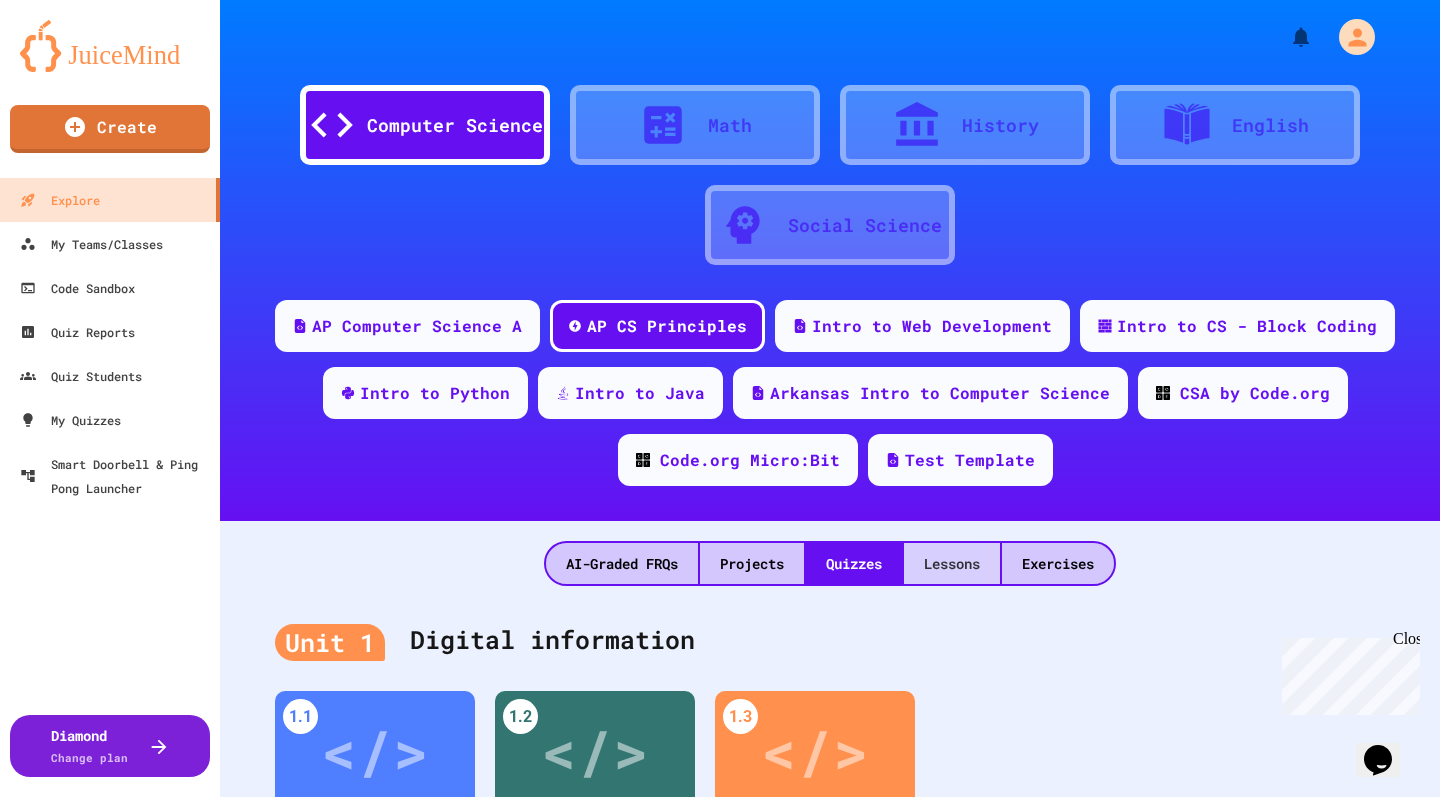 click on "Lessons" at bounding box center [952, 563] 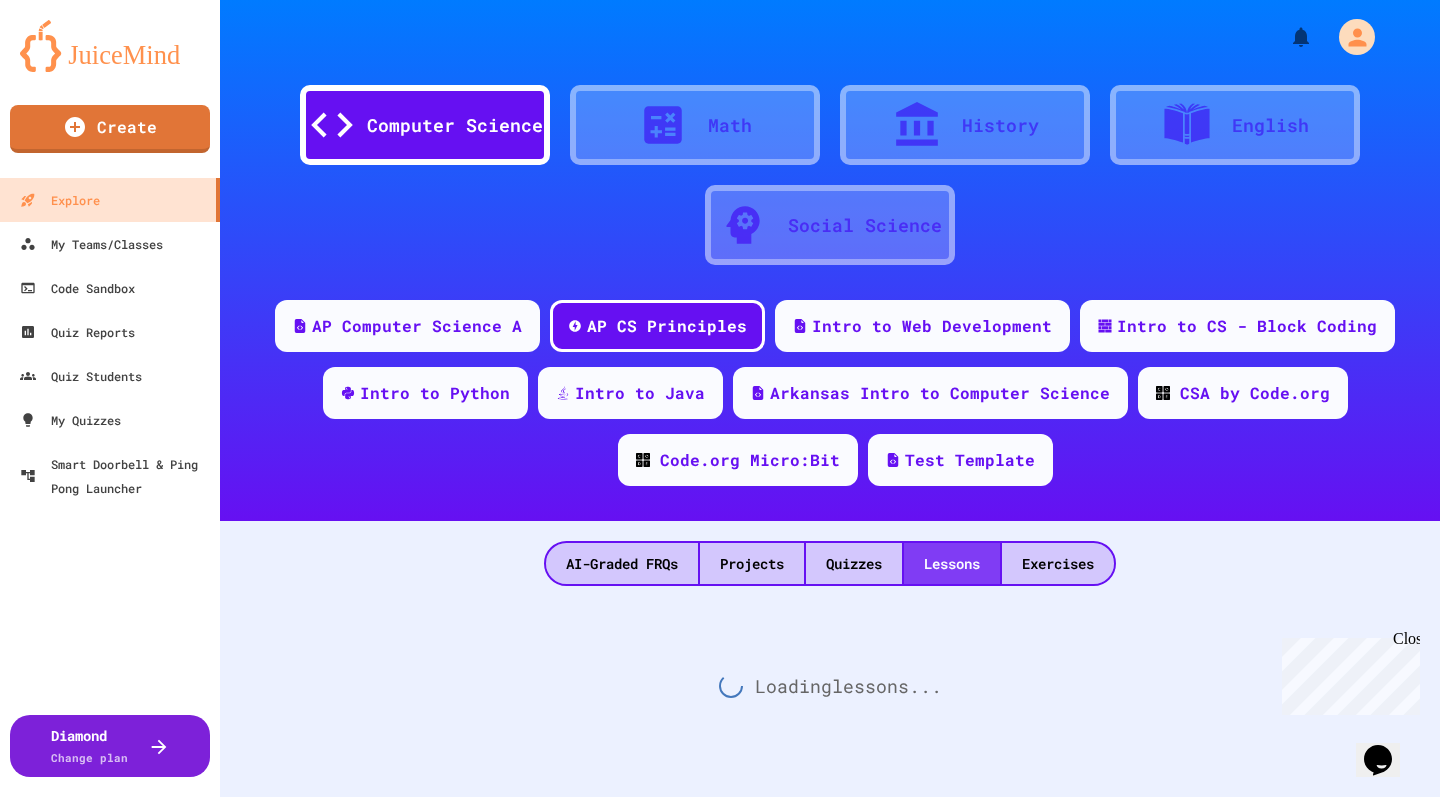 scroll, scrollTop: 0, scrollLeft: 0, axis: both 